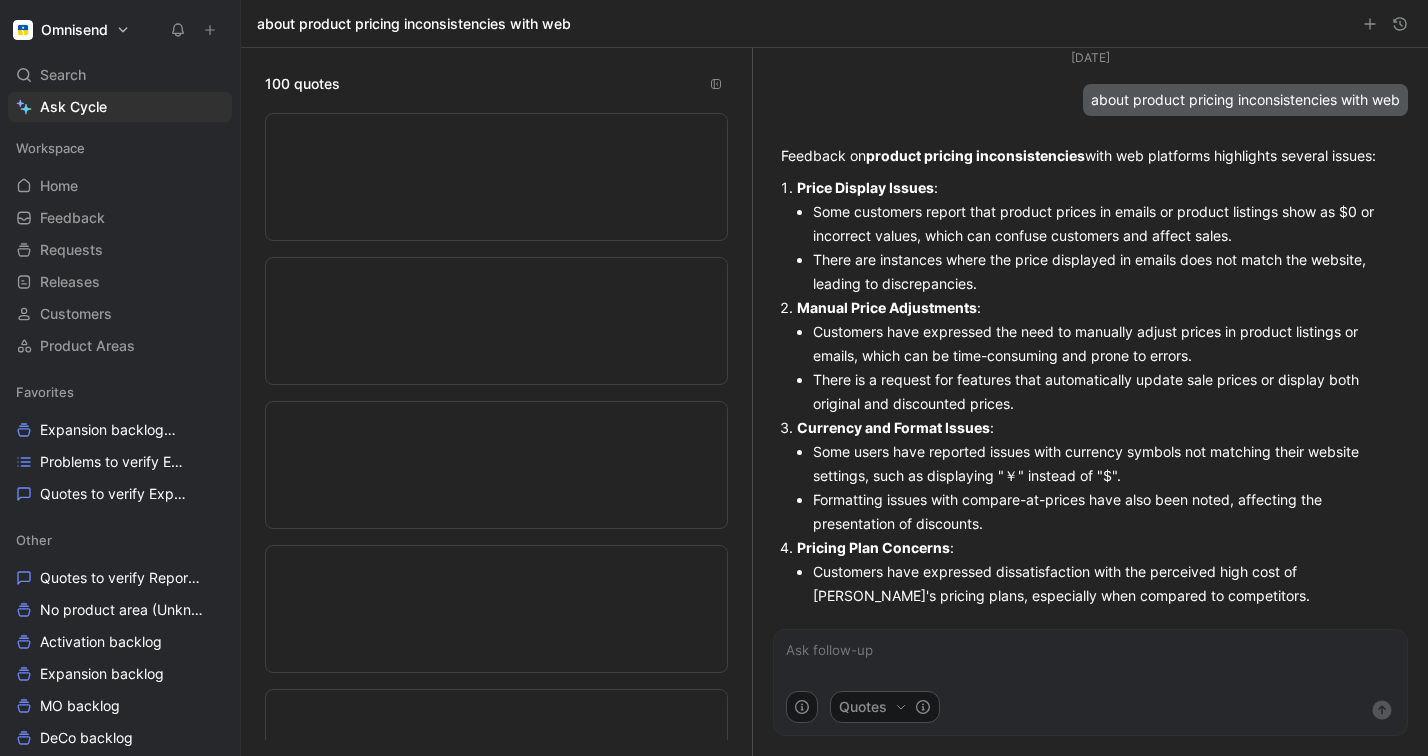 scroll, scrollTop: 0, scrollLeft: 0, axis: both 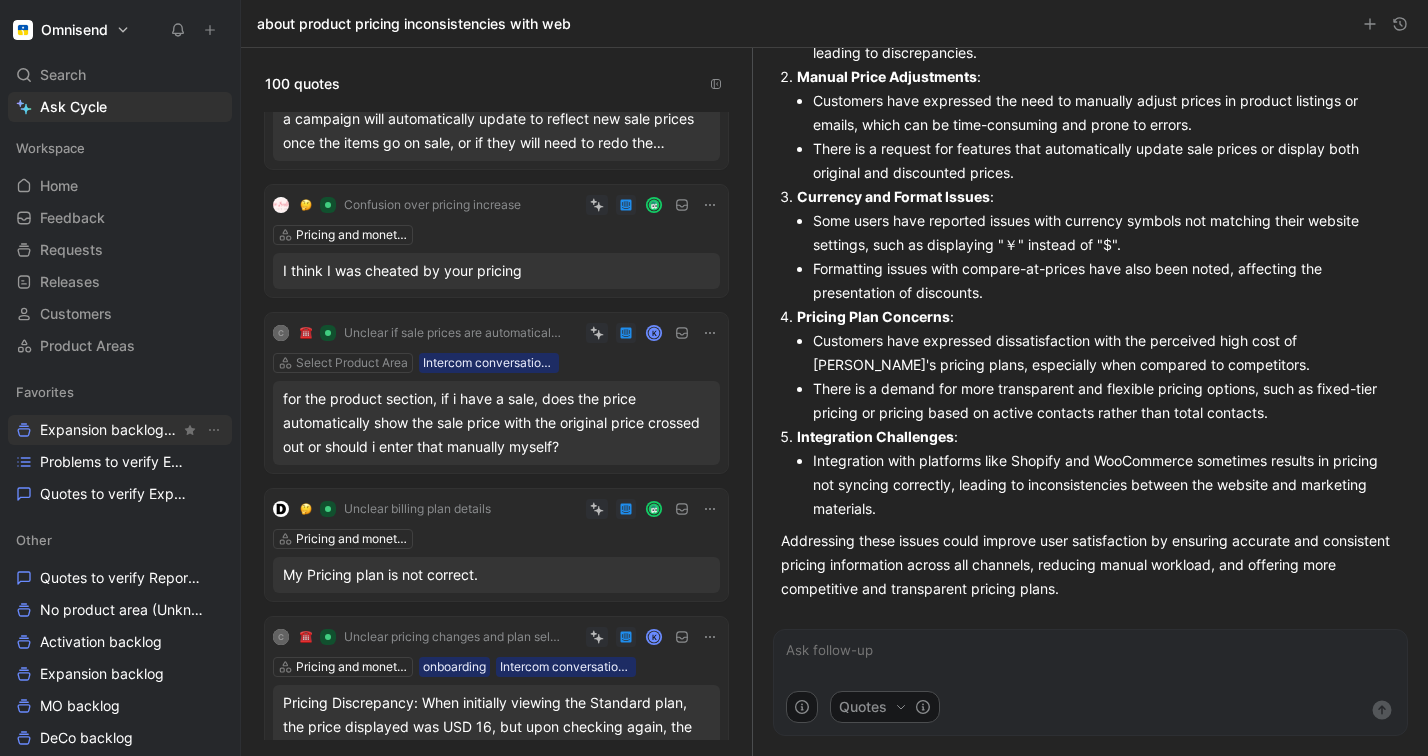 click on "Expansion backlog Other" at bounding box center [110, 430] 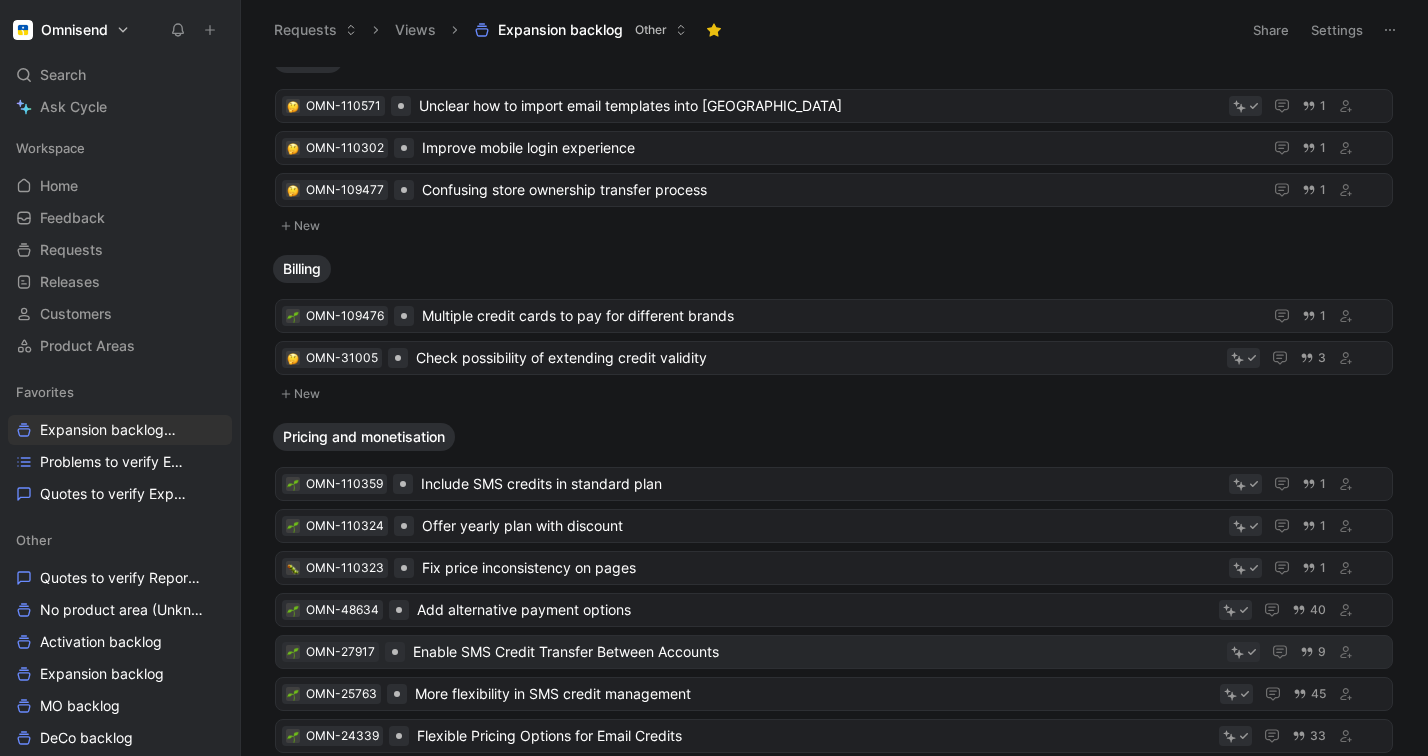 scroll, scrollTop: 0, scrollLeft: 0, axis: both 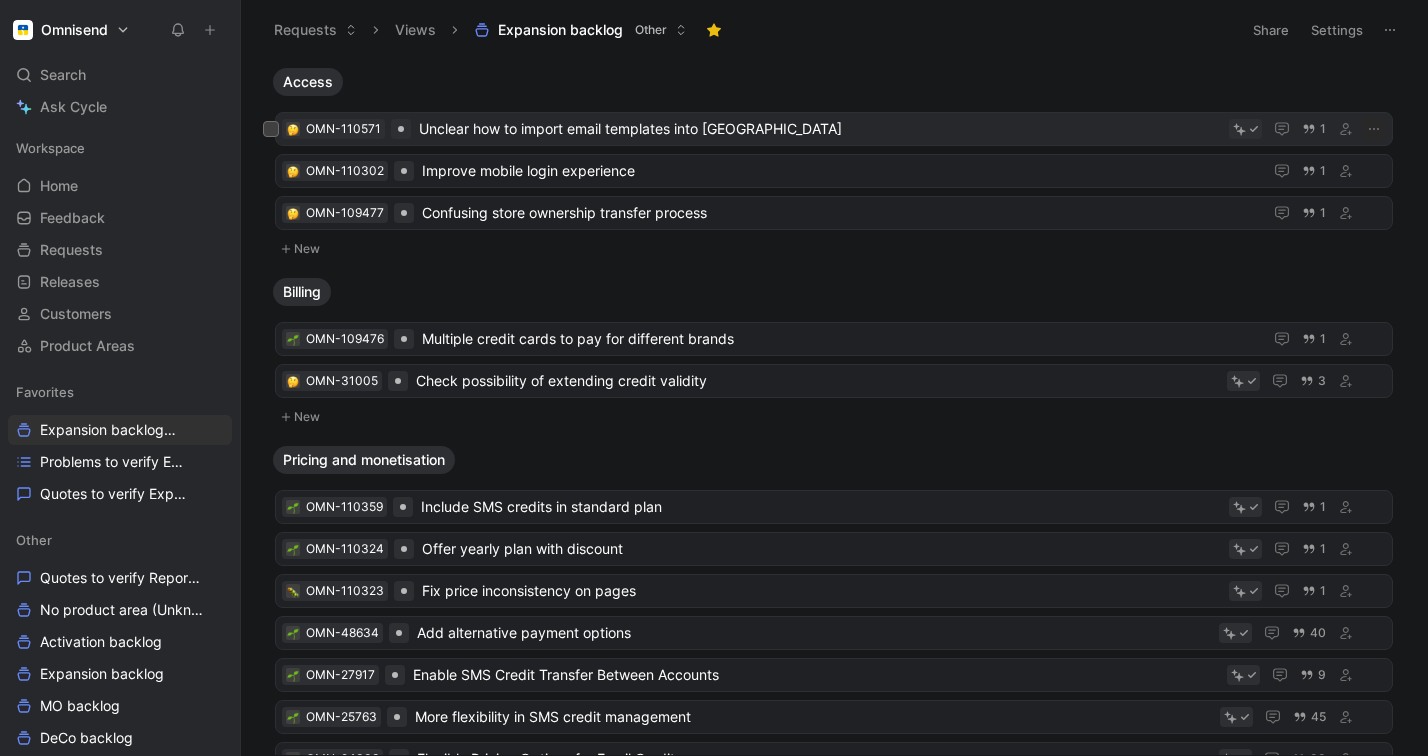 click on "Unclear how to import email templates into [GEOGRAPHIC_DATA]" at bounding box center (820, 129) 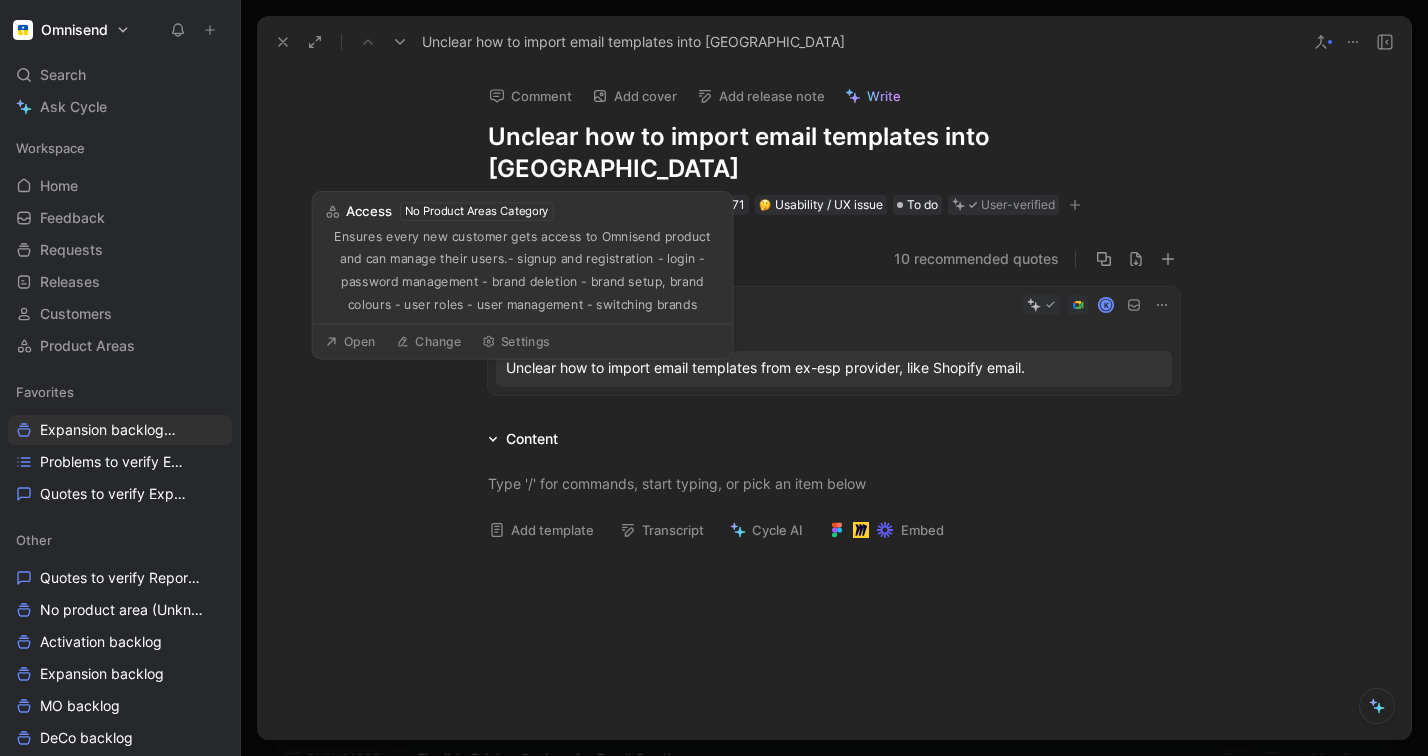 click on "Comment Add cover Add release note Write Unclear how to import email templates into Omnisend Access Add assignee OMN-110571 Usability / UX issue To do User-verified Quotes 1 10 recommended quotes T Ausoutlet K Access Unclear how to import email templates from ex-esp provider, like Shopify email. Content Add template Transcript Cycle AI Embed" at bounding box center (834, 404) 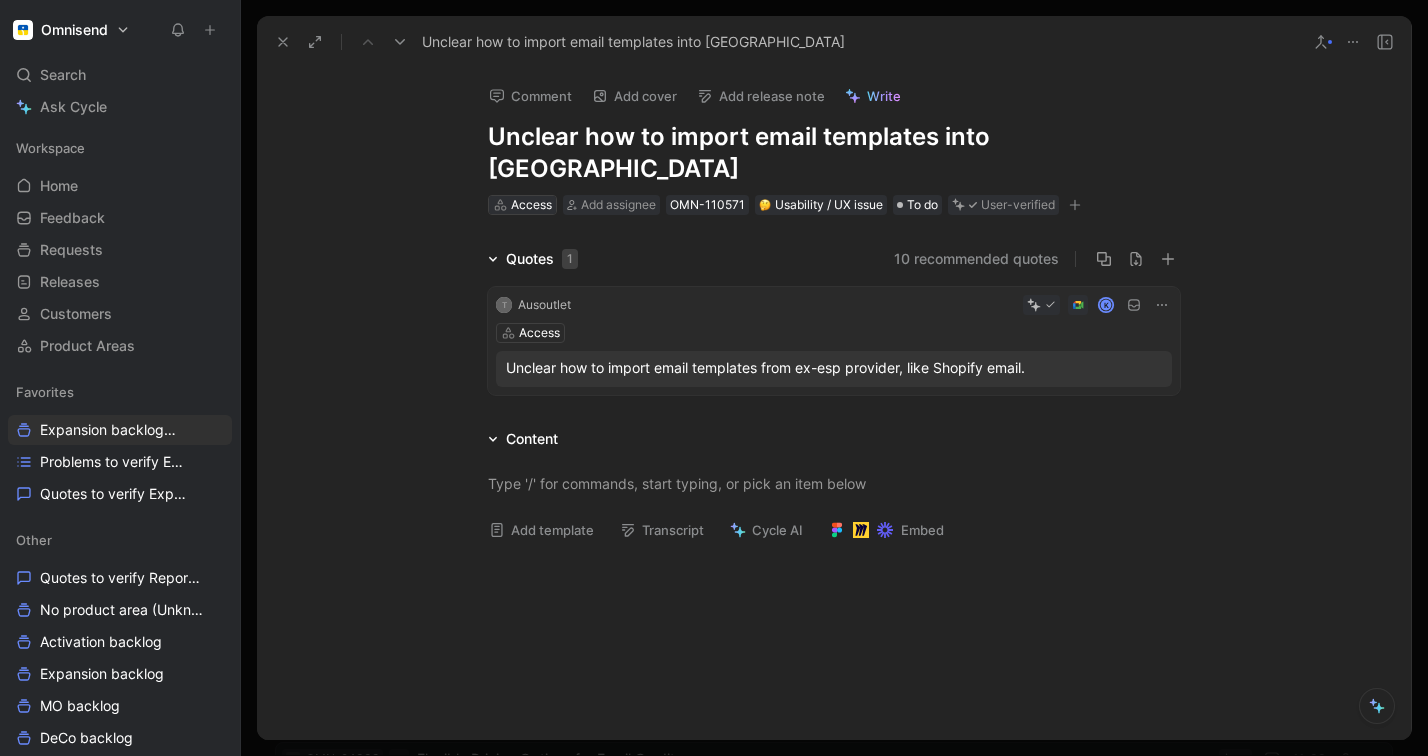 click on "Access" at bounding box center (531, 205) 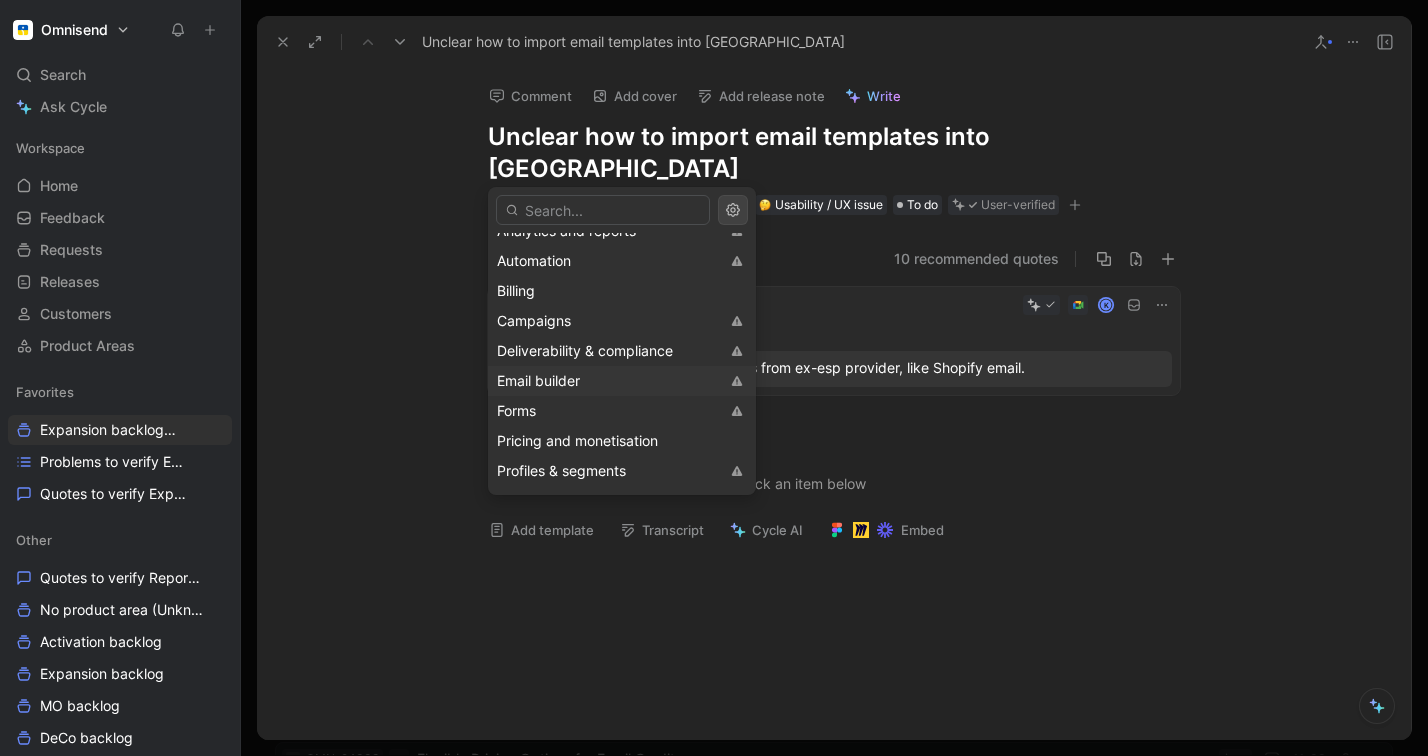 scroll, scrollTop: 185, scrollLeft: 0, axis: vertical 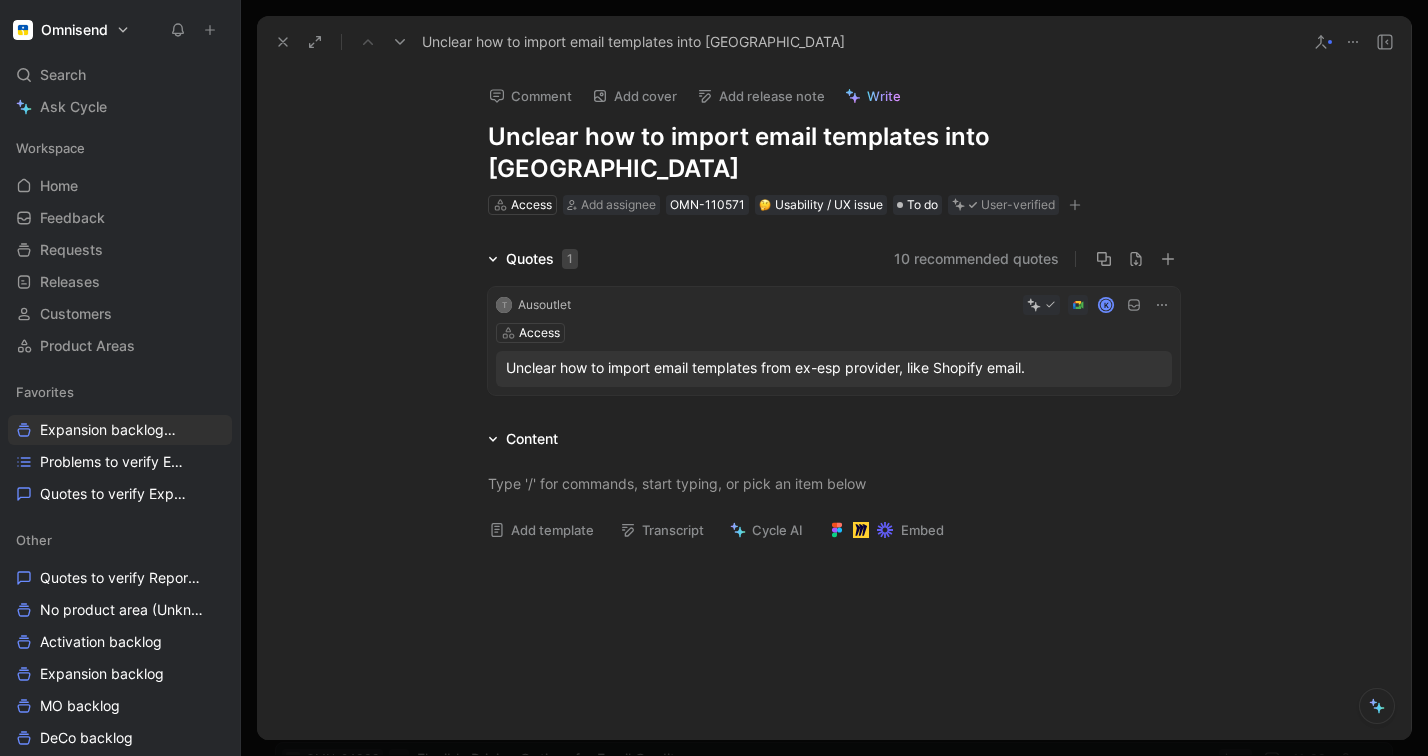 click 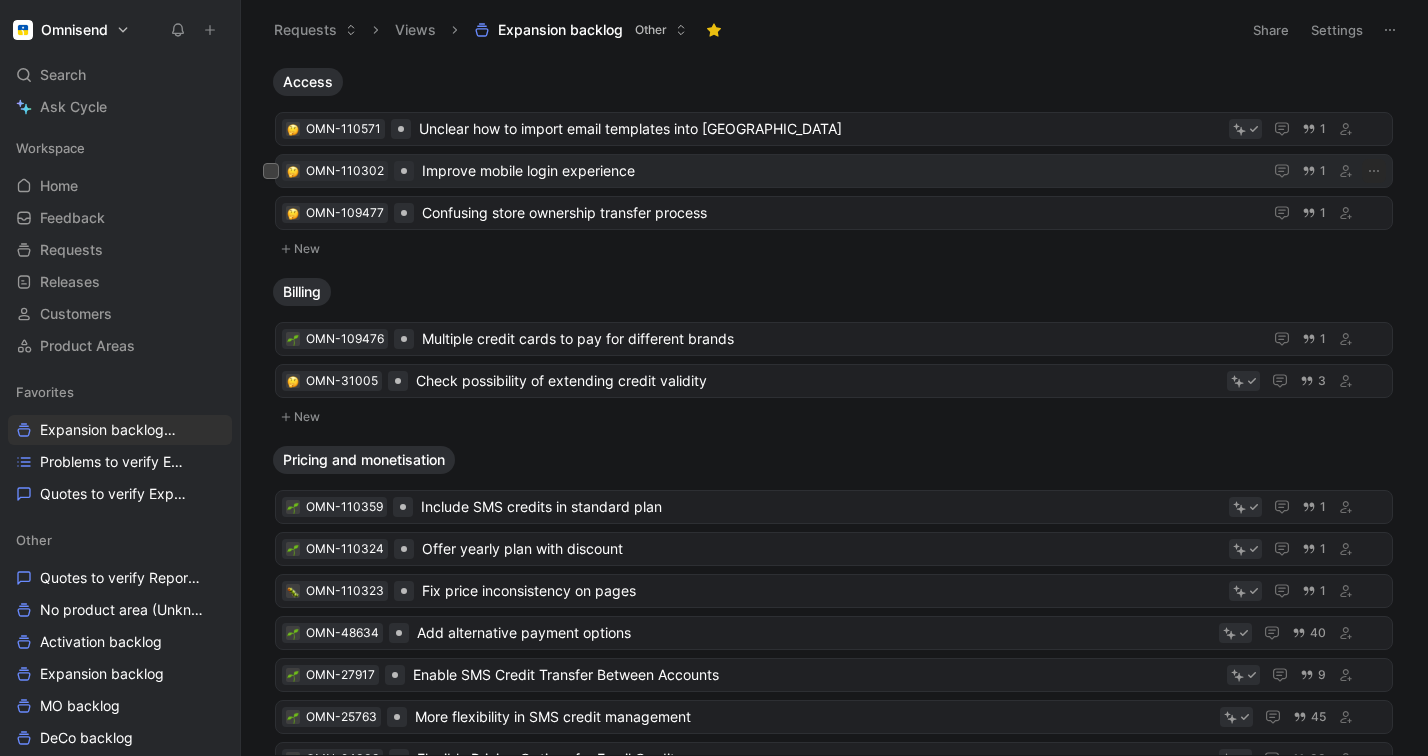 click on "Improve mobile login experience" at bounding box center [838, 171] 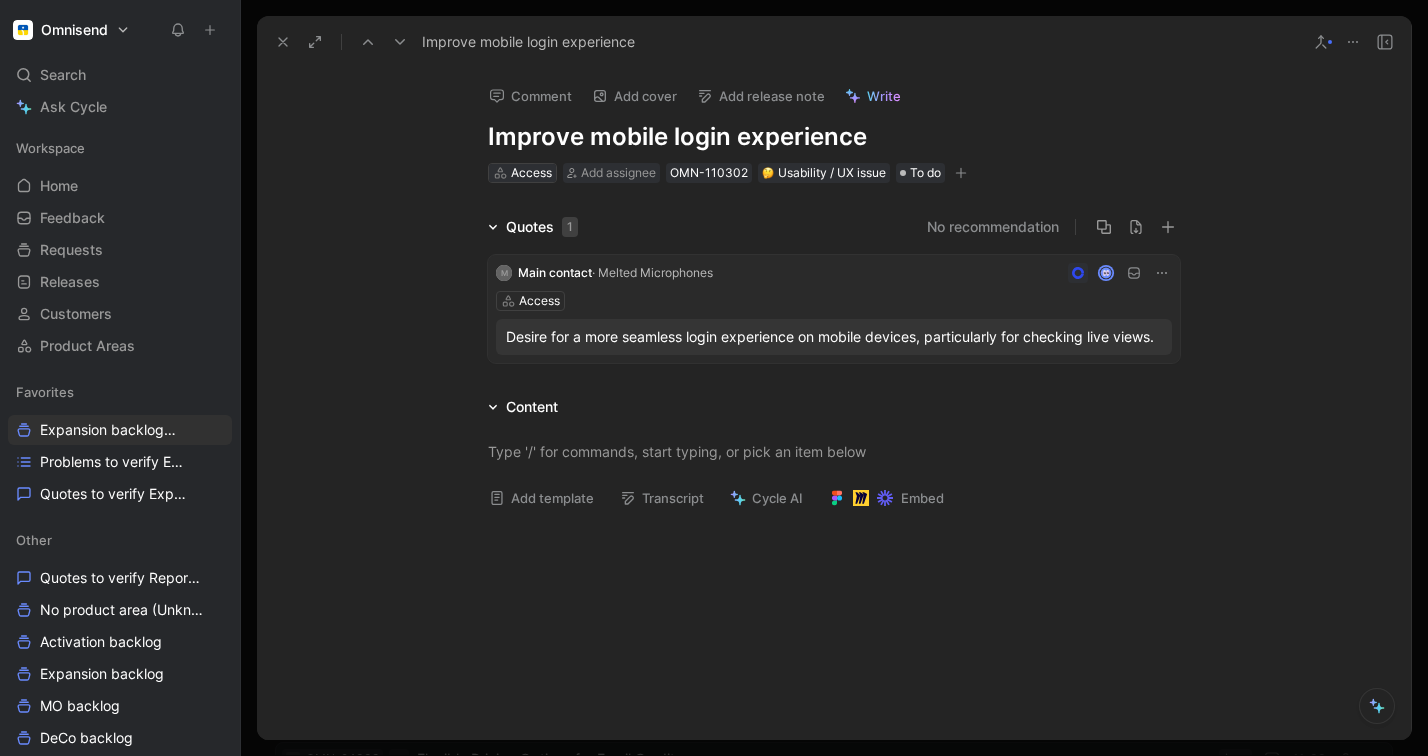 click on "Access" at bounding box center (531, 173) 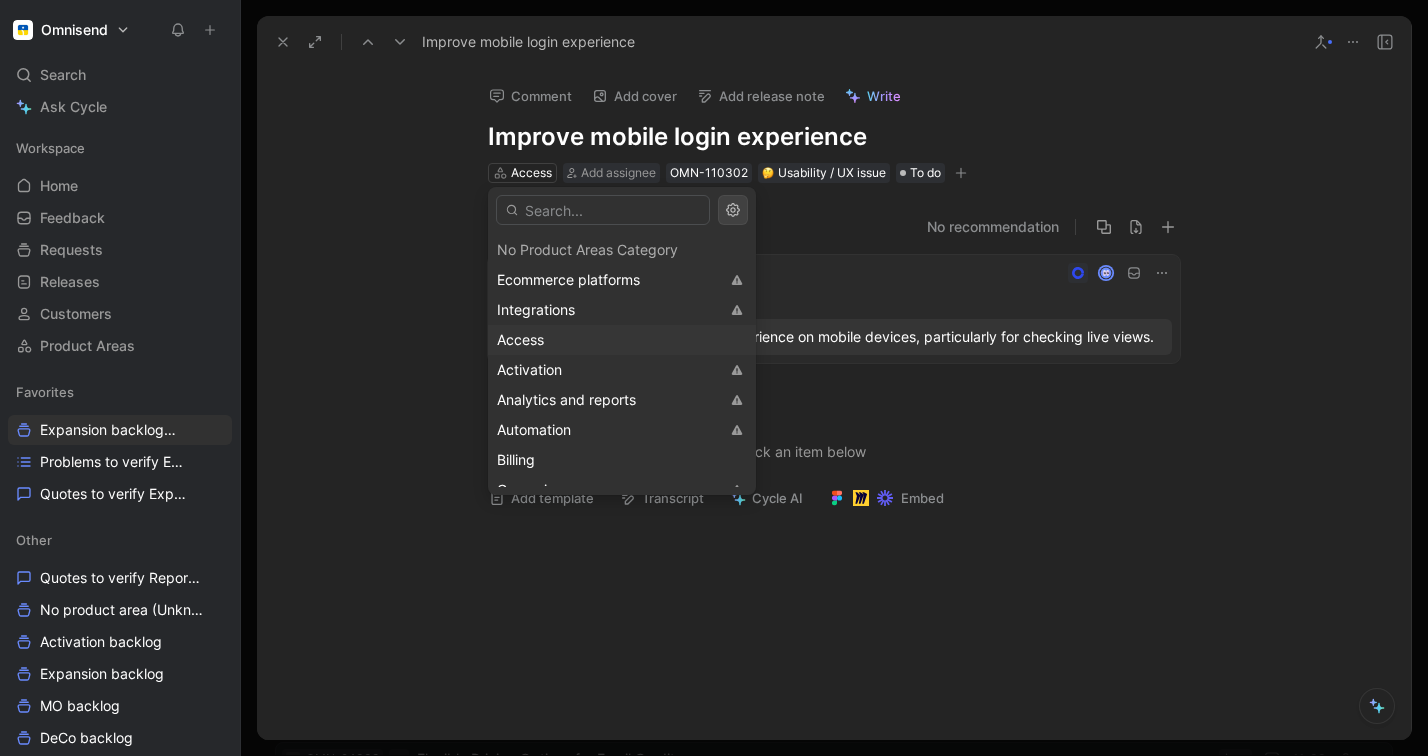 scroll, scrollTop: 31, scrollLeft: 0, axis: vertical 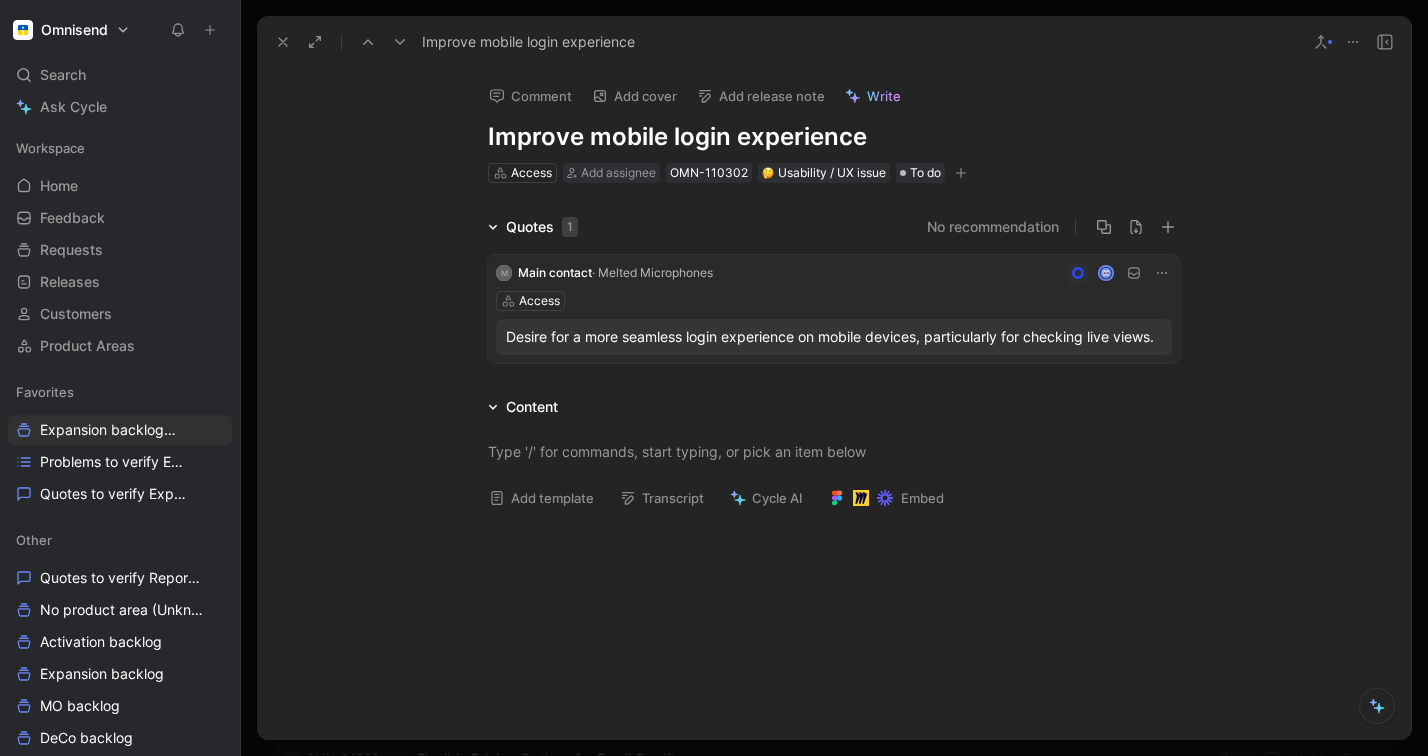 click 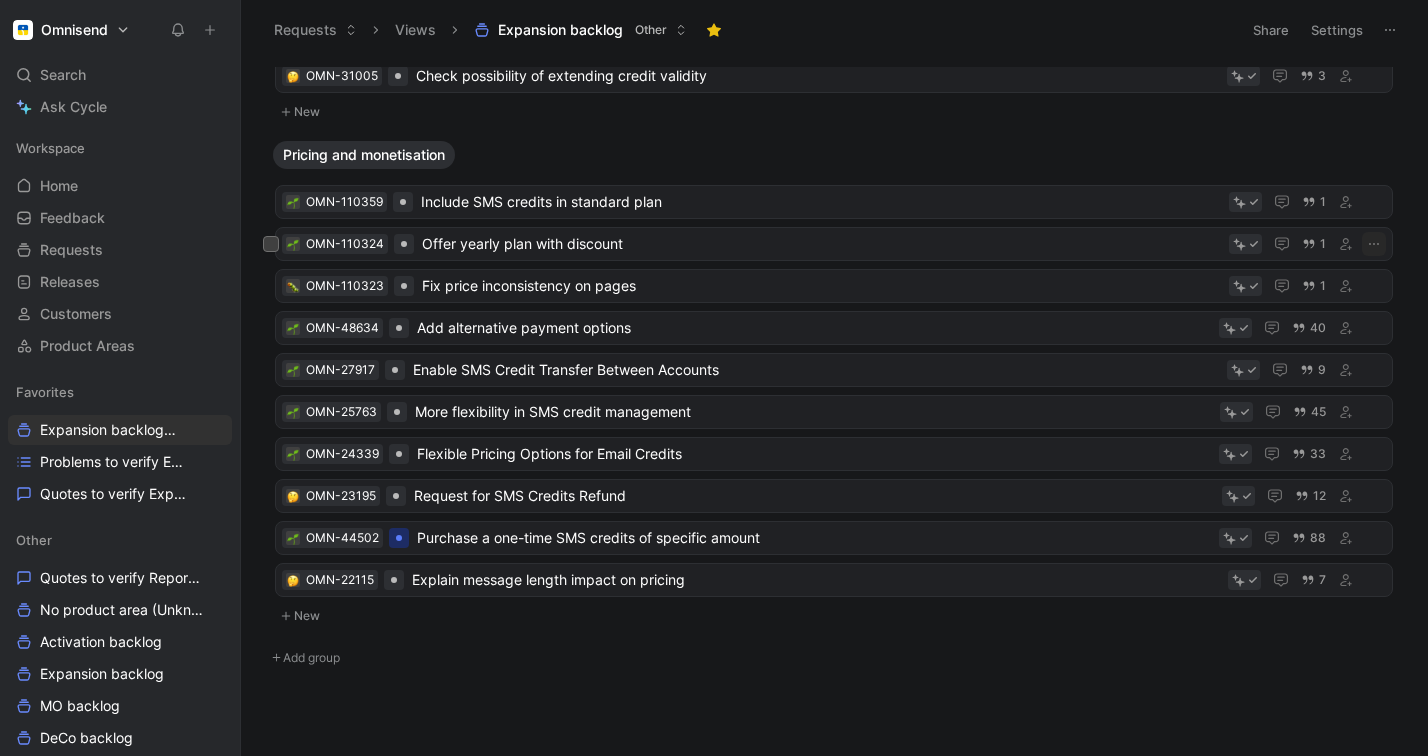 scroll, scrollTop: 309, scrollLeft: 0, axis: vertical 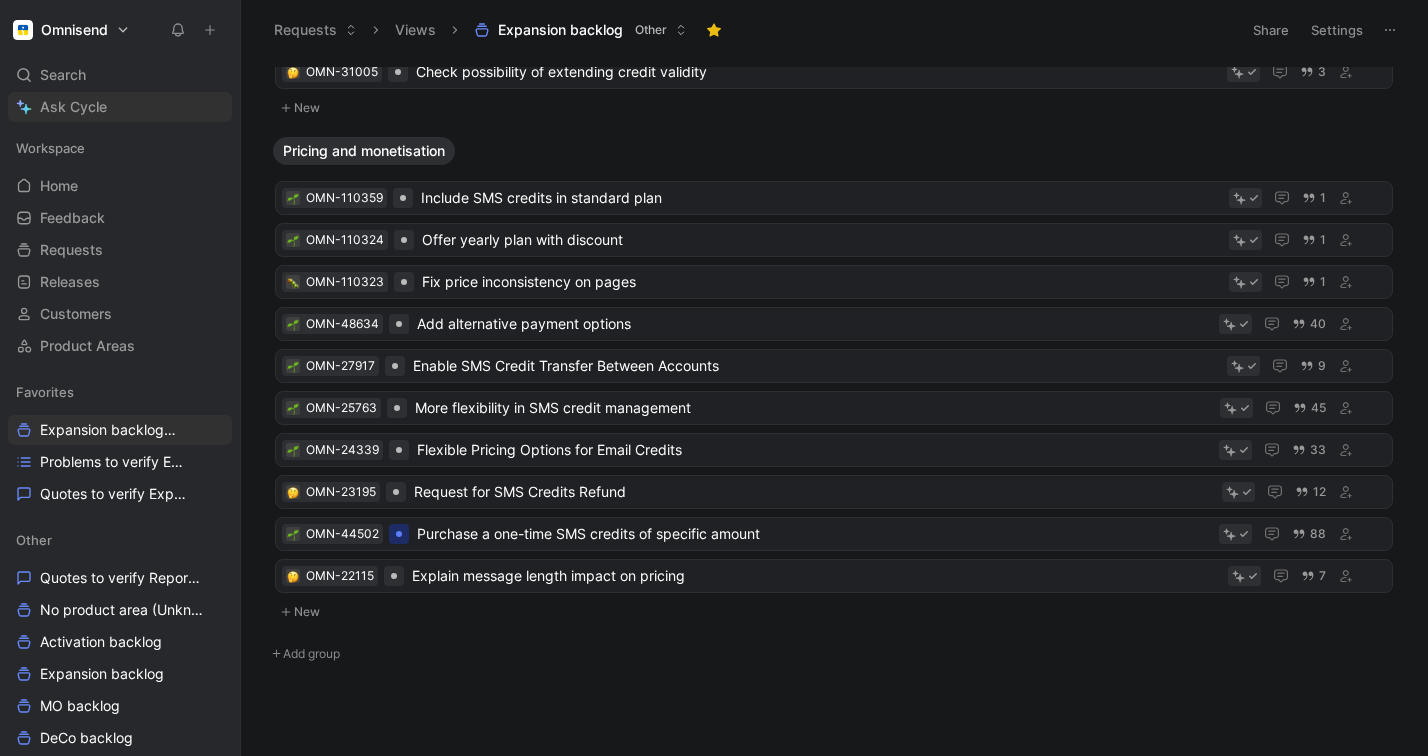 click on "Ask Cycle" at bounding box center (73, 107) 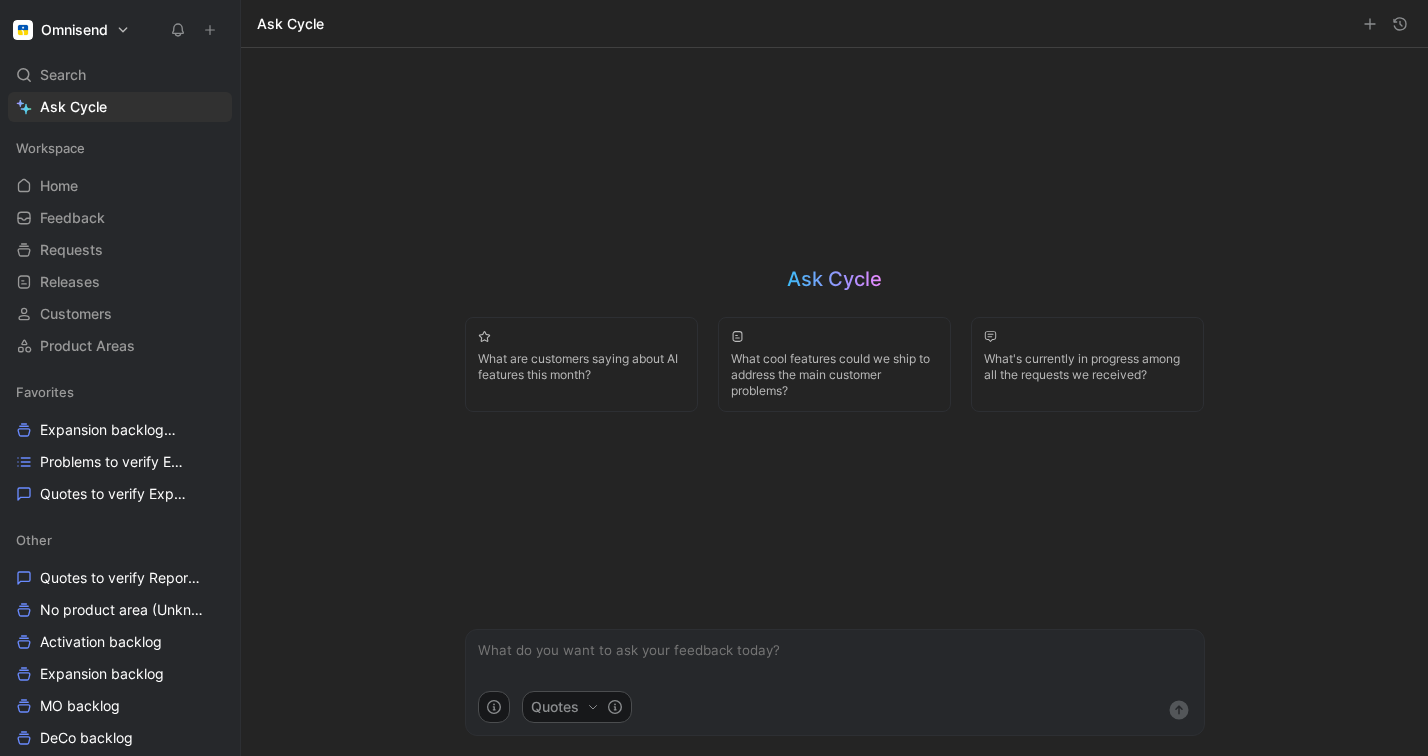 click at bounding box center (835, 660) 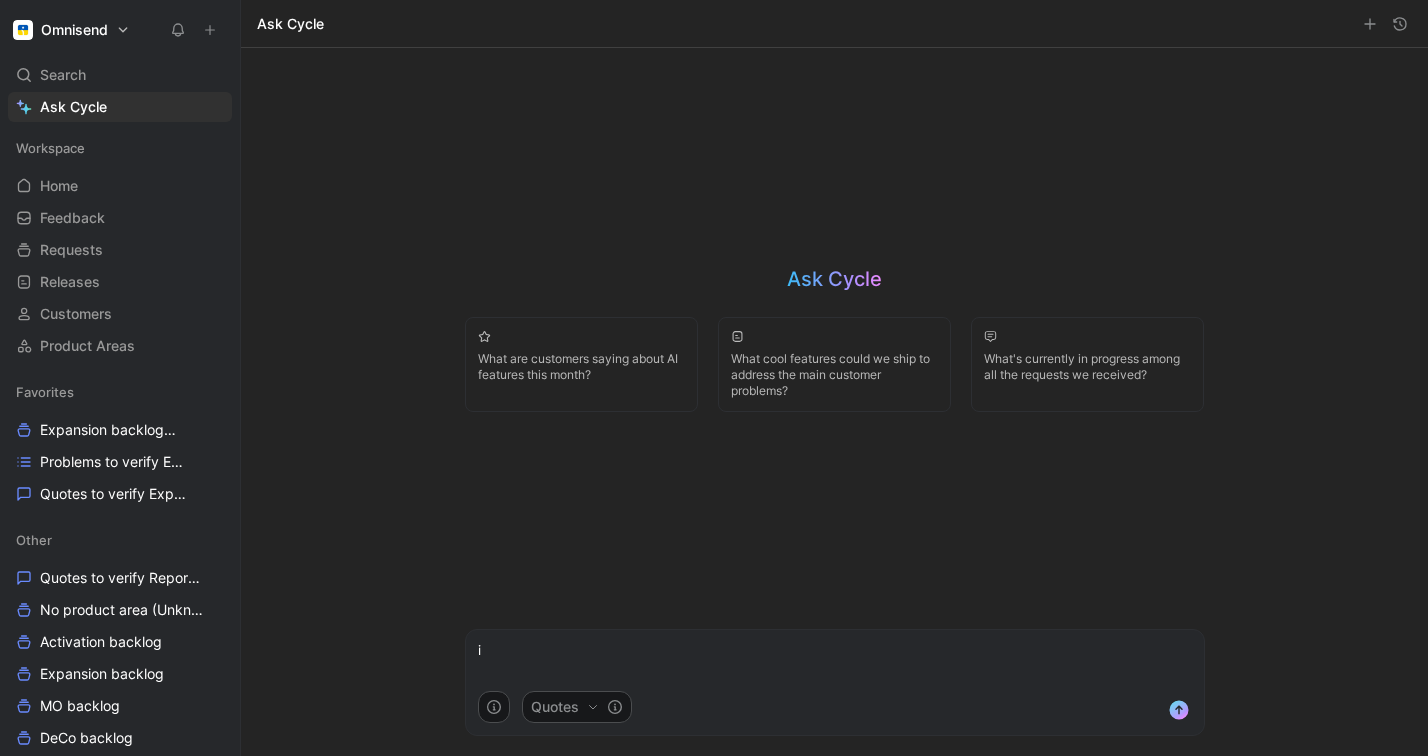type on "i" 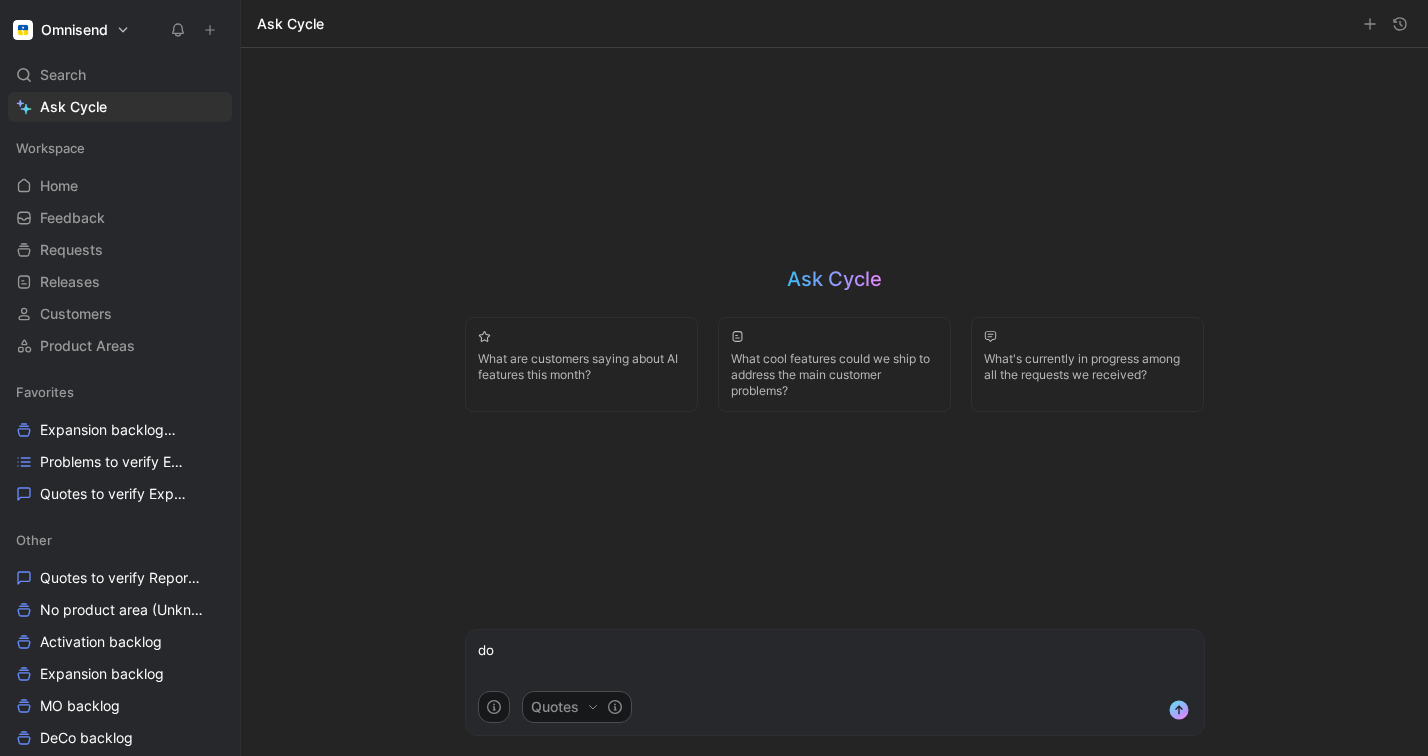 type on "d" 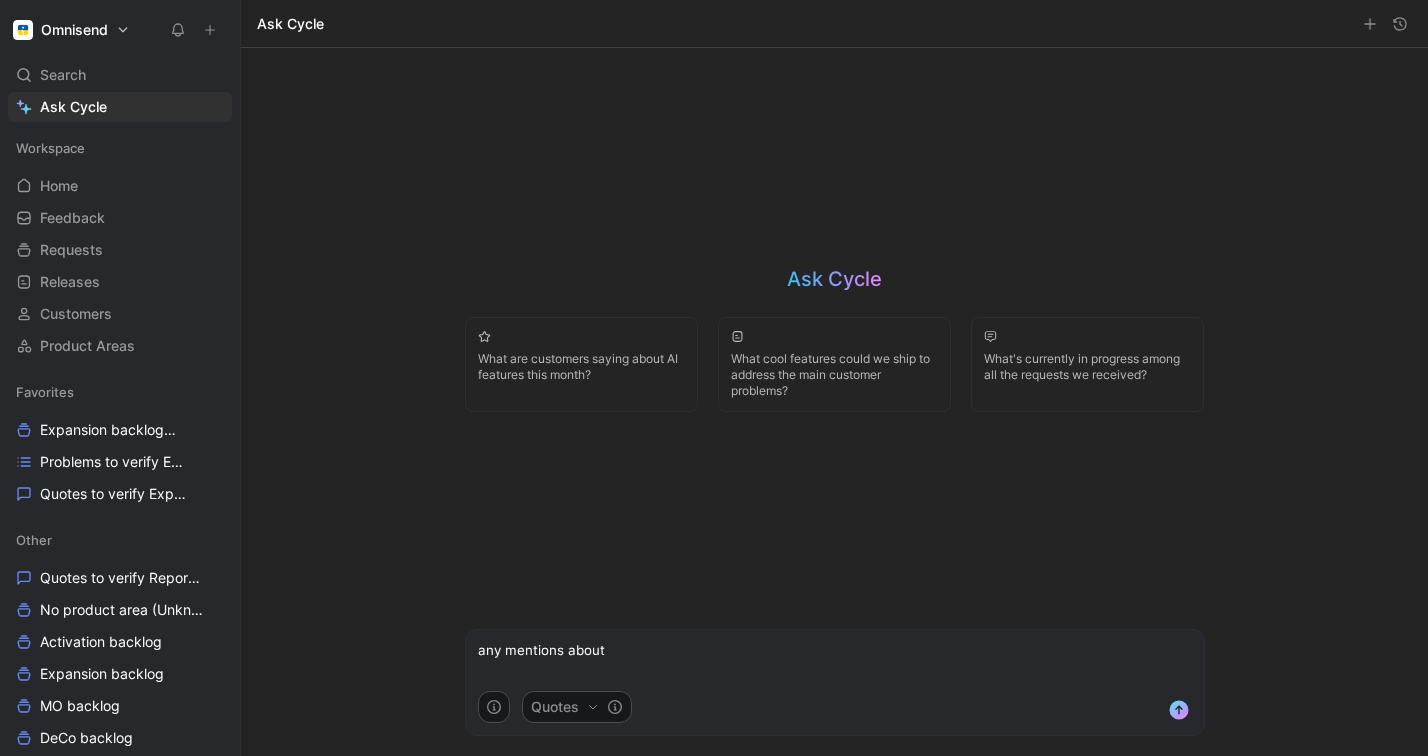 paste on "Billing Forecast" 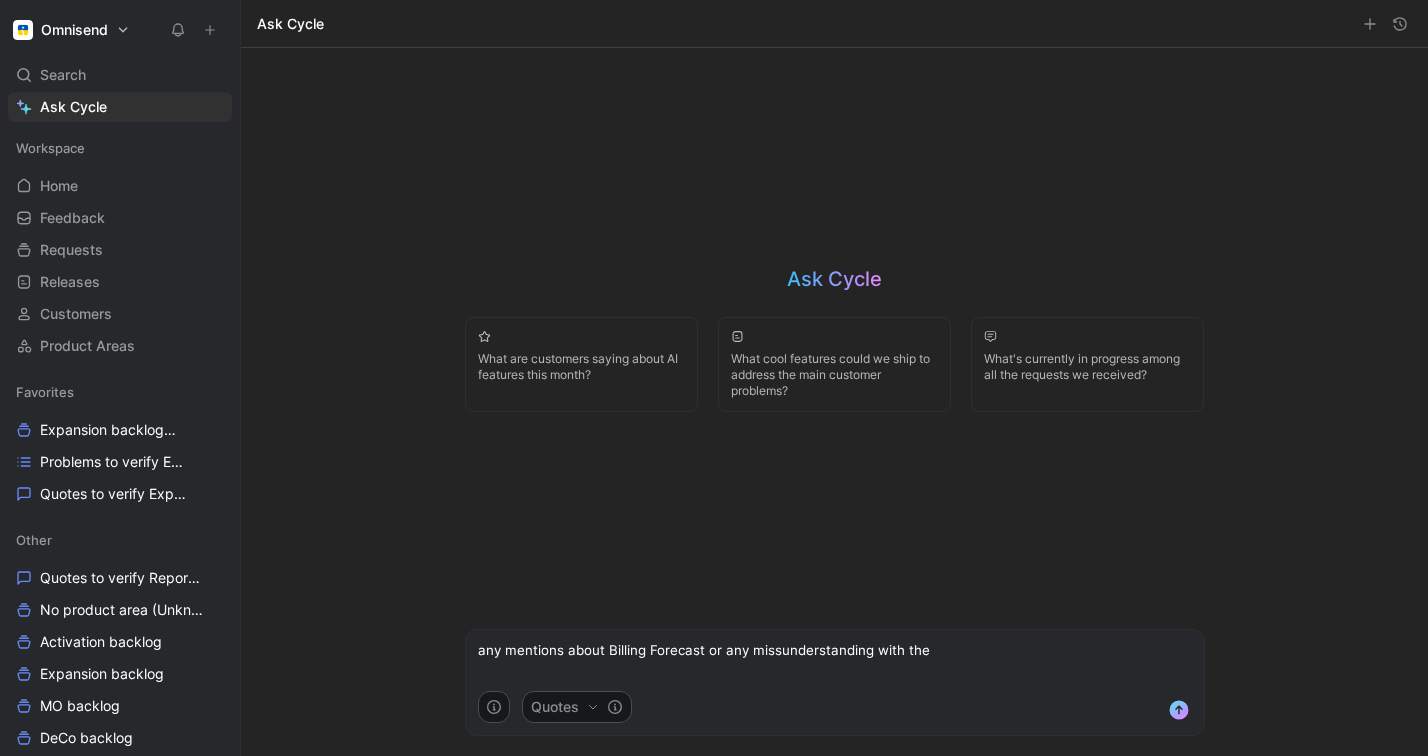 click on "any mentions about Billing Forecast or any missunderstanding with the" at bounding box center (835, 660) 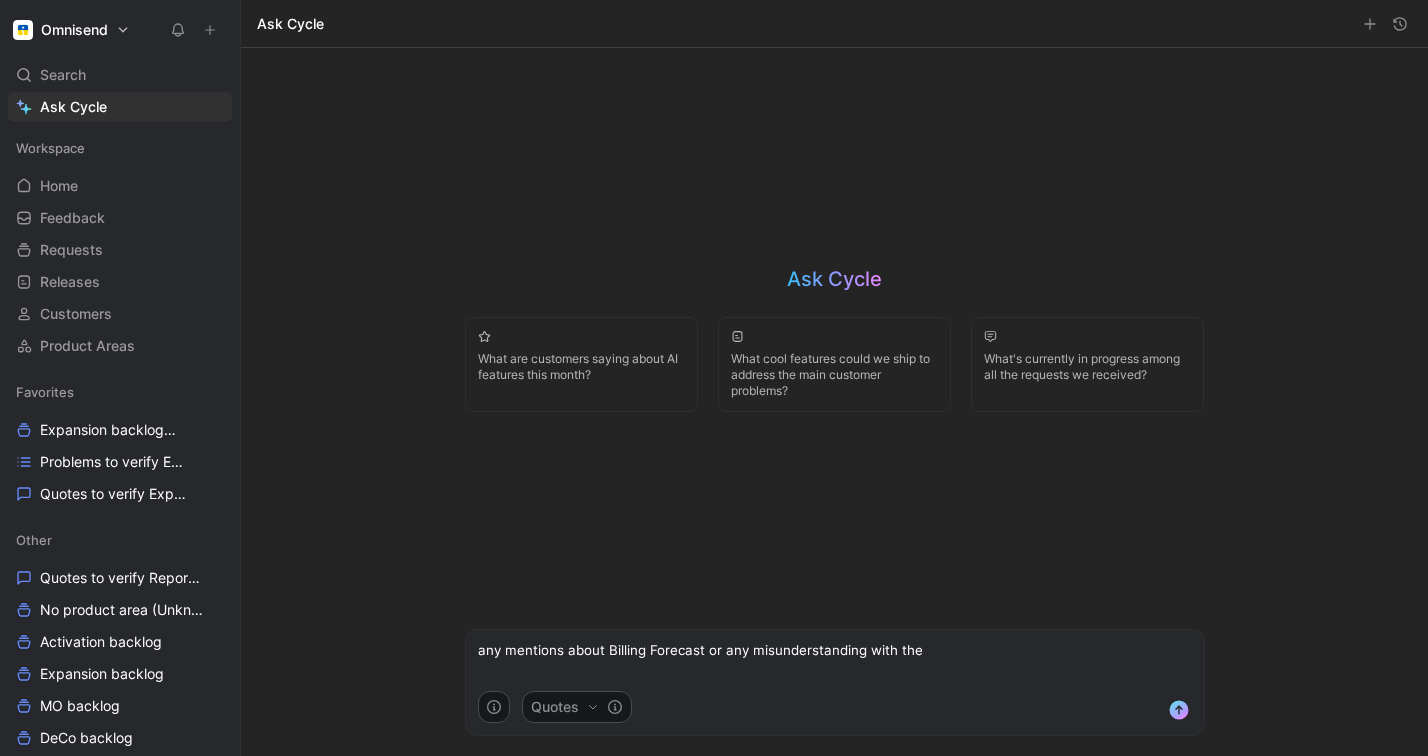 click on "any mentions about Billing Forecast or any misunderstanding with the" at bounding box center (835, 660) 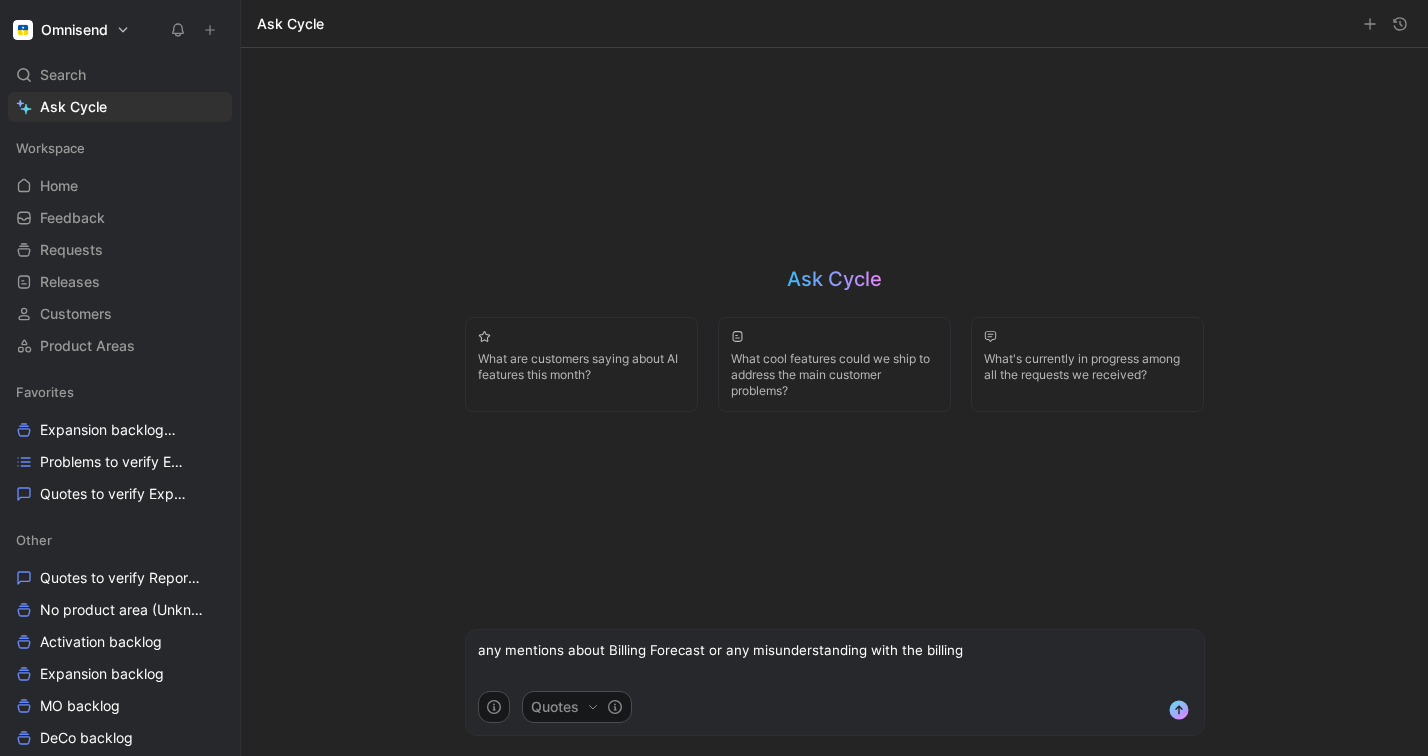 type on "any mentions about Billing Forecast or any misunderstanding with the billing?" 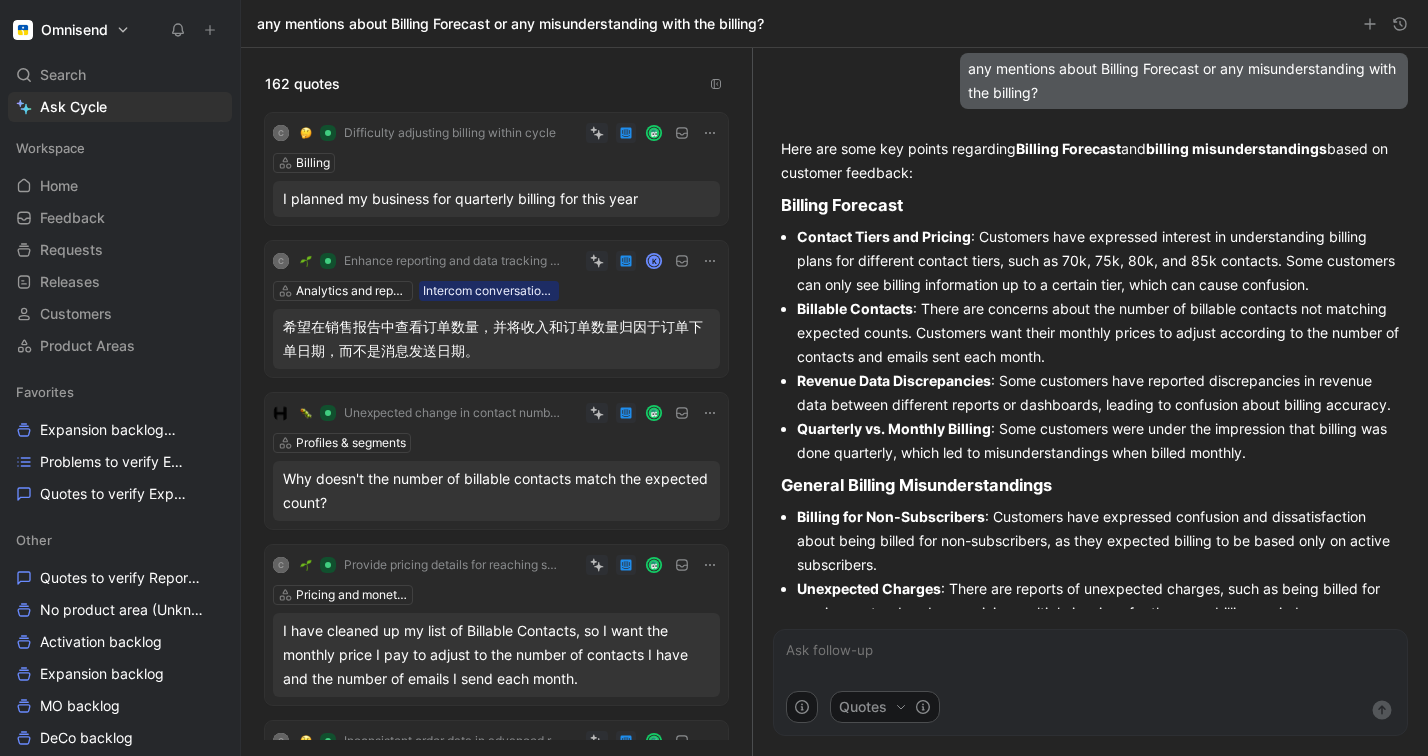 scroll, scrollTop: 0, scrollLeft: 0, axis: both 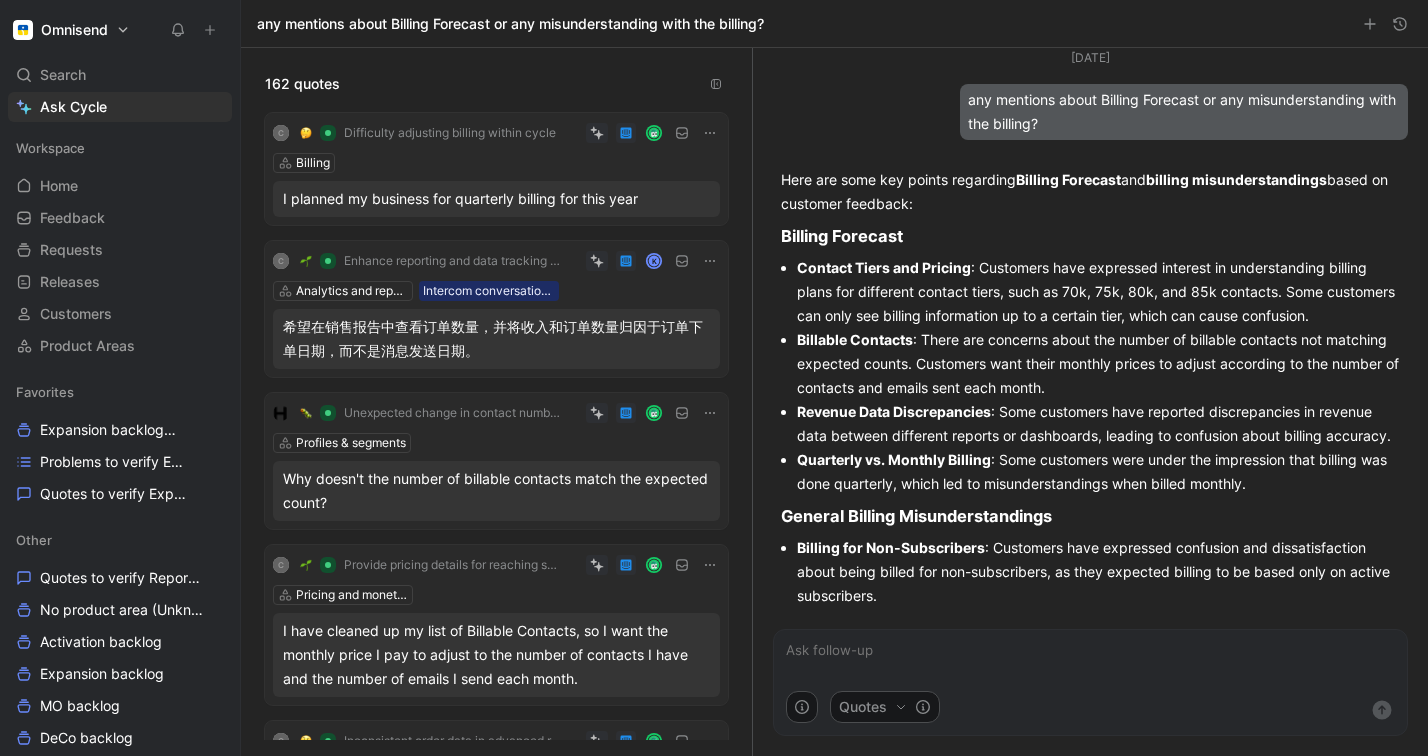 click on "Billable Contacts : There are concerns about the number of billable contacts not matching expected counts. Customers want their monthly prices to adjust according to the number of contacts and emails sent each month." at bounding box center (1098, 364) 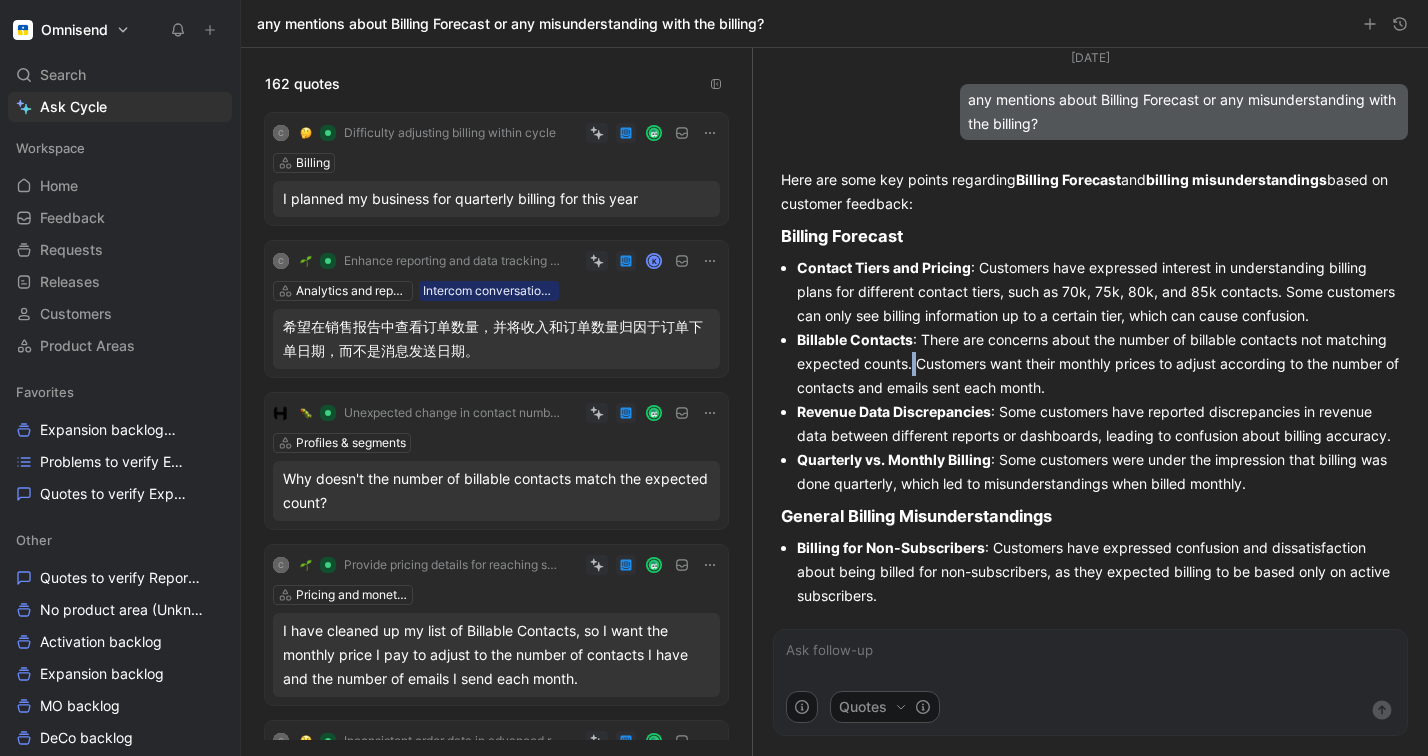 click on "Billable Contacts : There are concerns about the number of billable contacts not matching expected counts. Customers want their monthly prices to adjust according to the number of contacts and emails sent each month." at bounding box center (1098, 364) 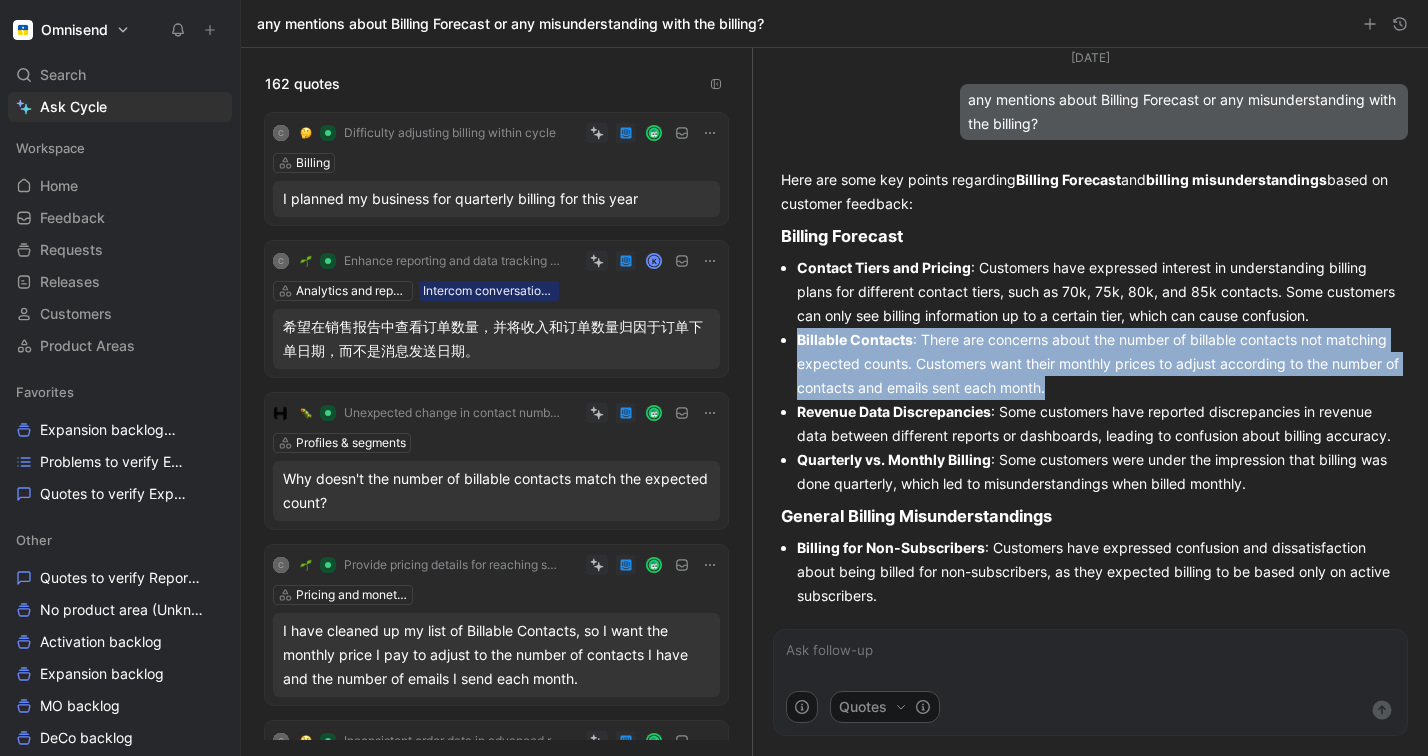 click on "Billable Contacts : There are concerns about the number of billable contacts not matching expected counts. Customers want their monthly prices to adjust according to the number of contacts and emails sent each month." at bounding box center (1098, 364) 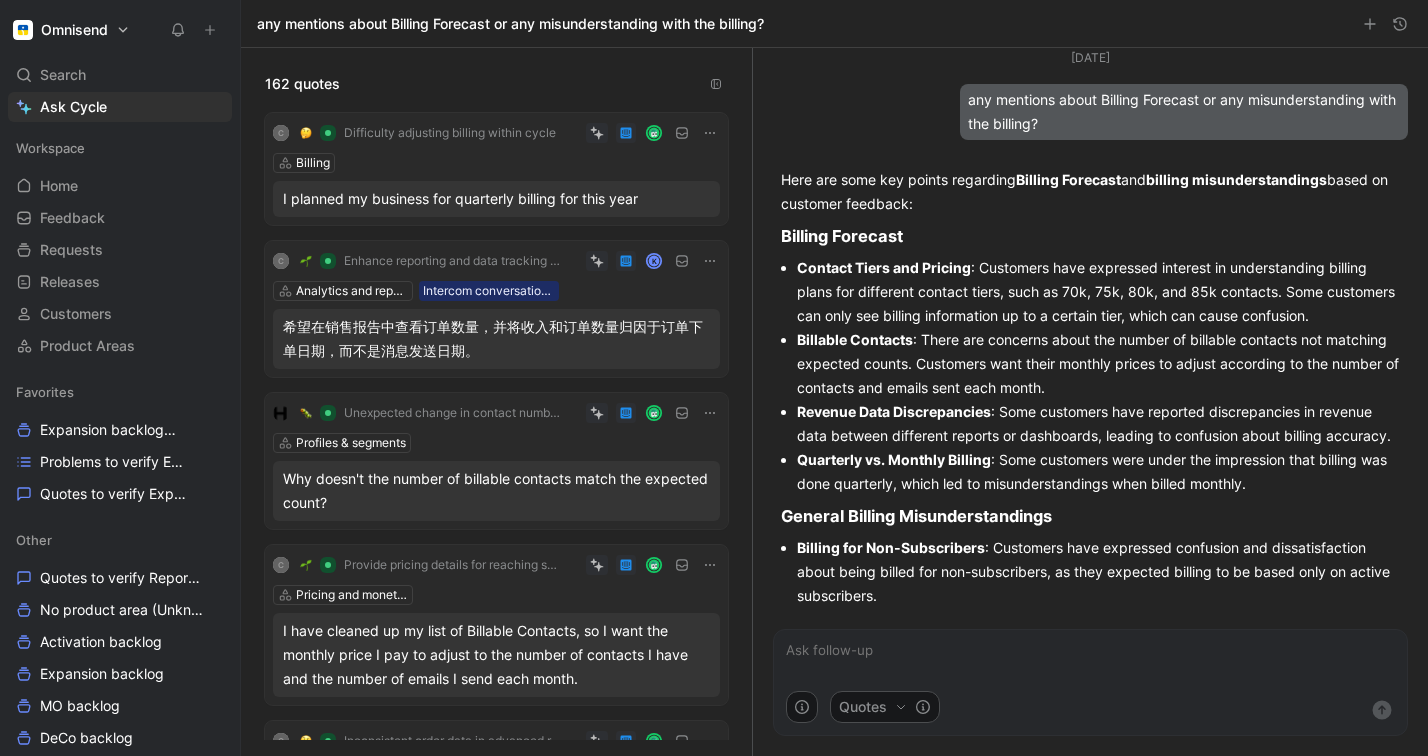 click on "Revenue Data Discrepancies" at bounding box center (894, 411) 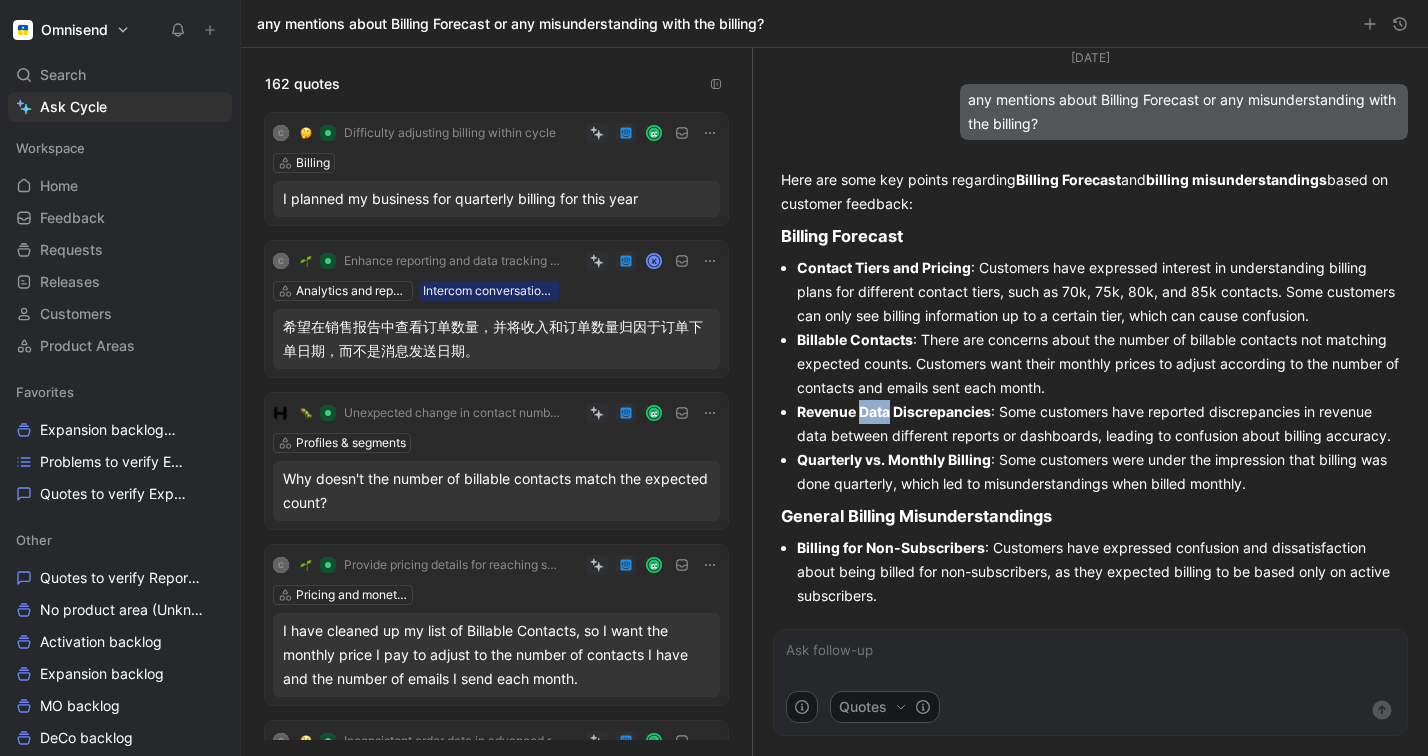 click on "Revenue Data Discrepancies" at bounding box center [894, 411] 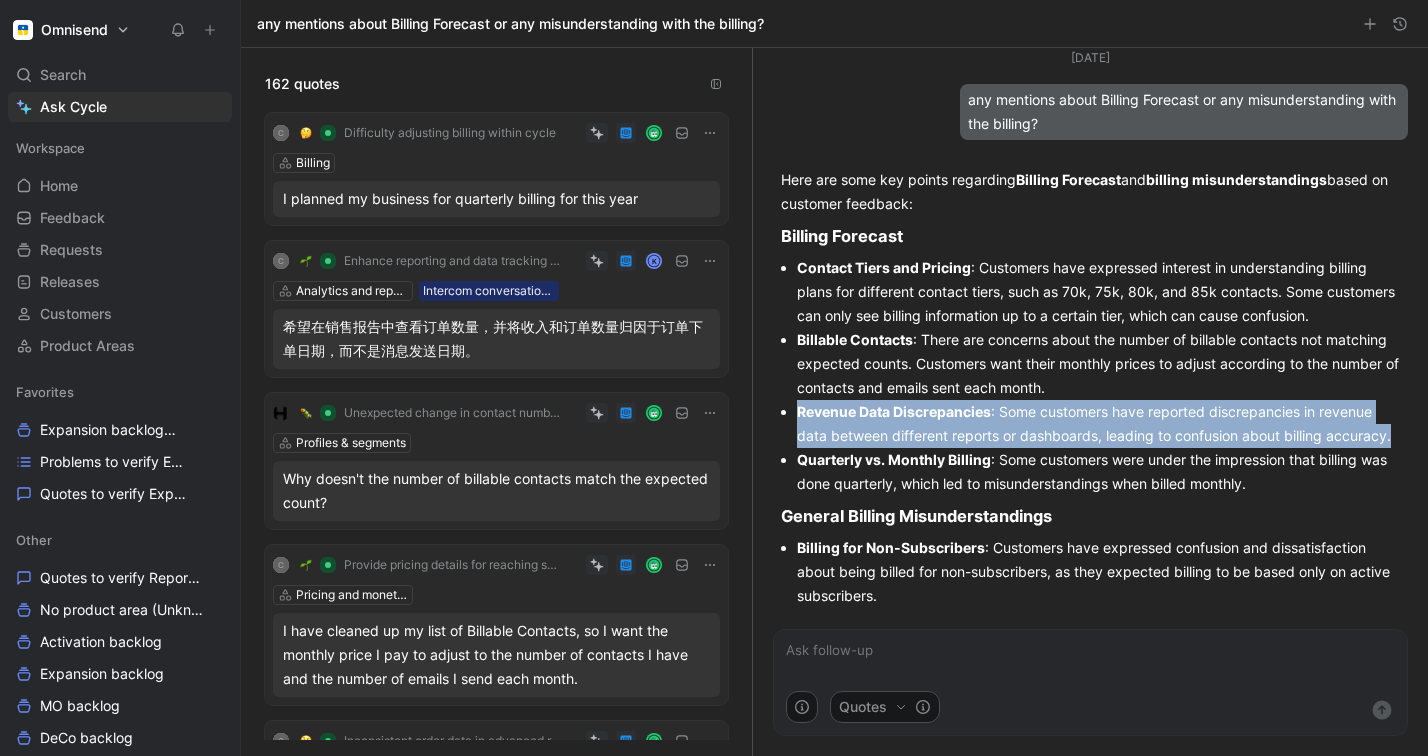 click on "Revenue Data Discrepancies" at bounding box center (894, 411) 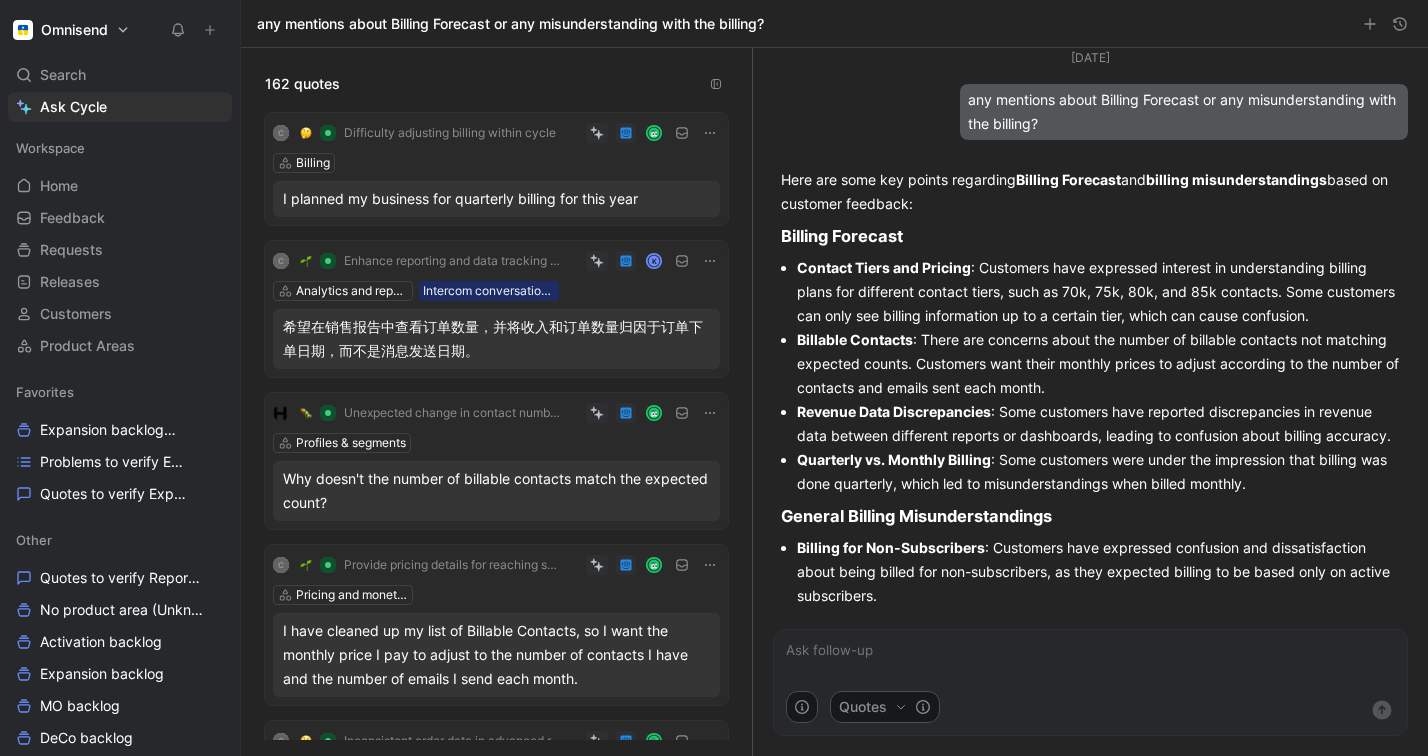 click on "Quarterly vs. Monthly Billing" at bounding box center (894, 459) 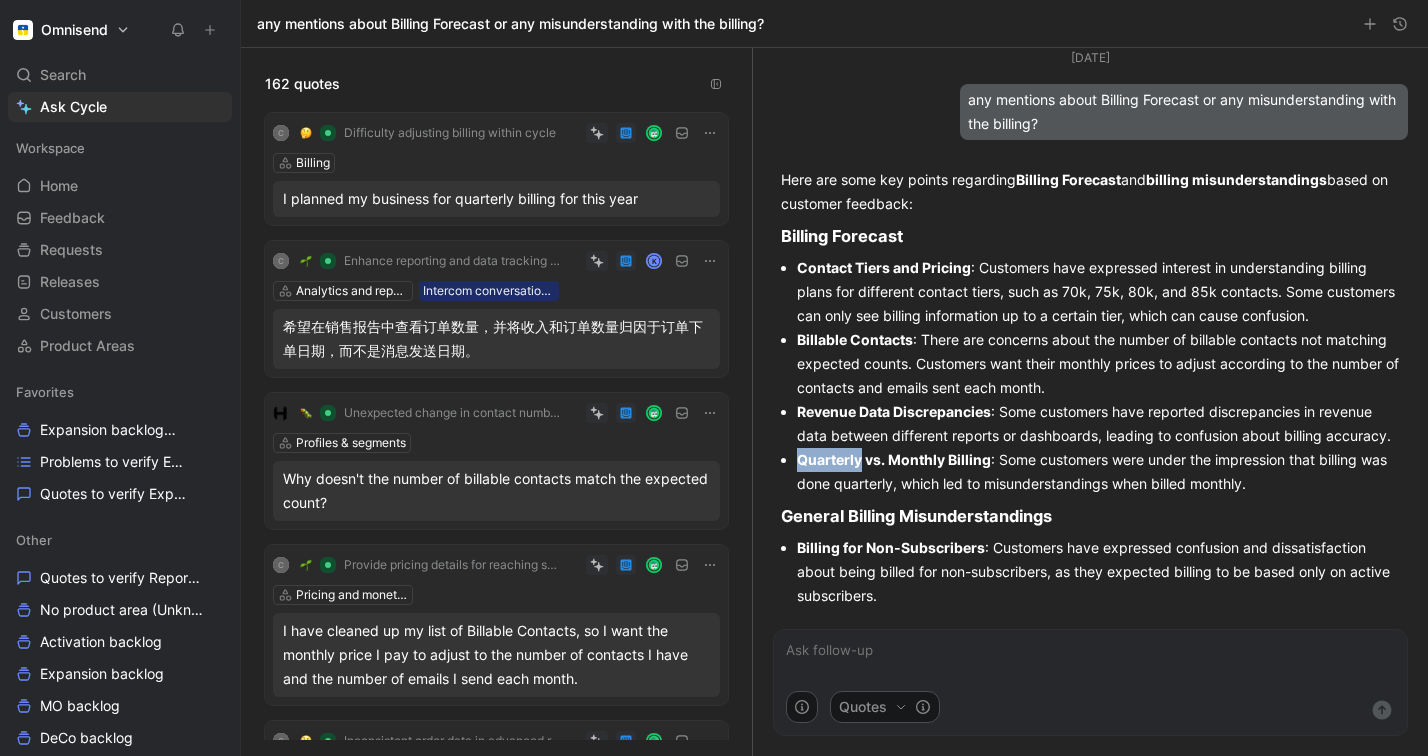 click on "Quarterly vs. Monthly Billing" at bounding box center (894, 459) 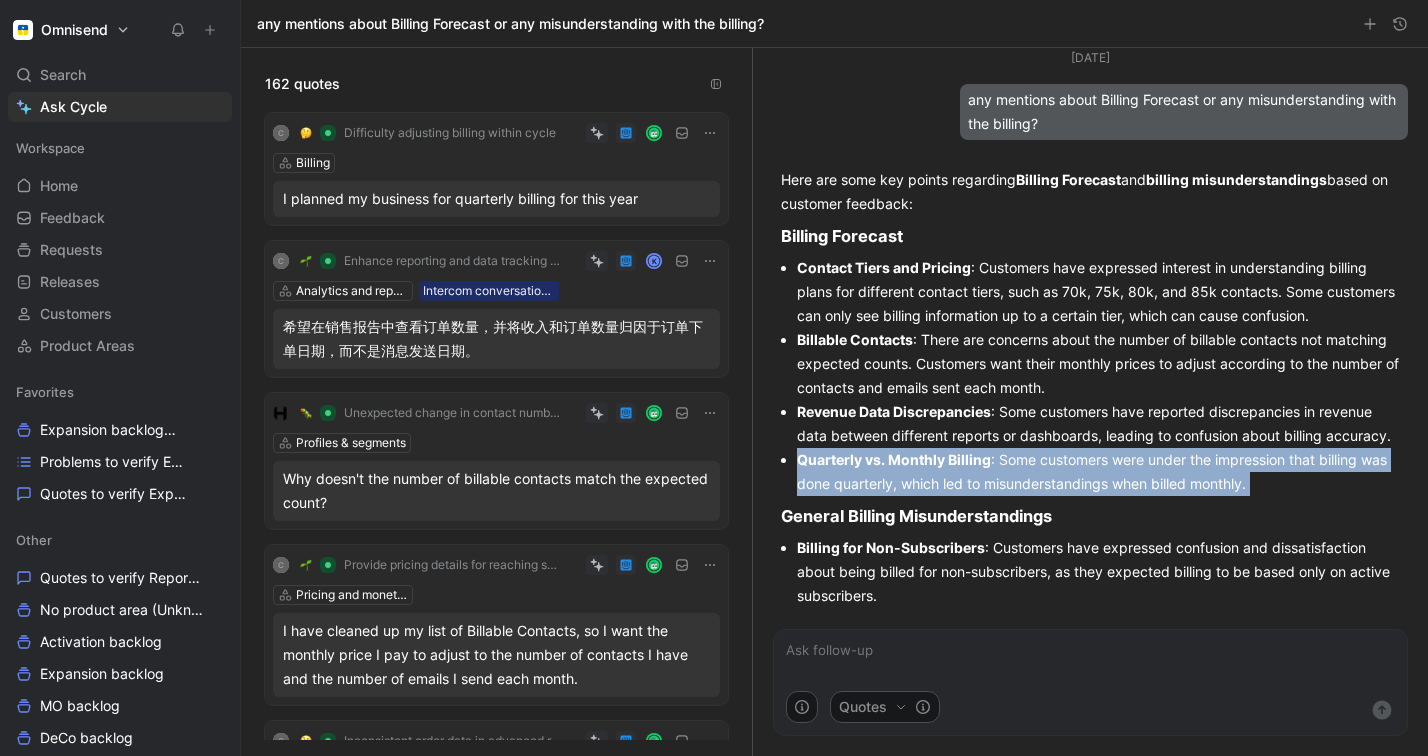 click on "Quarterly vs. Monthly Billing" at bounding box center [894, 459] 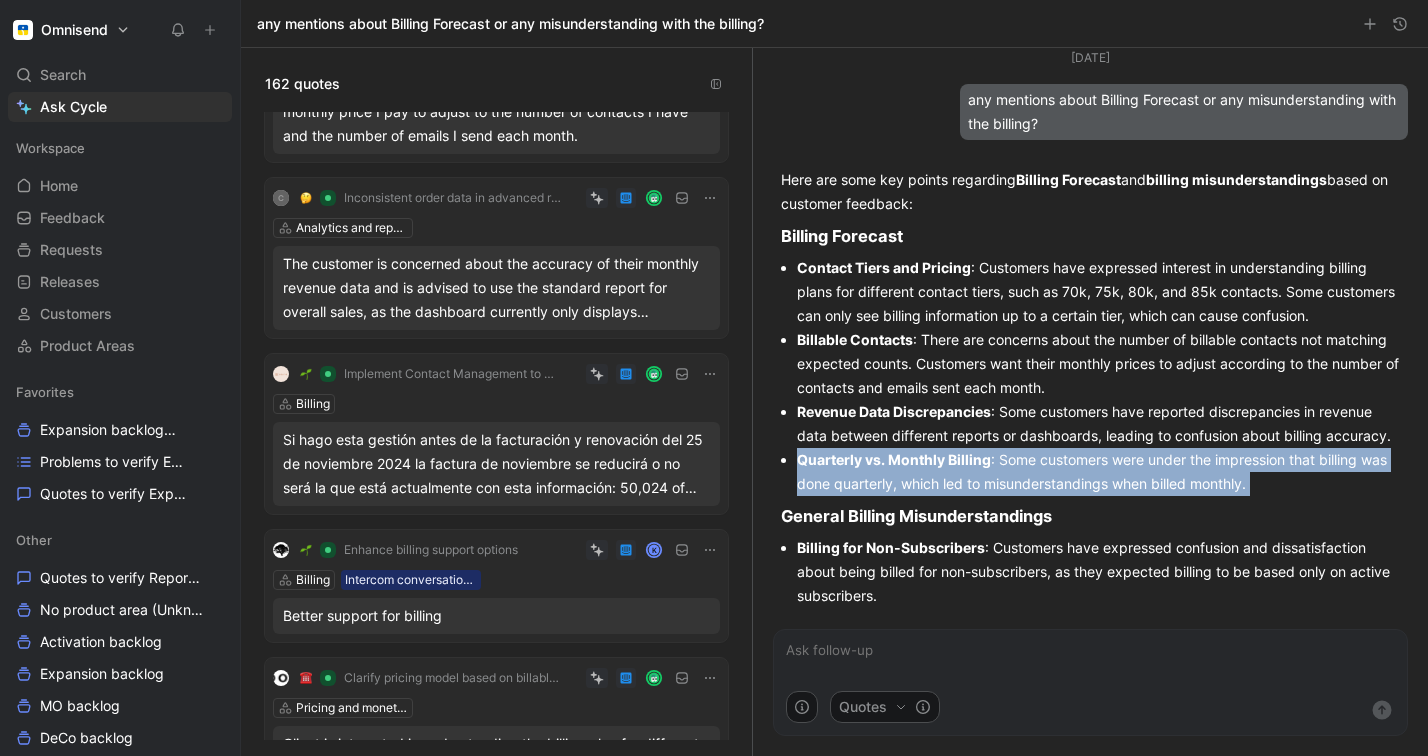 scroll, scrollTop: 552, scrollLeft: 0, axis: vertical 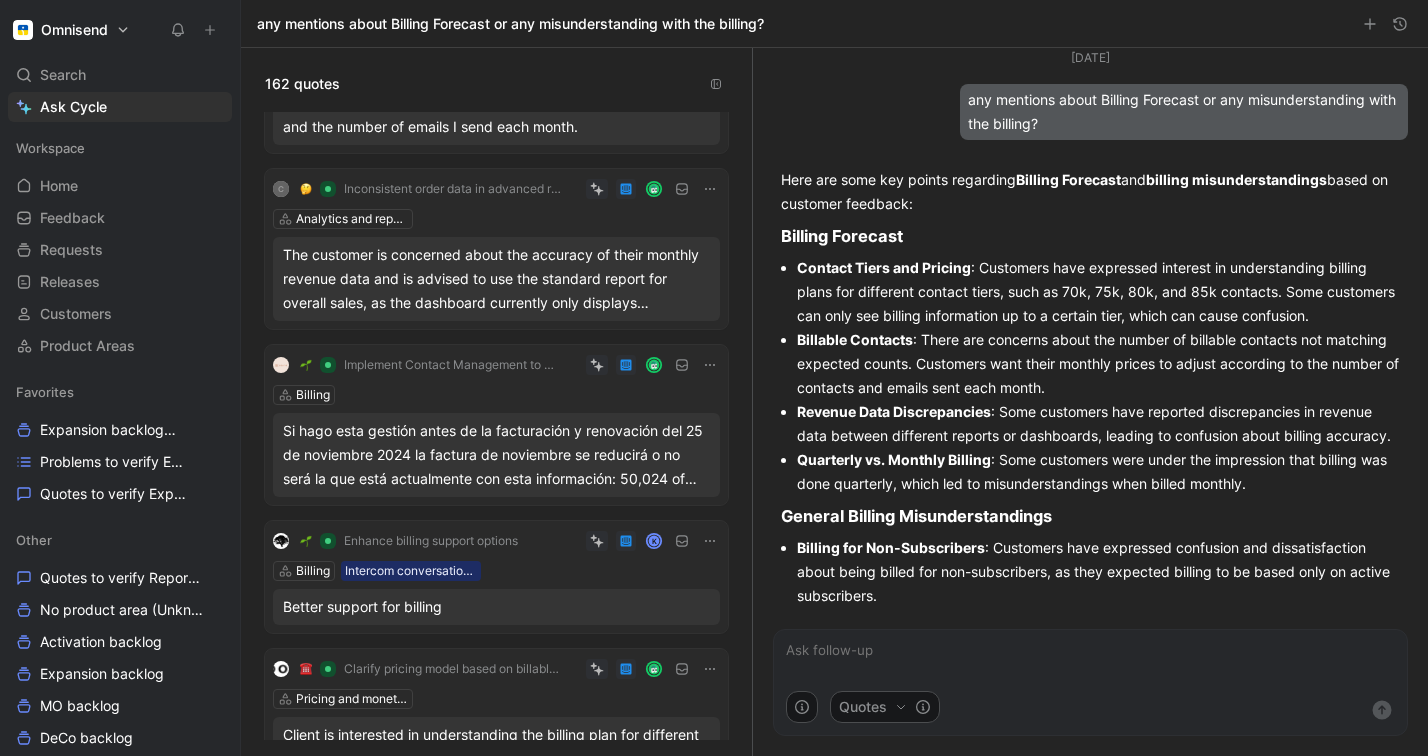 click on "Si hago esta gestión antes de la facturación y renovación del 25 de noviembre 2024 la factura de noviembre se reducirá o no será la que está actualmente con esta información: 50,024 of 45,000 contacts reached this billing cycle." at bounding box center [496, 455] 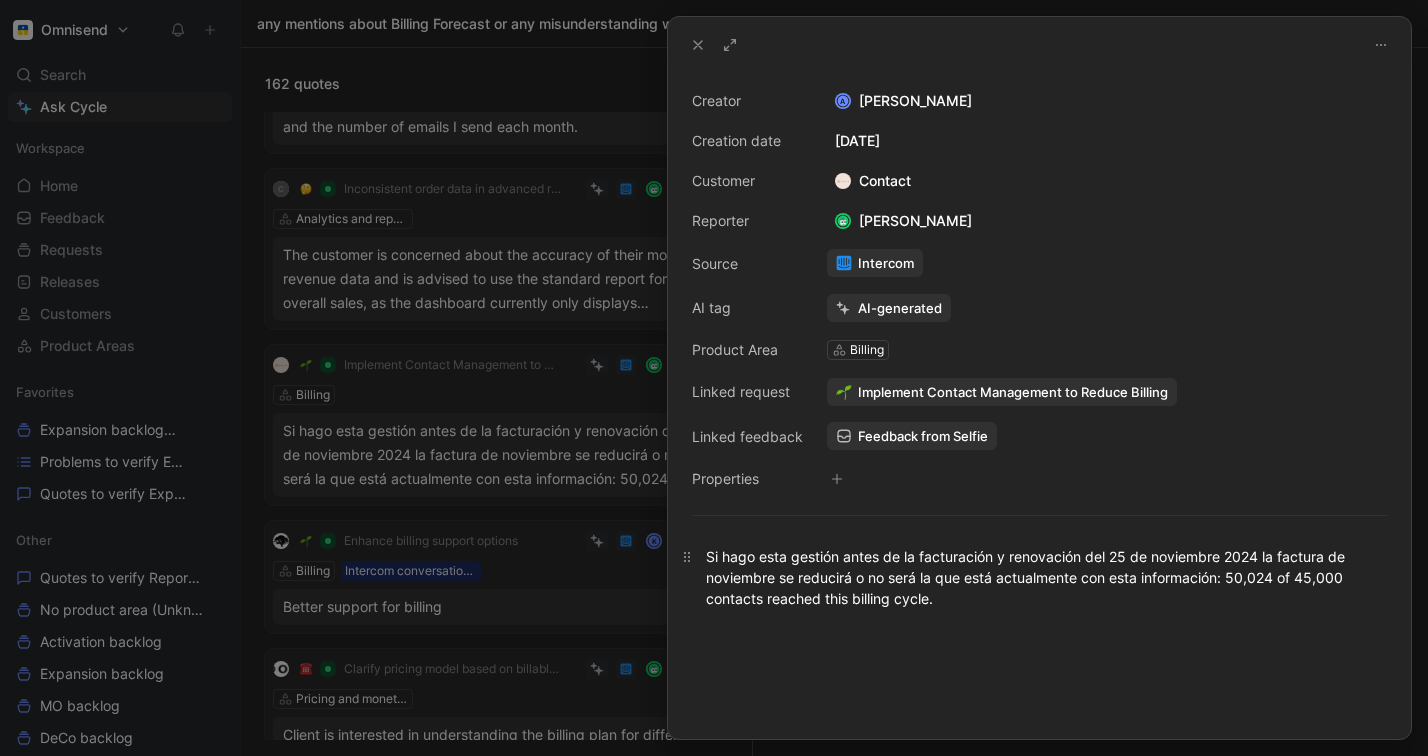 click on "Si hago esta gestión antes de la facturación y renovación del 25 de noviembre 2024 la factura de noviembre se reducirá o no será la que está actualmente con esta información: 50,024 of 45,000 contacts reached this billing cycle." at bounding box center (1039, 577) 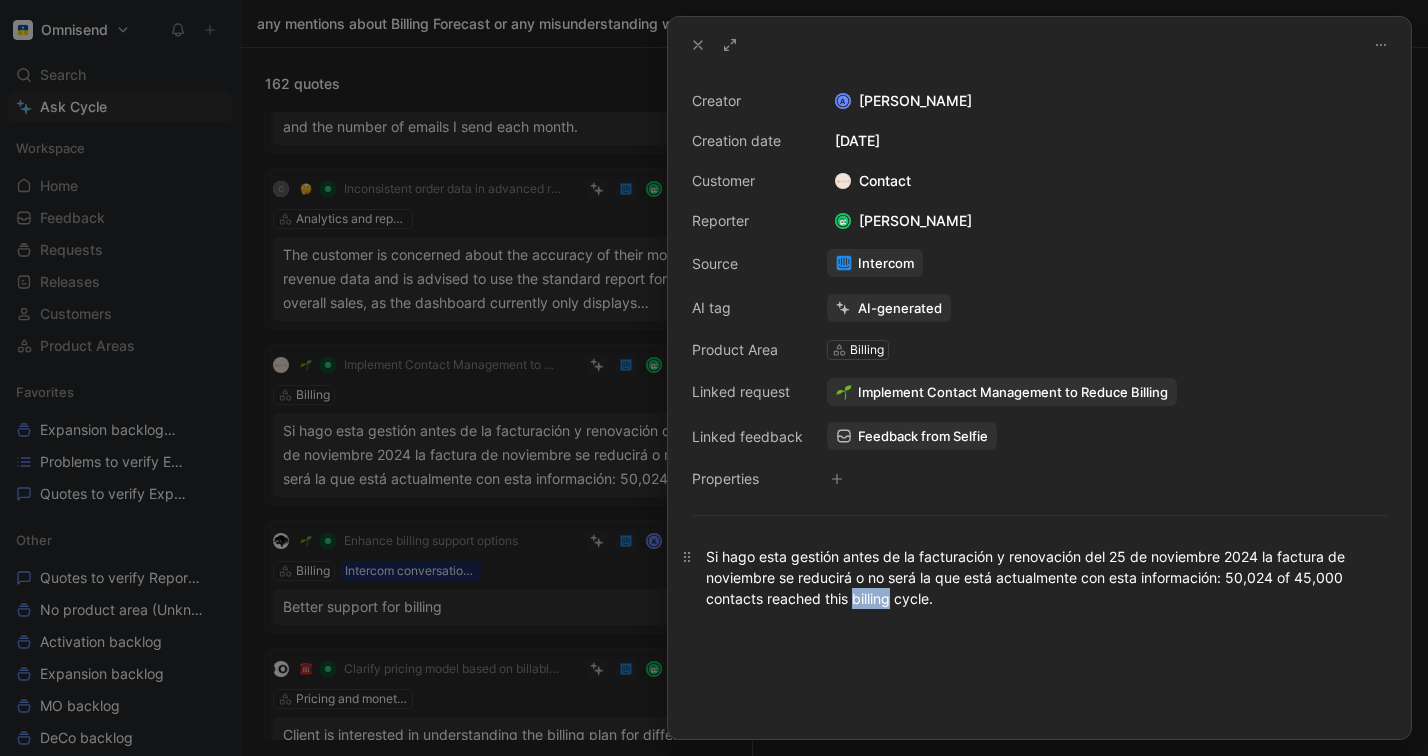 click on "Si hago esta gestión antes de la facturación y renovación del 25 de noviembre 2024 la factura de noviembre se reducirá o no será la que está actualmente con esta información: 50,024 of 45,000 contacts reached this billing cycle." at bounding box center [1039, 577] 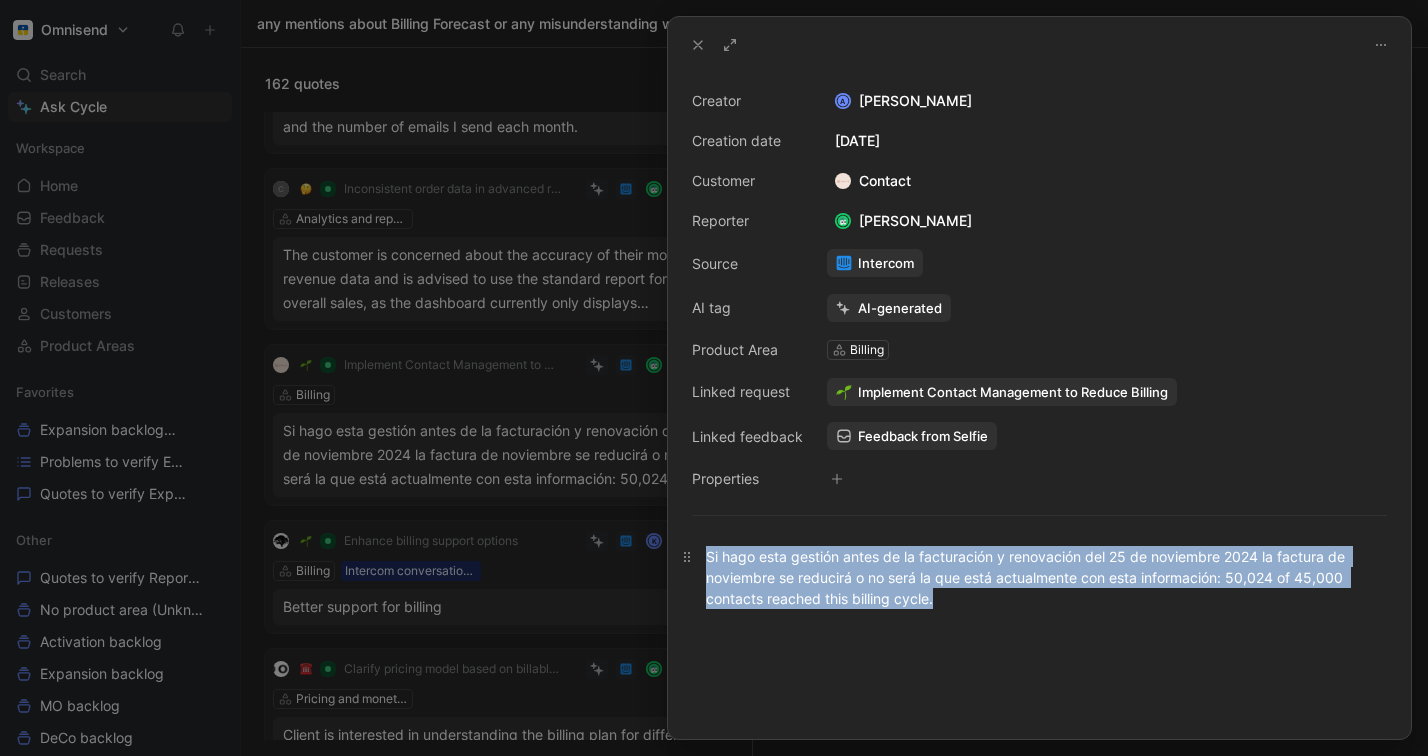 click on "Si hago esta gestión antes de la facturación y renovación del 25 de noviembre 2024 la factura de noviembre se reducirá o no será la que está actualmente con esta información: 50,024 of 45,000 contacts reached this billing cycle." at bounding box center (1039, 577) 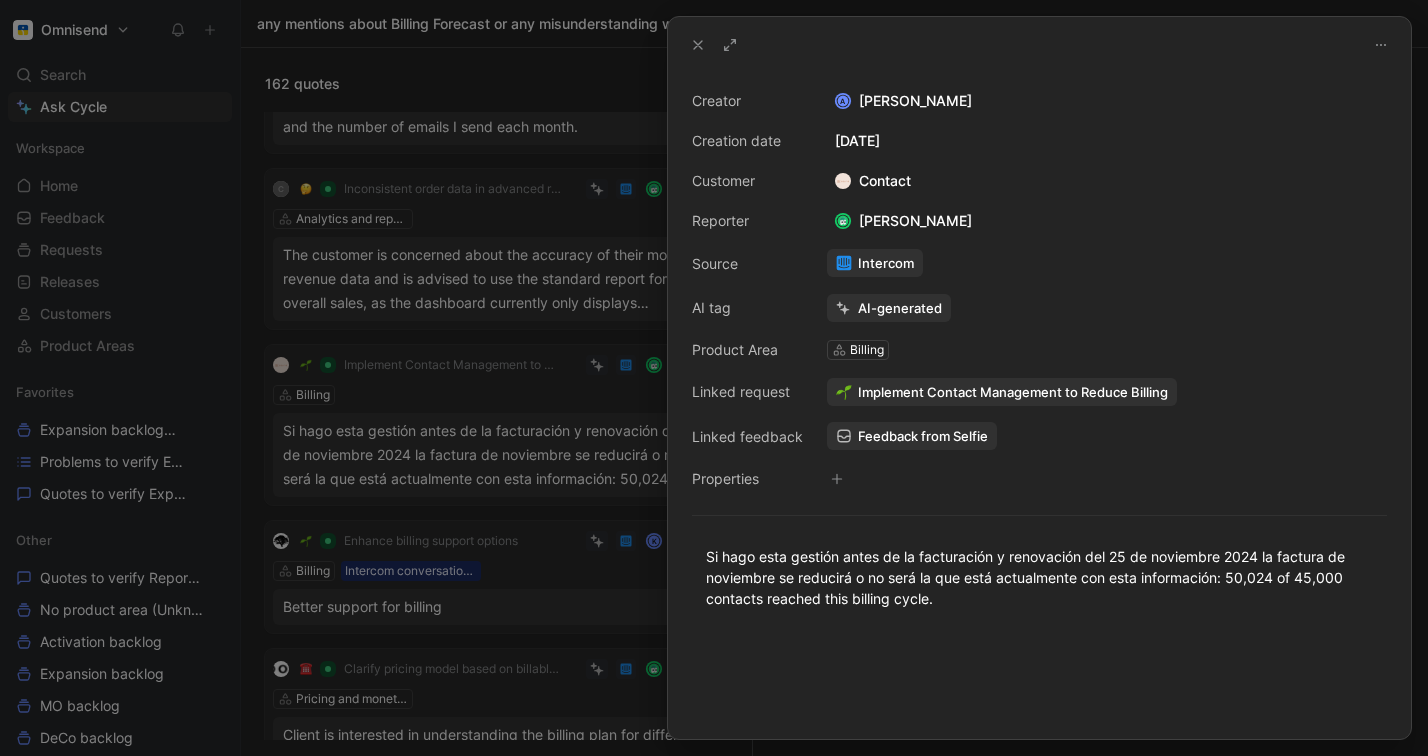 click at bounding box center (714, 378) 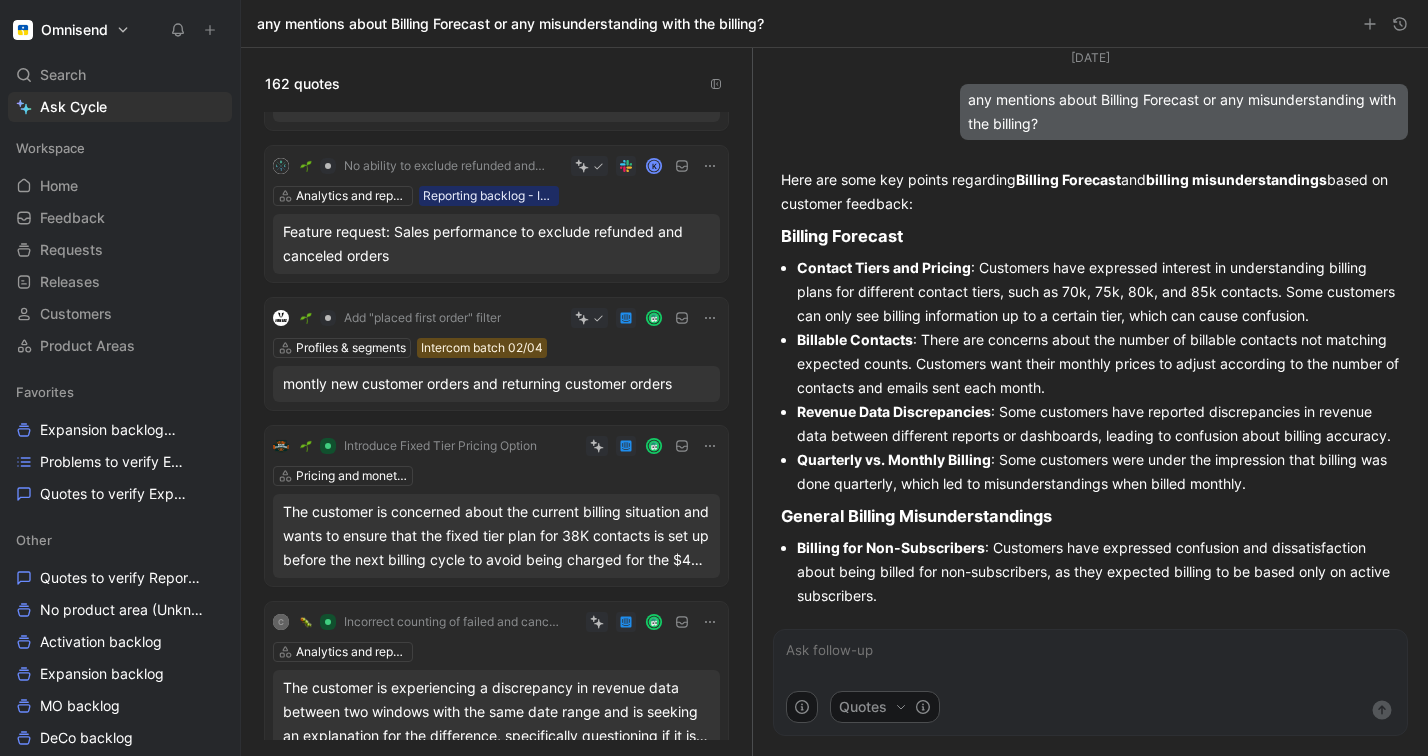 scroll, scrollTop: 1591, scrollLeft: 0, axis: vertical 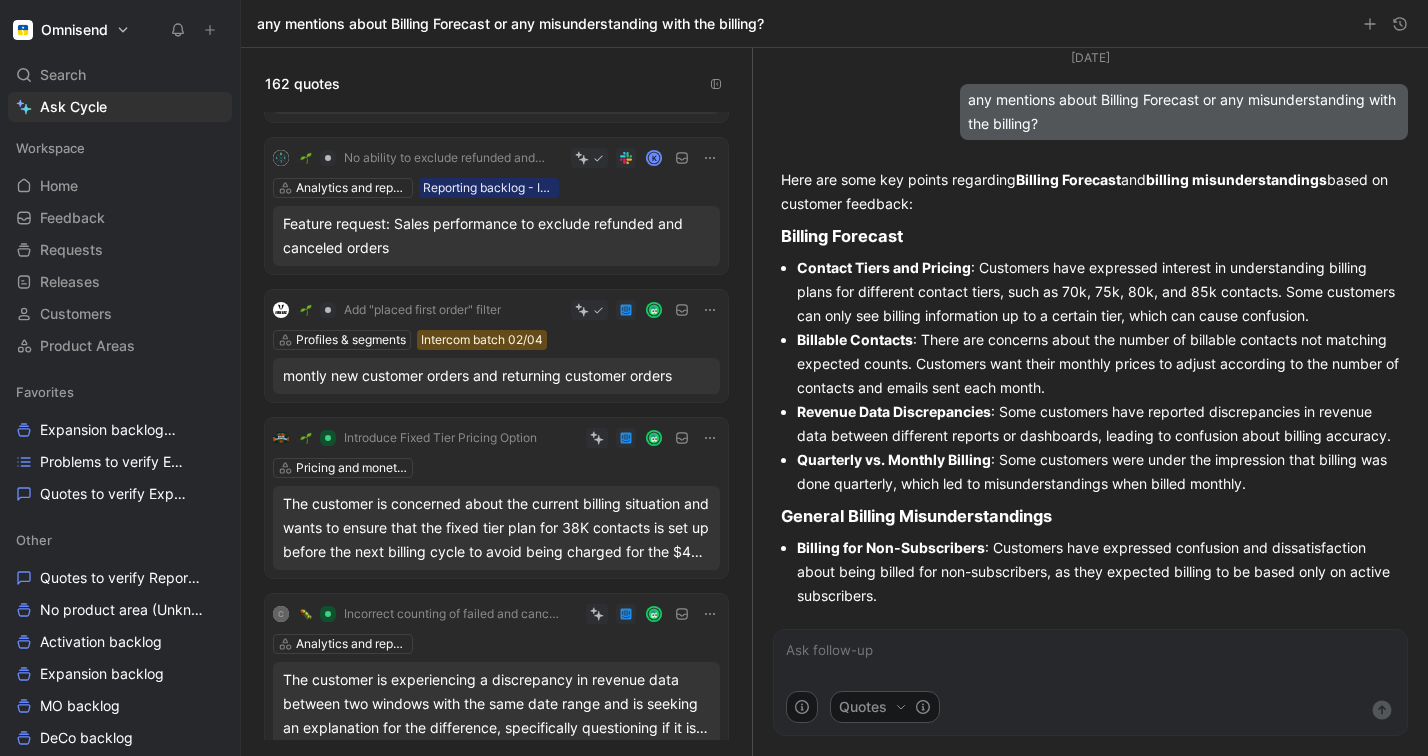 click on "The customer is concerned about the current billing situation and wants to ensure that the fixed tier plan for 38K contacts is set up before the next billing cycle to avoid being charged for the $450 plan again." at bounding box center [496, 528] 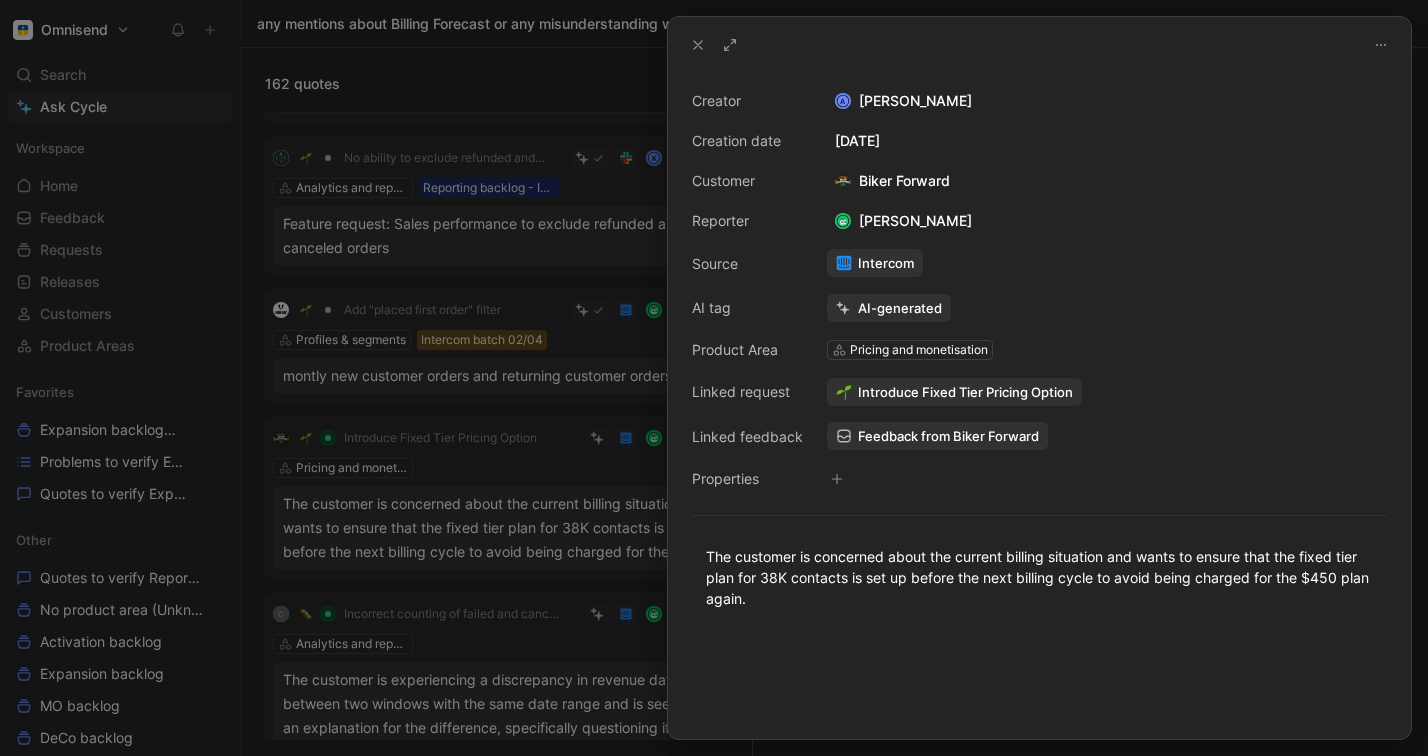 click at bounding box center (714, 378) 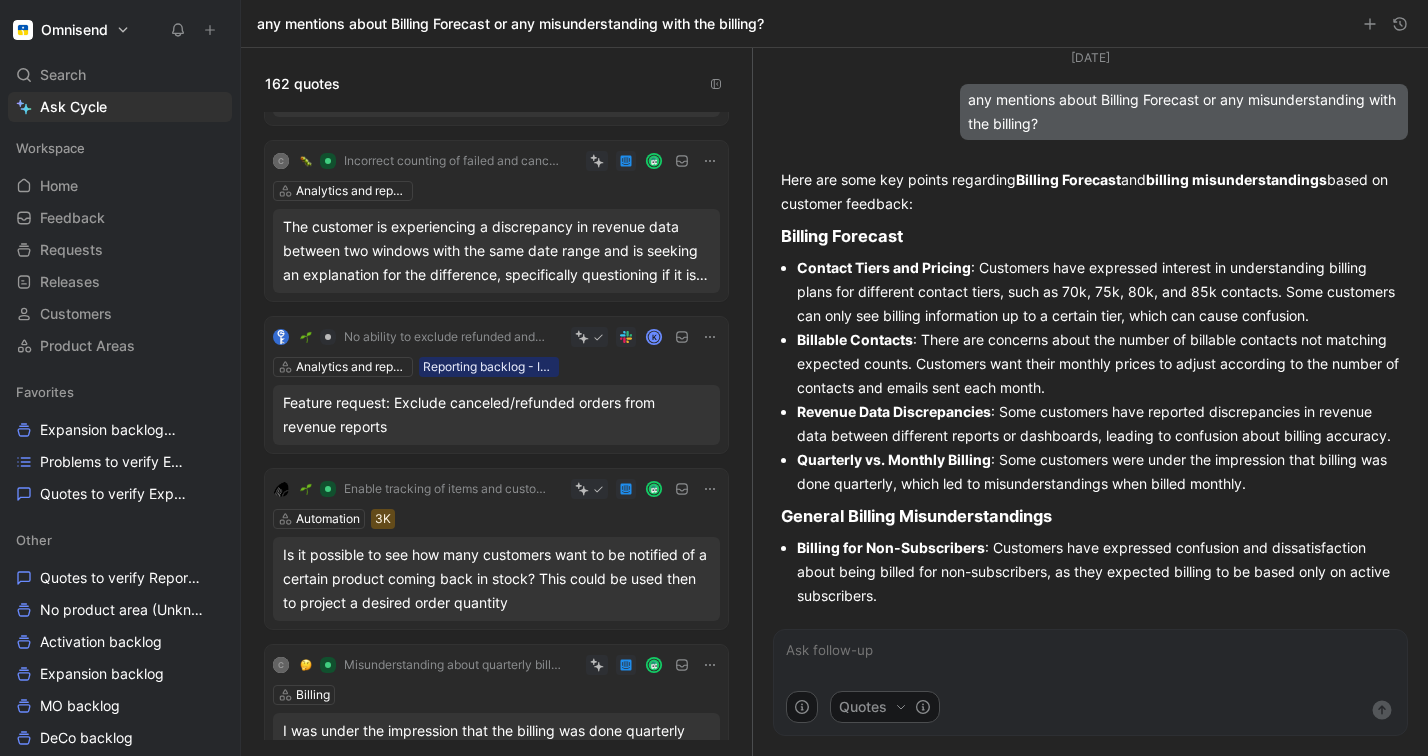 scroll, scrollTop: 2023, scrollLeft: 0, axis: vertical 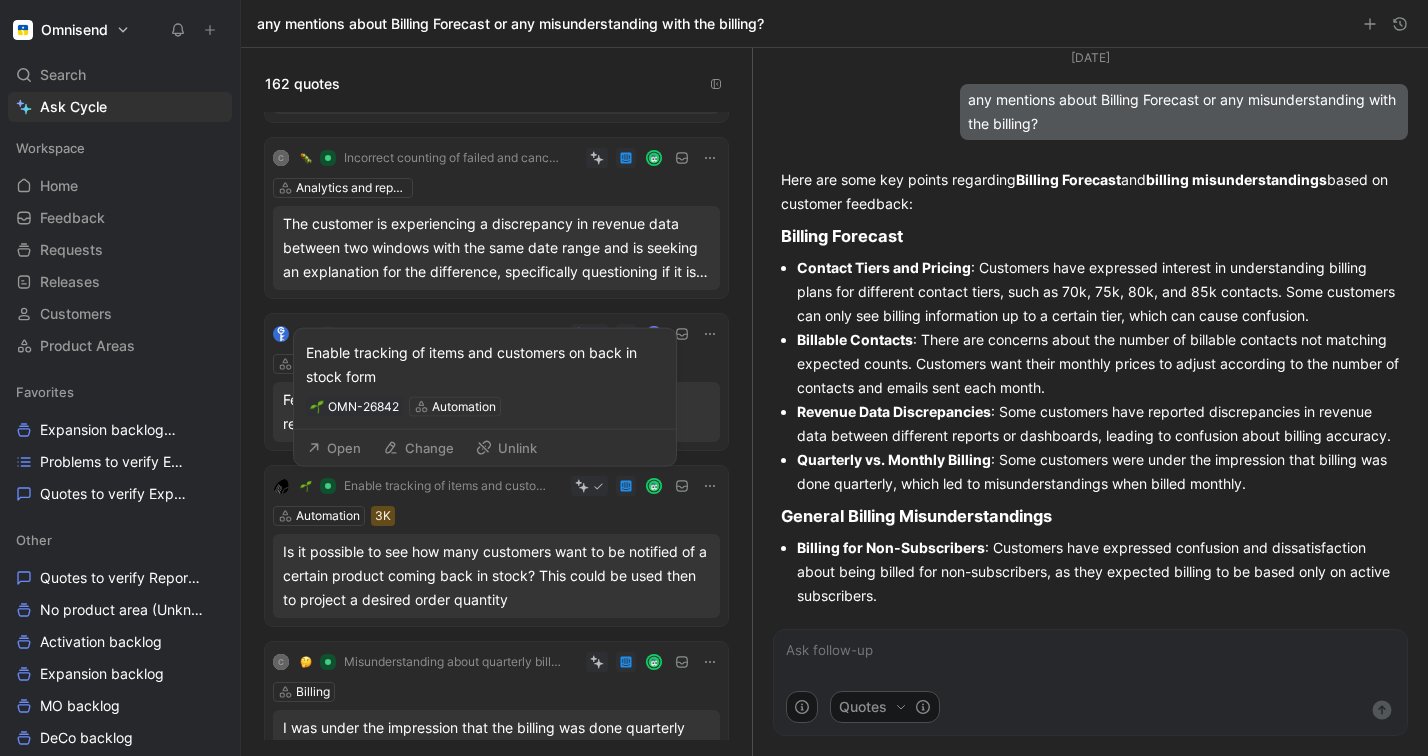 drag, startPoint x: 498, startPoint y: 428, endPoint x: 701, endPoint y: 413, distance: 203.55344 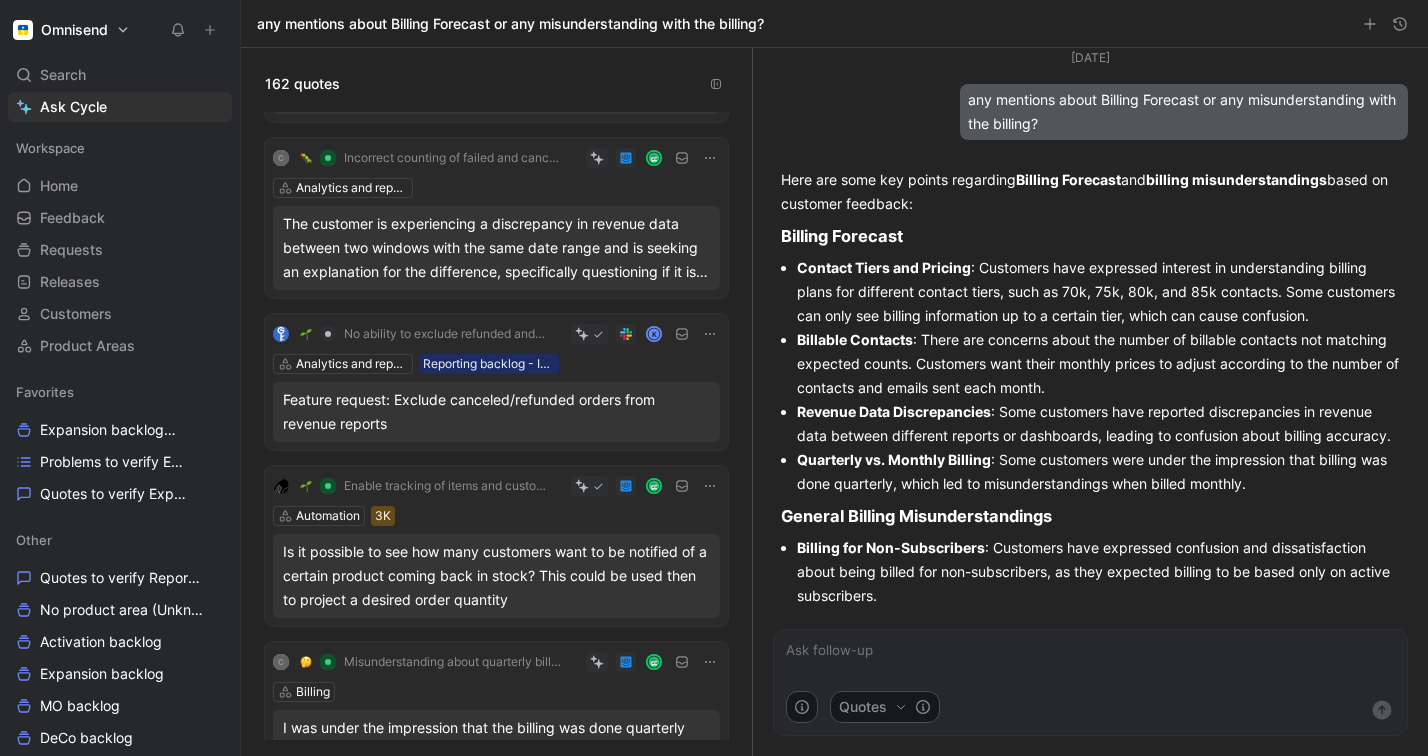 click on "Feature request: Exclude canceled/refunded orders from revenue reports" at bounding box center (496, 412) 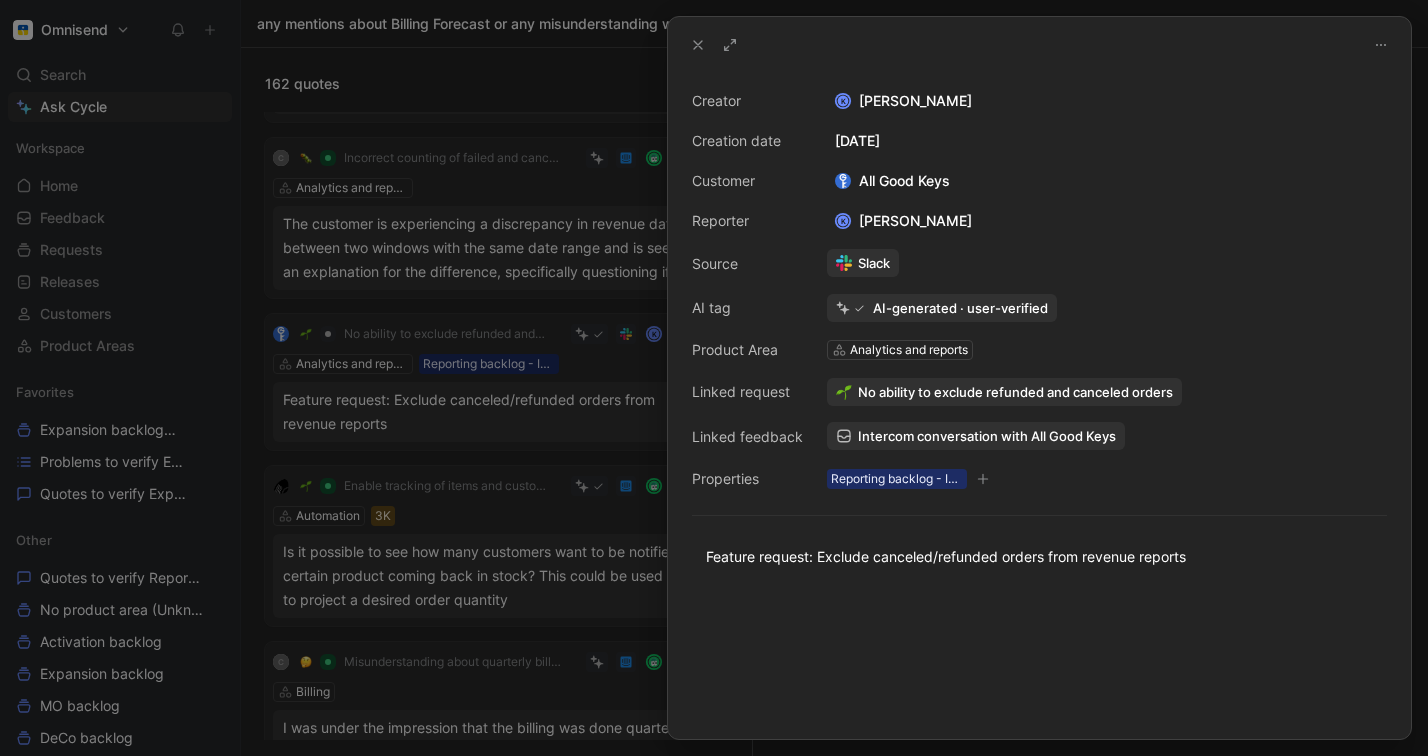 click at bounding box center [714, 378] 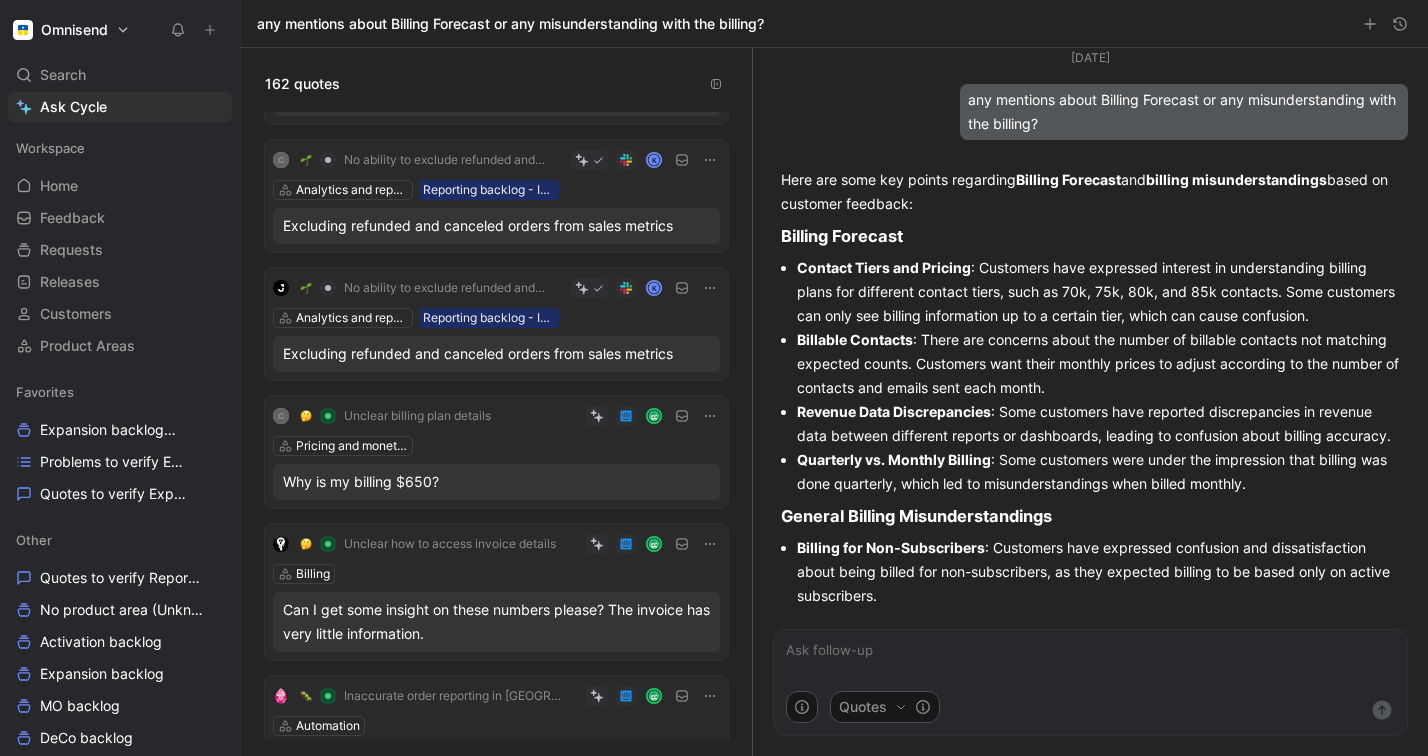 scroll, scrollTop: 2983, scrollLeft: 0, axis: vertical 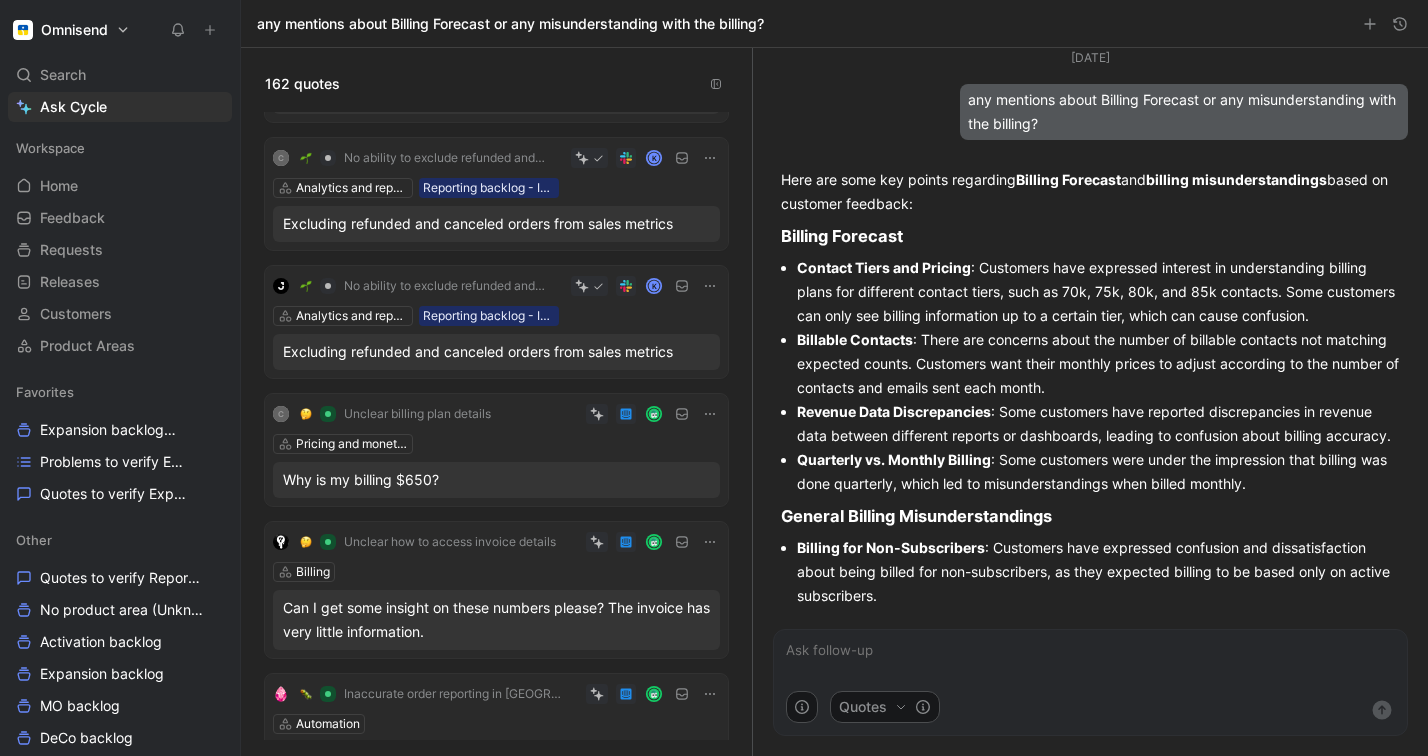click at bounding box center [306, 414] 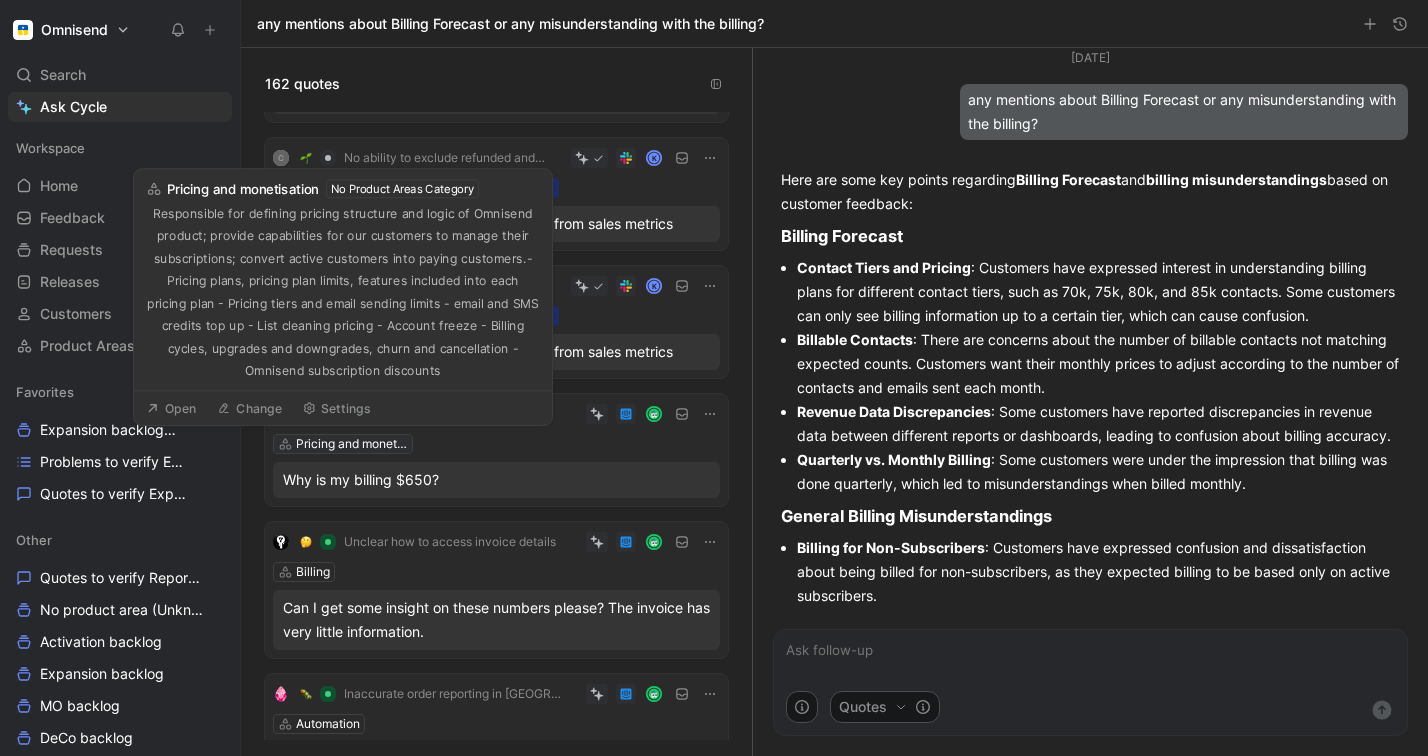 click on "Pricing and monetisation" at bounding box center [352, 444] 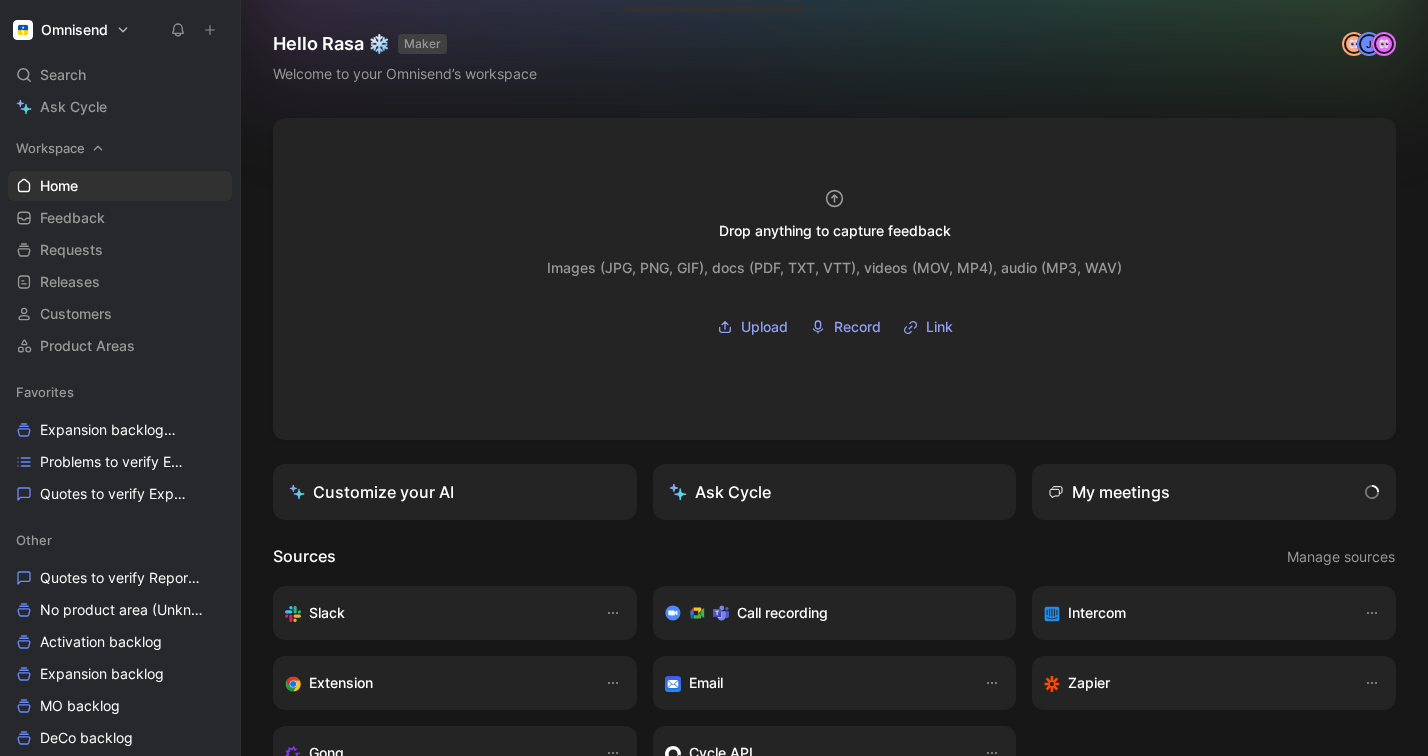 scroll, scrollTop: 0, scrollLeft: 0, axis: both 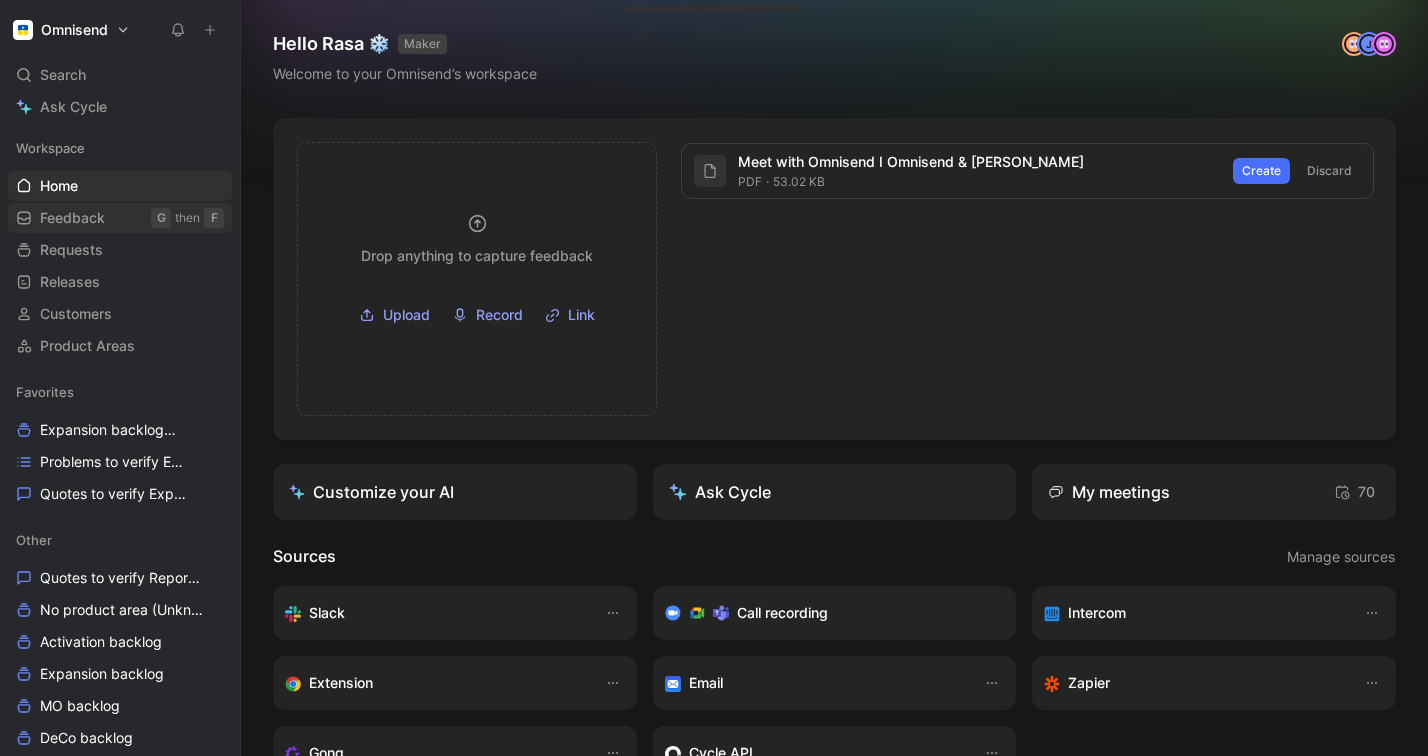 click on "Feedback" at bounding box center [72, 218] 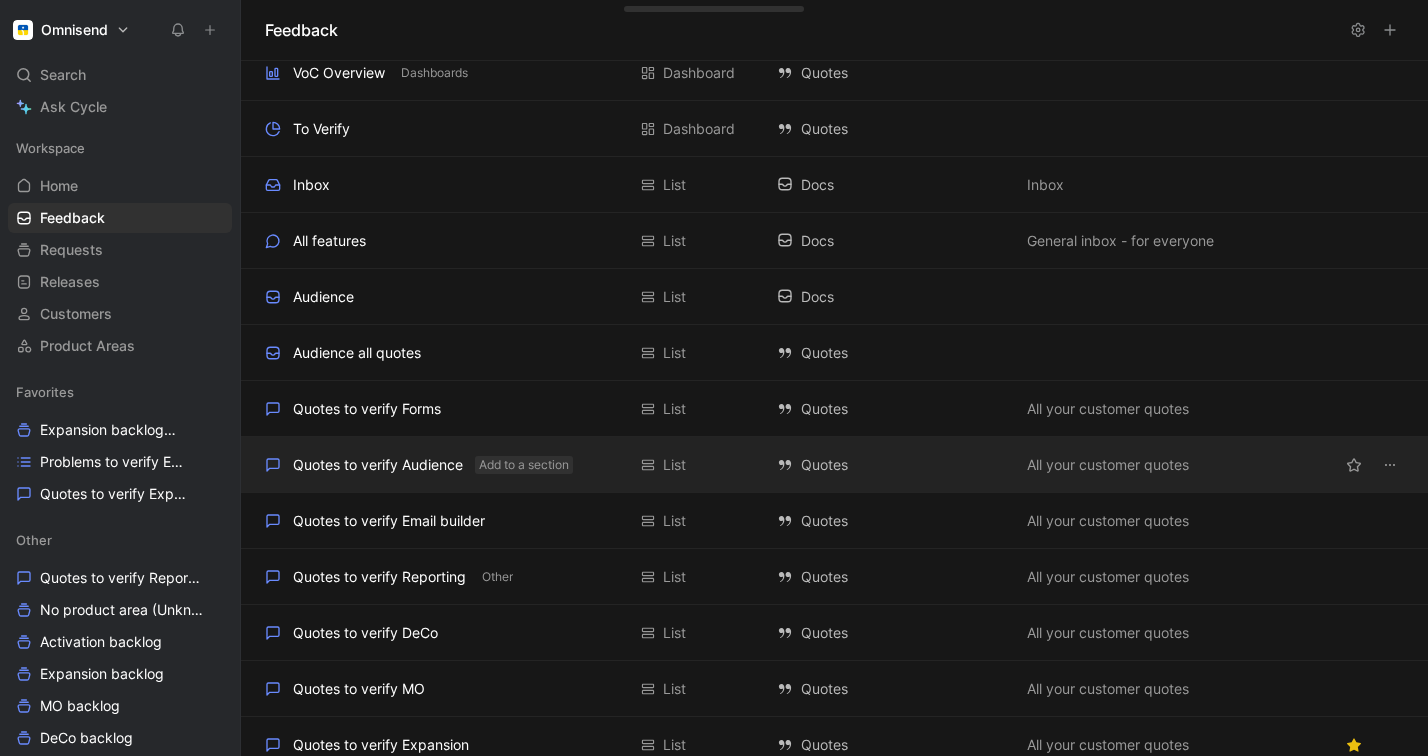 scroll, scrollTop: 44, scrollLeft: 0, axis: vertical 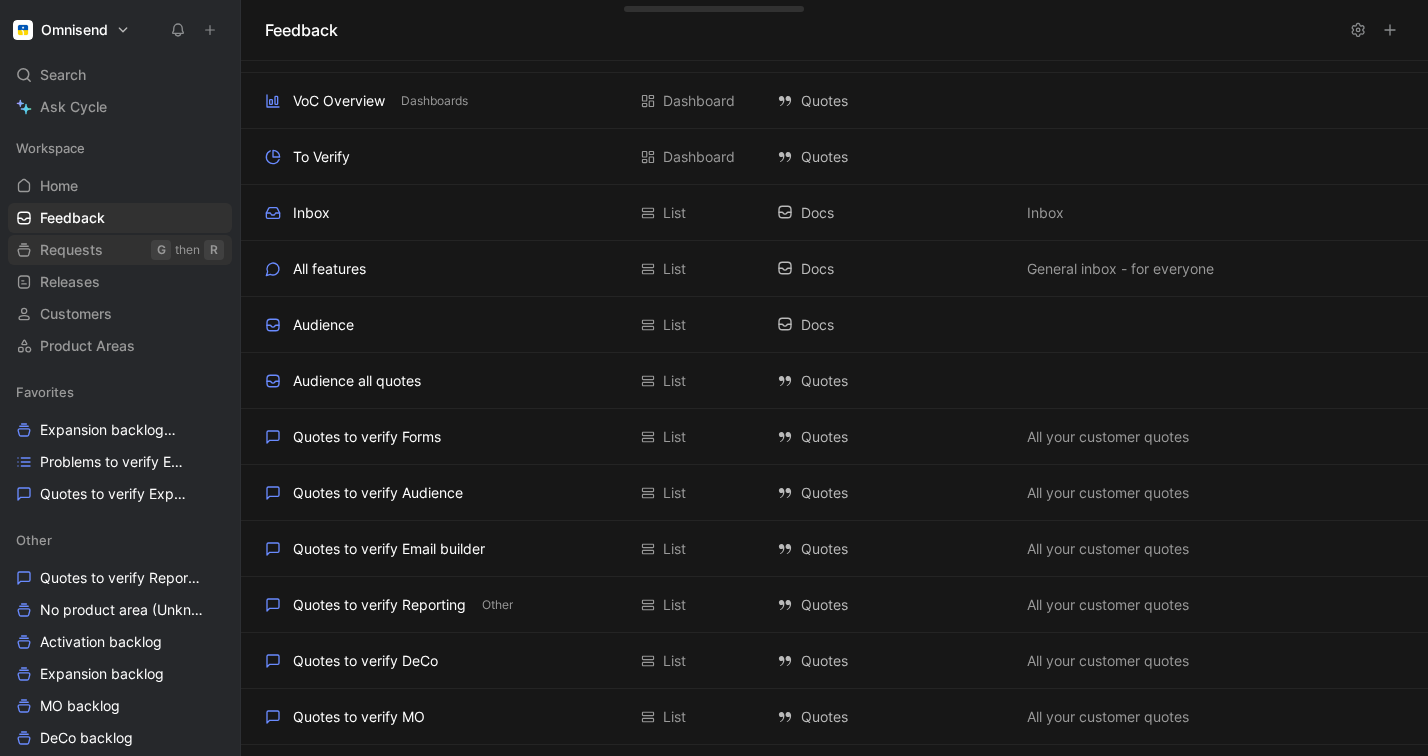 click on "Requests" at bounding box center [71, 250] 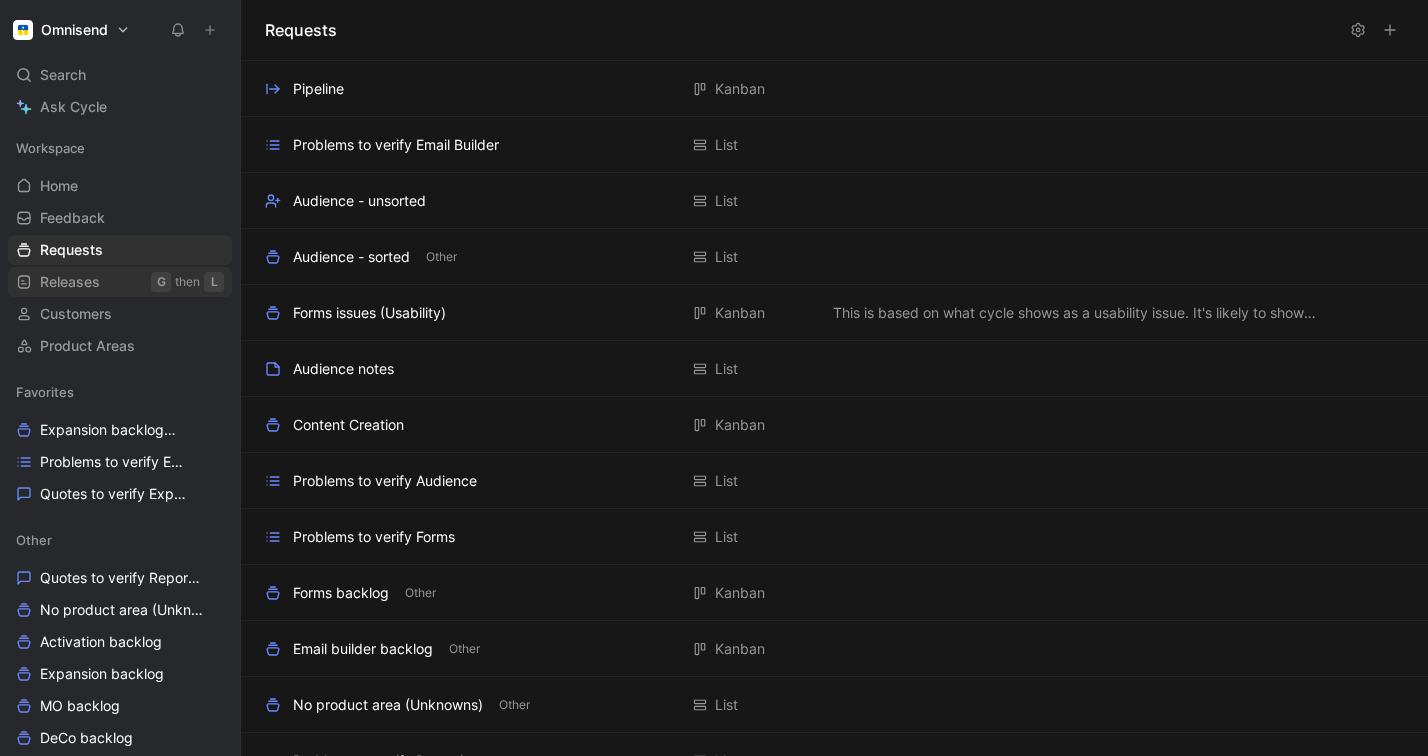click on "Releases" at bounding box center (70, 282) 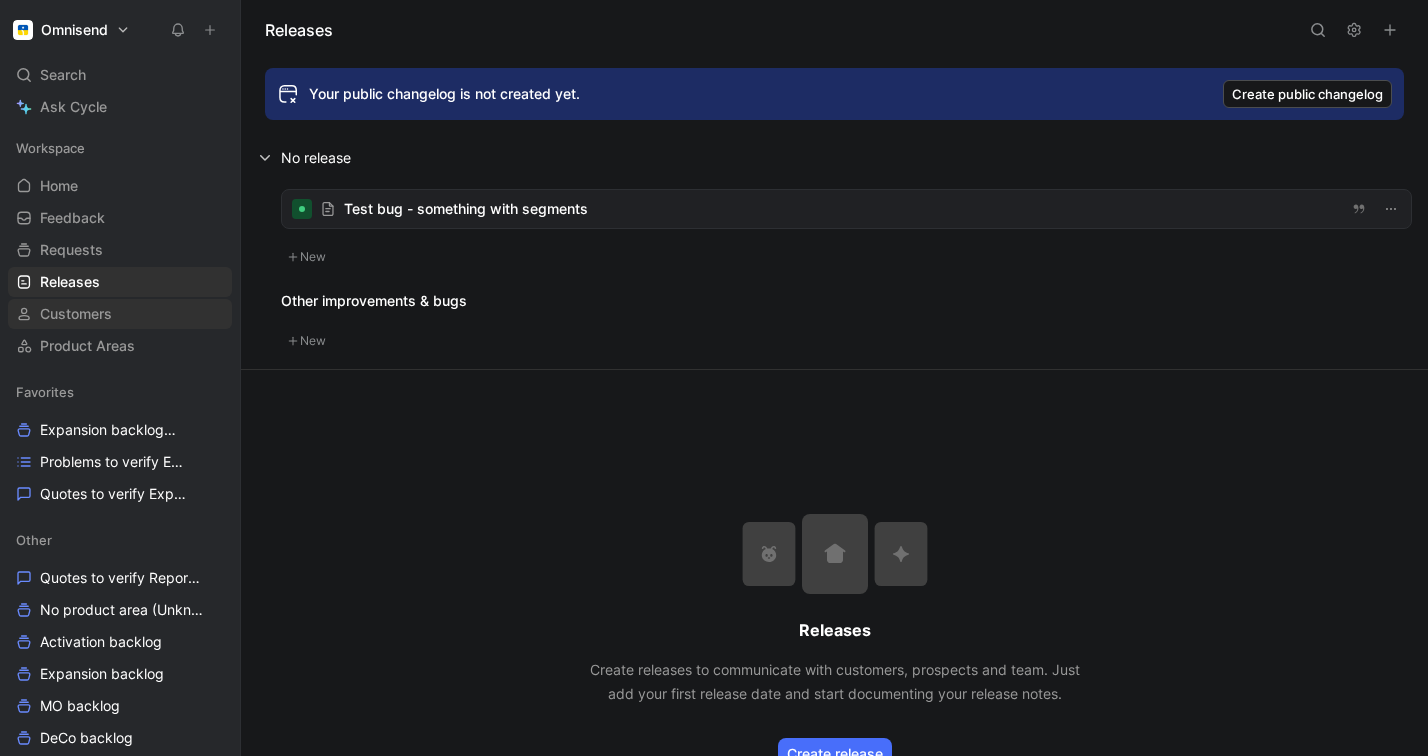 click on "Customers" at bounding box center (76, 314) 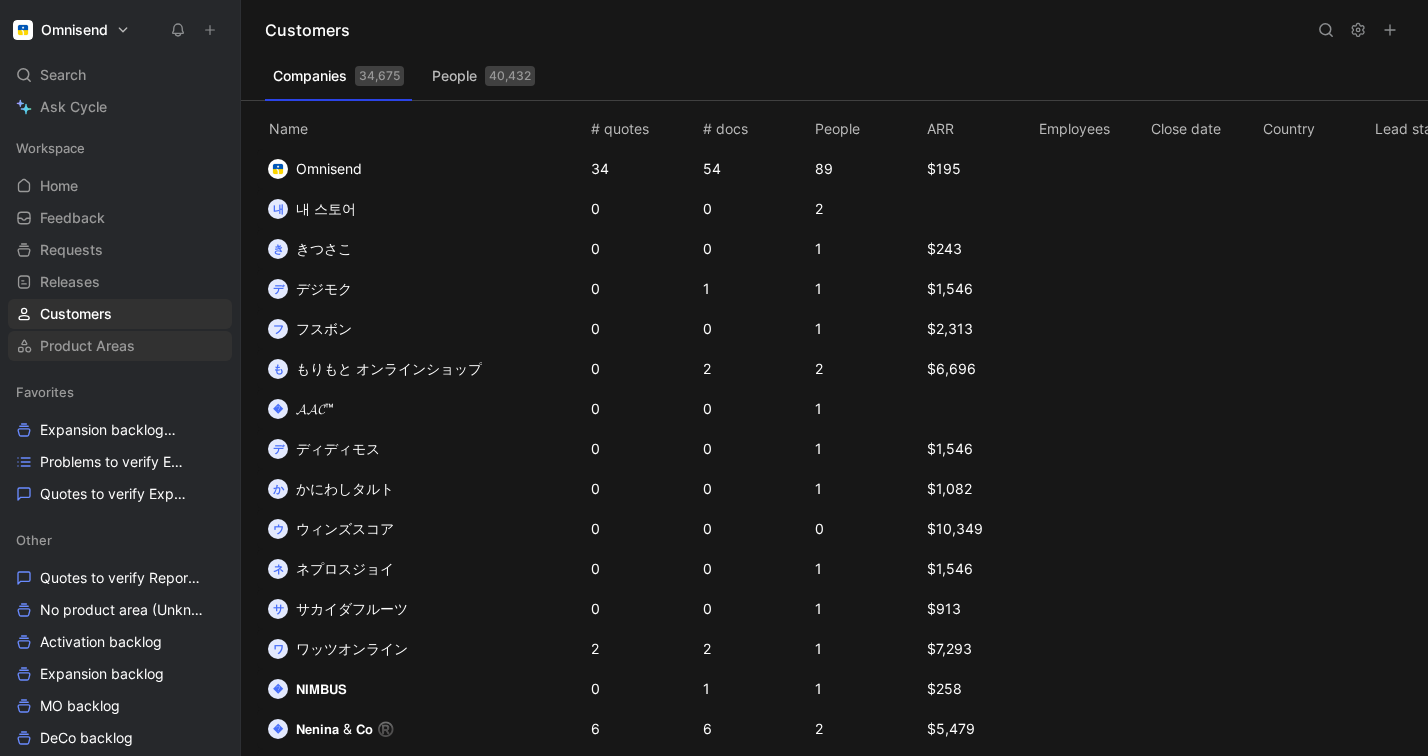 click on "Product Areas" at bounding box center (87, 346) 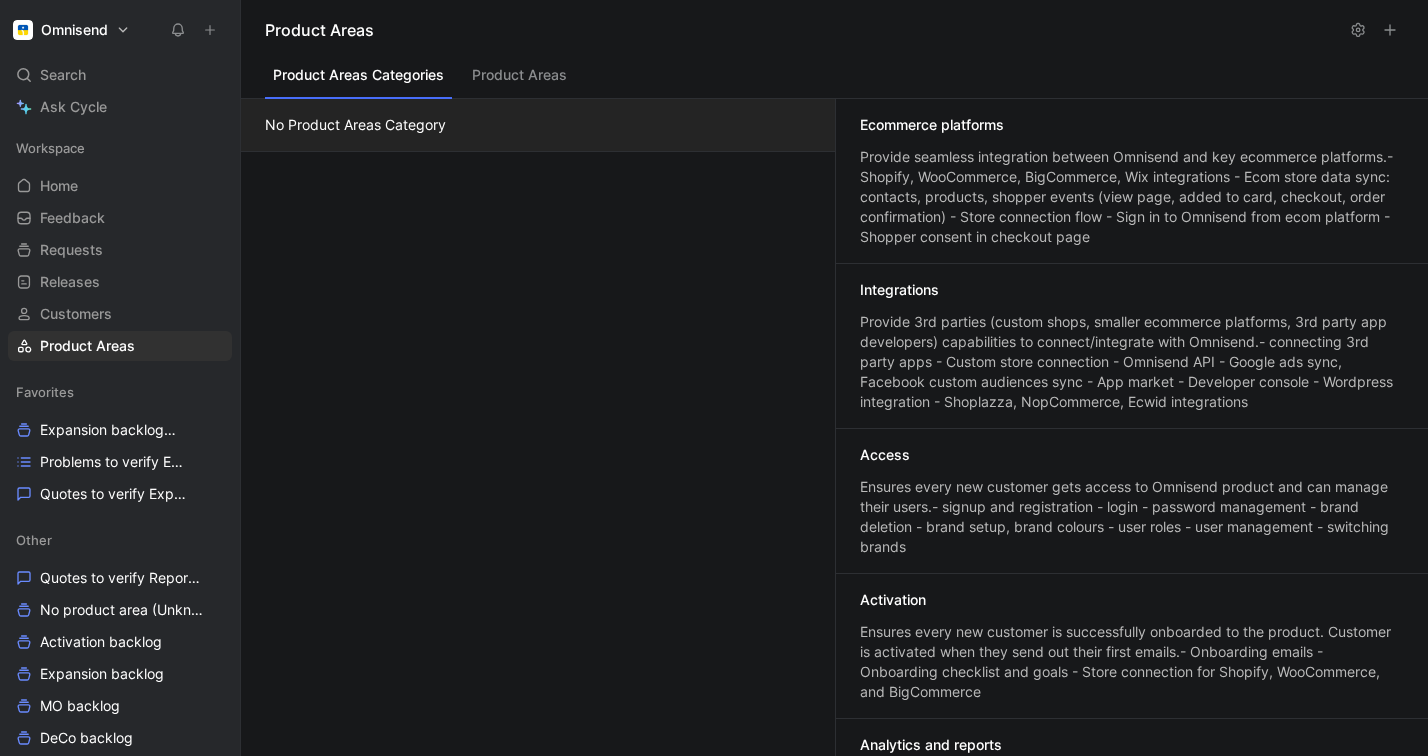 click on "Product Areas" at bounding box center (519, 80) 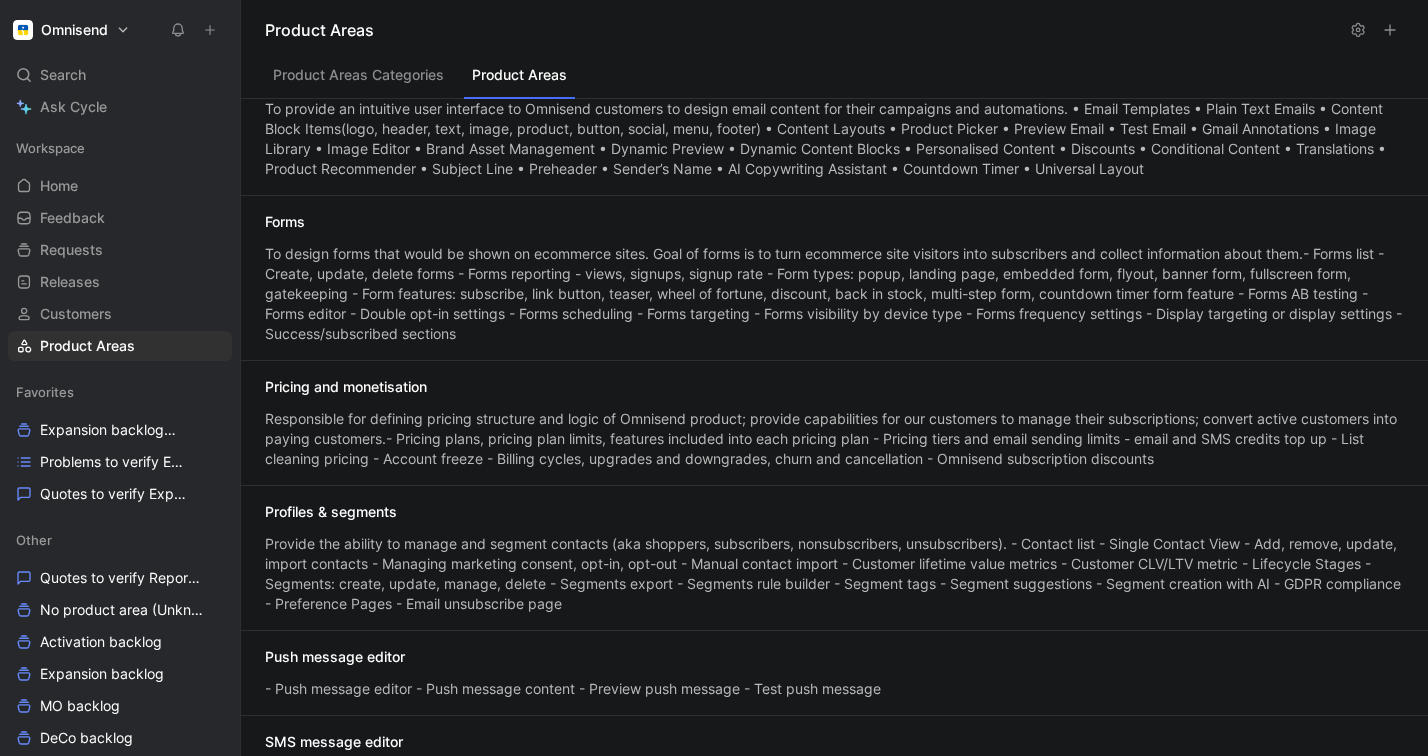 scroll, scrollTop: 1157, scrollLeft: 0, axis: vertical 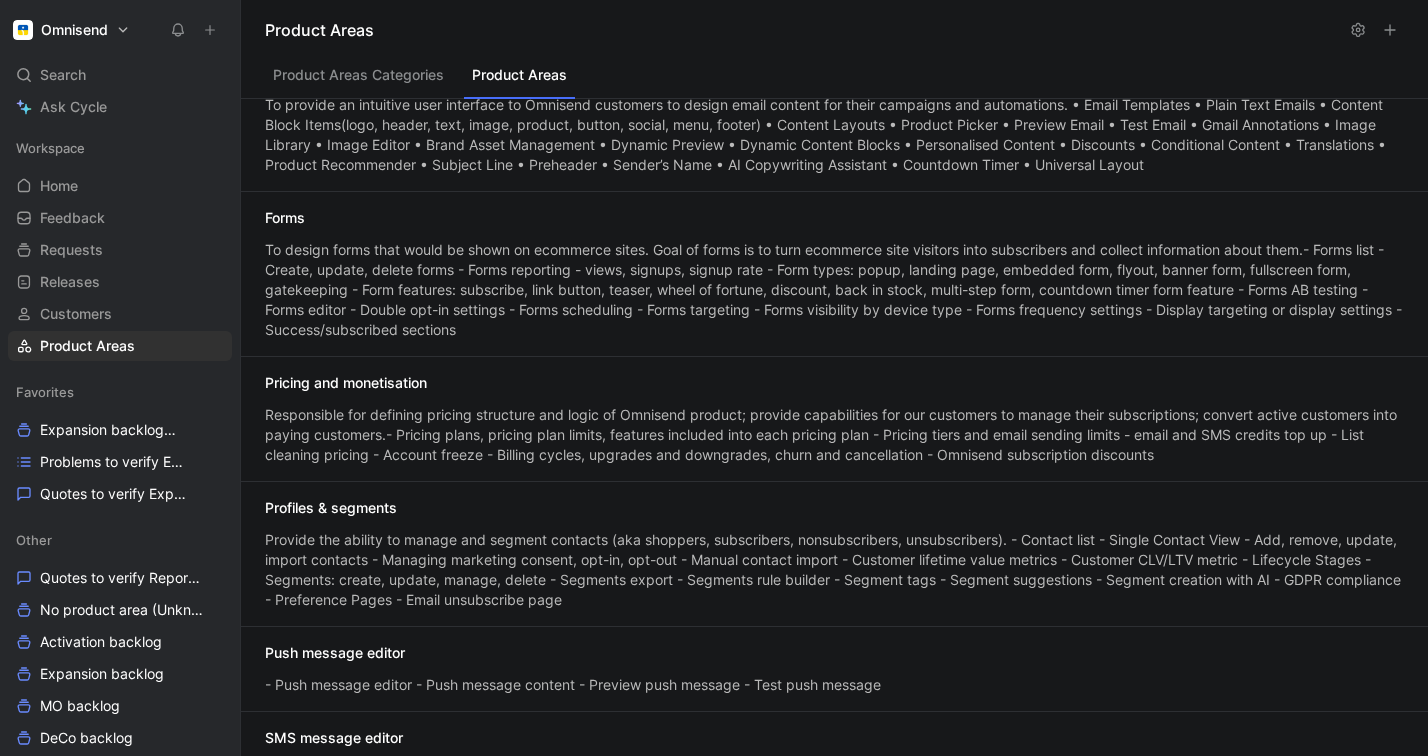 click on "Pricing and monetisation" at bounding box center (346, 383) 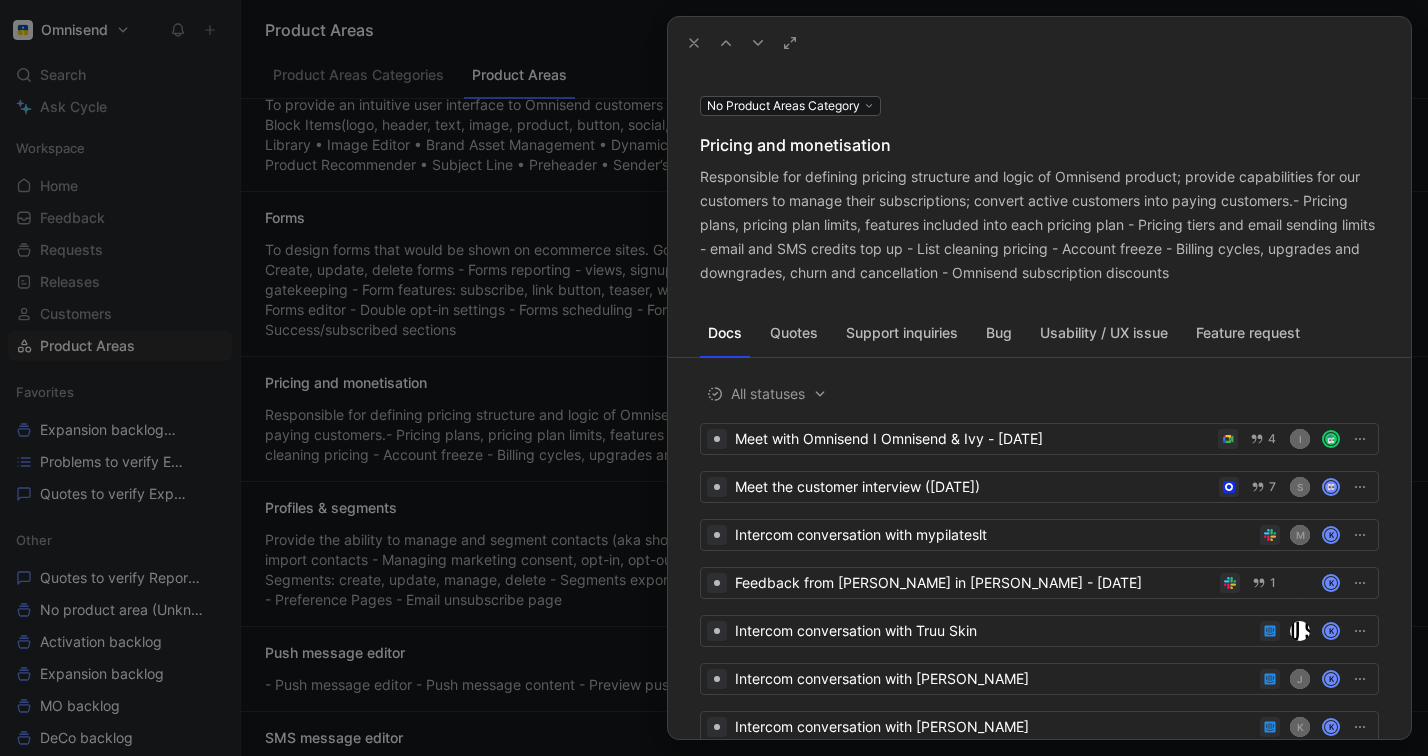 click on "Support inquiries" at bounding box center (902, 333) 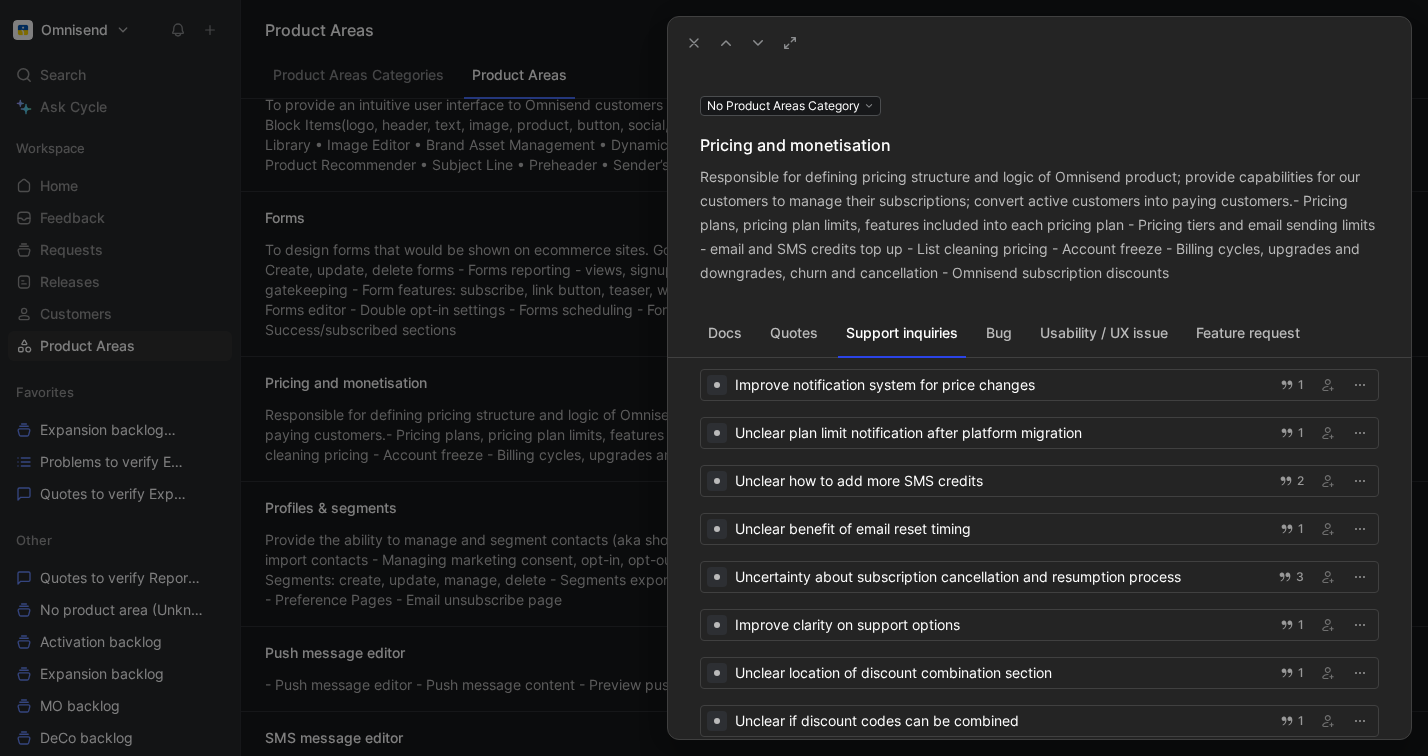 scroll, scrollTop: 105, scrollLeft: 0, axis: vertical 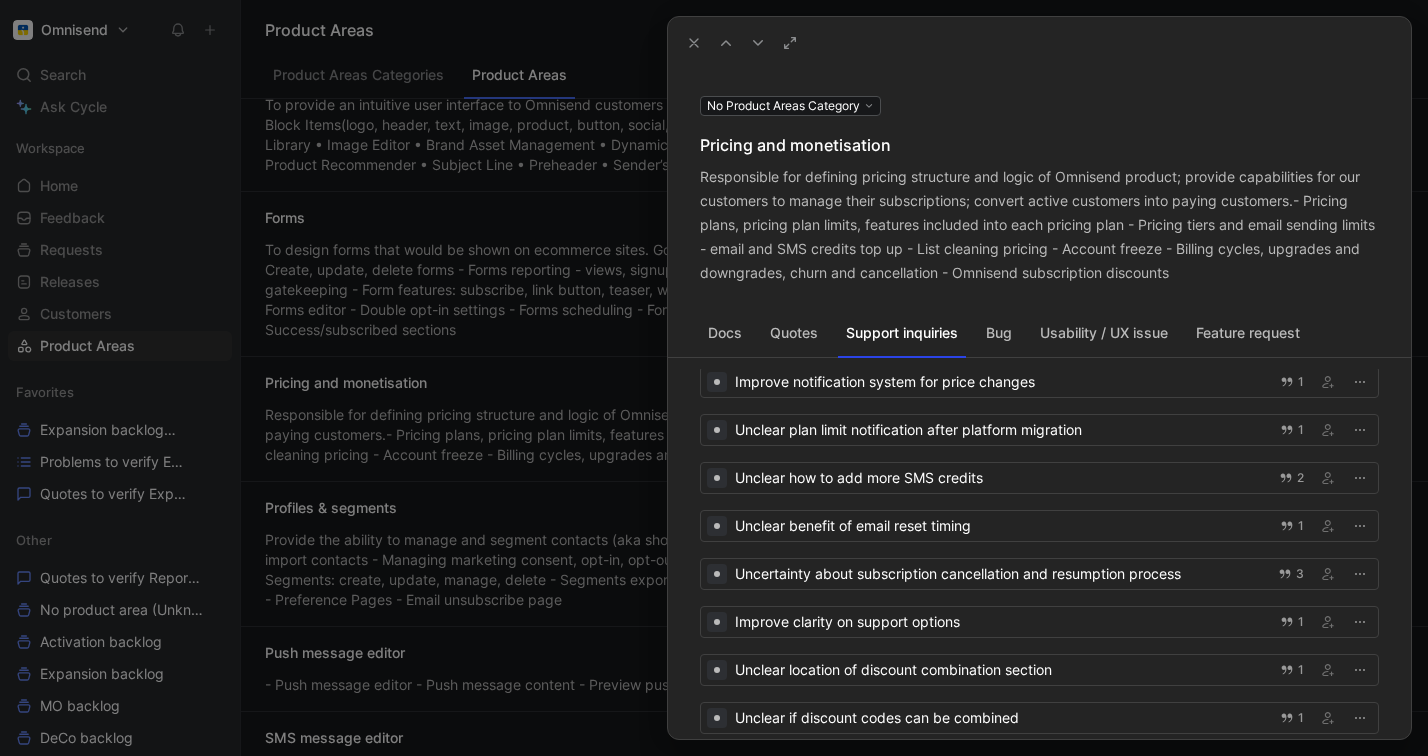 click on "Usability / UX issue" at bounding box center (1104, 333) 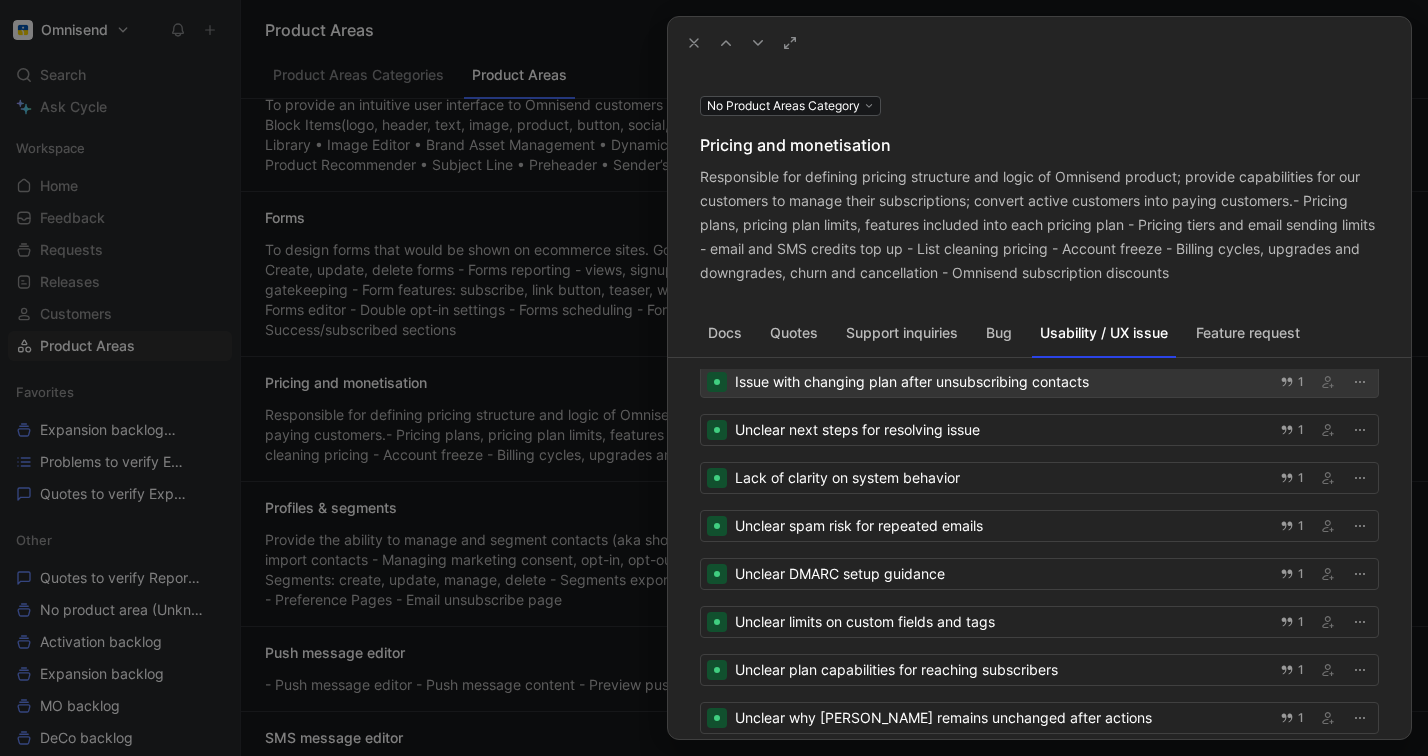 scroll, scrollTop: 683, scrollLeft: 0, axis: vertical 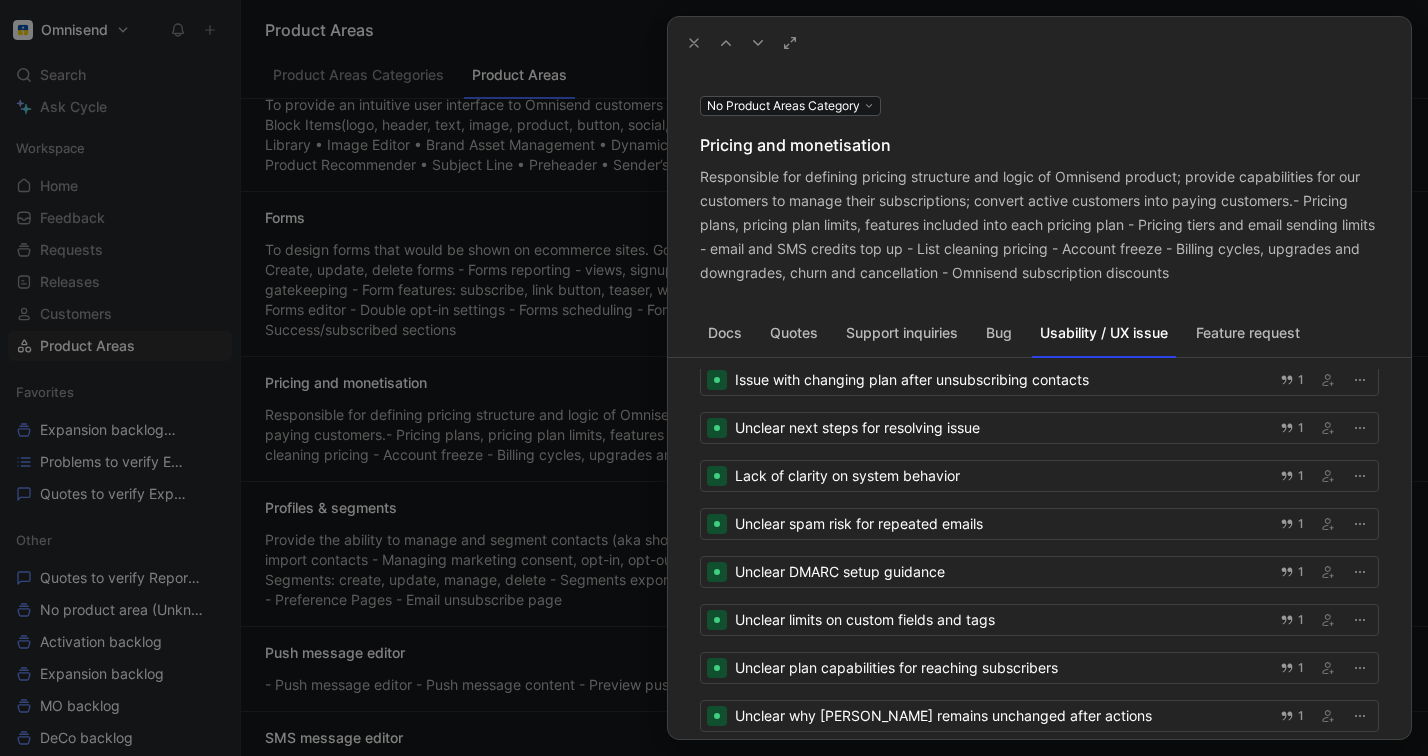 click on "Support inquiries" at bounding box center (902, 333) 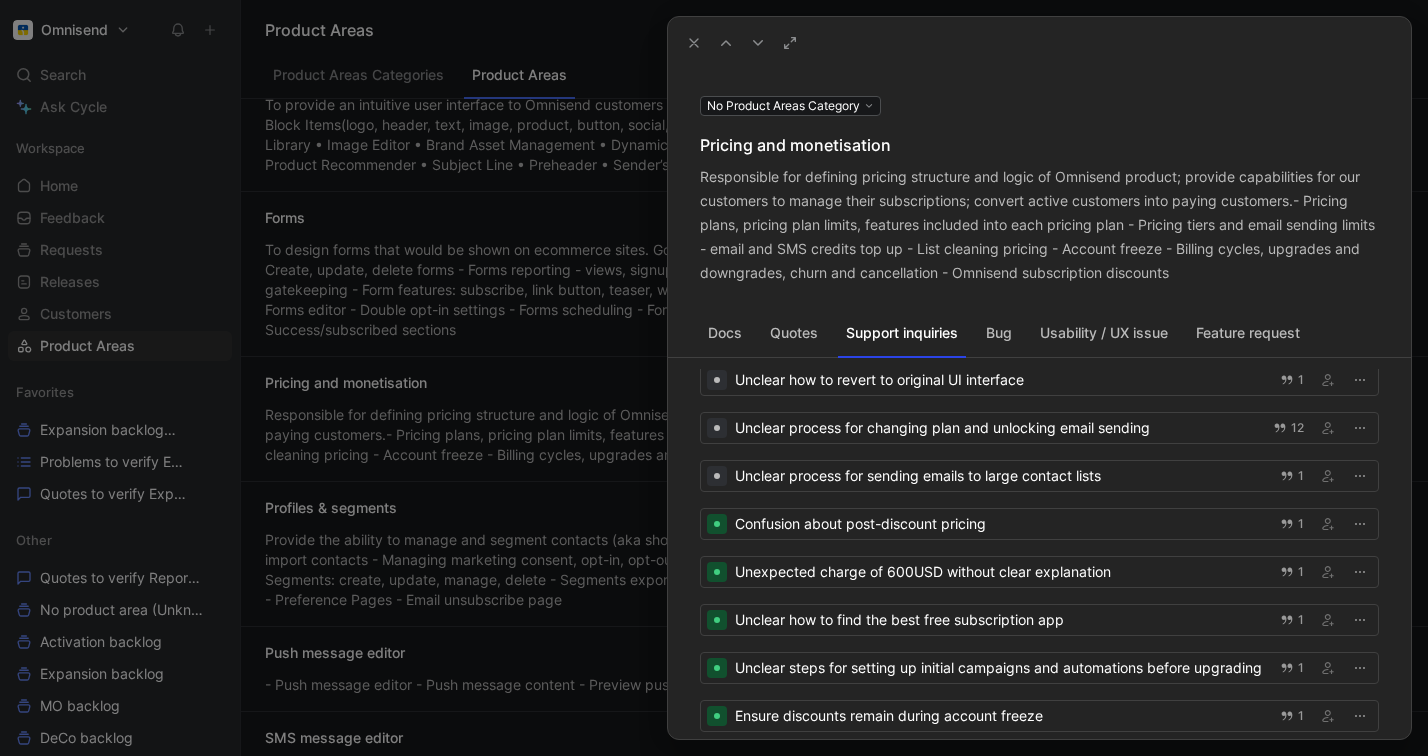 click on "Quotes" at bounding box center (794, 333) 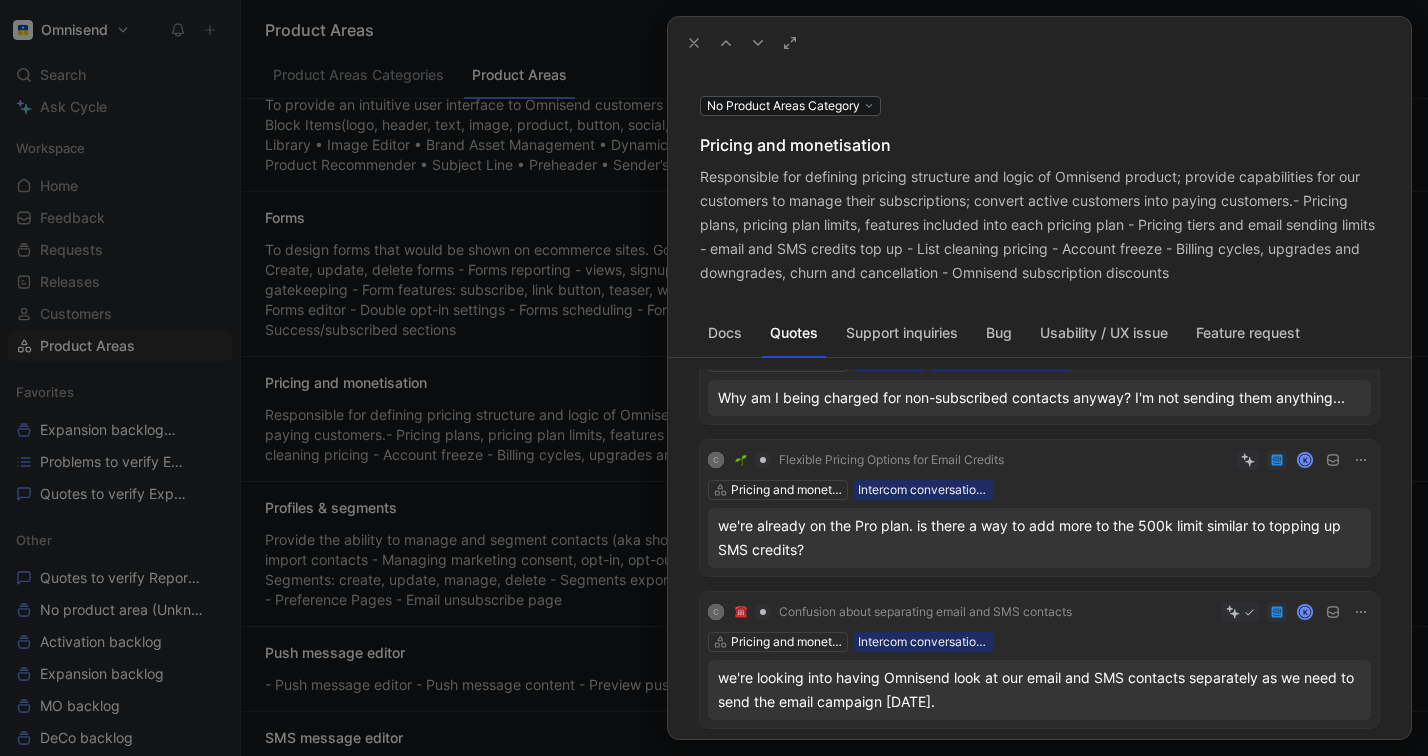 scroll, scrollTop: 2084, scrollLeft: 0, axis: vertical 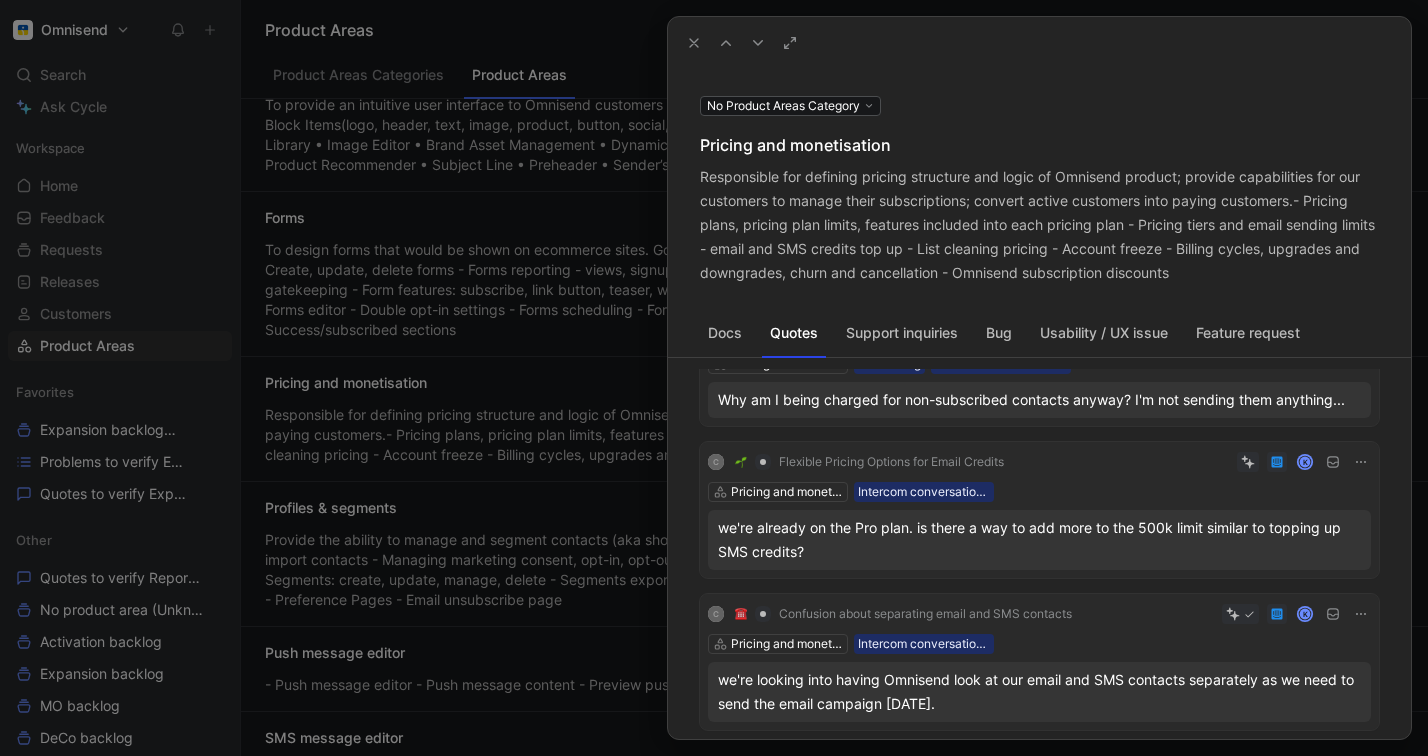click on "Why am I being charged for non-subscribed contacts anyway? I'm not sending them anything..." at bounding box center (1039, 400) 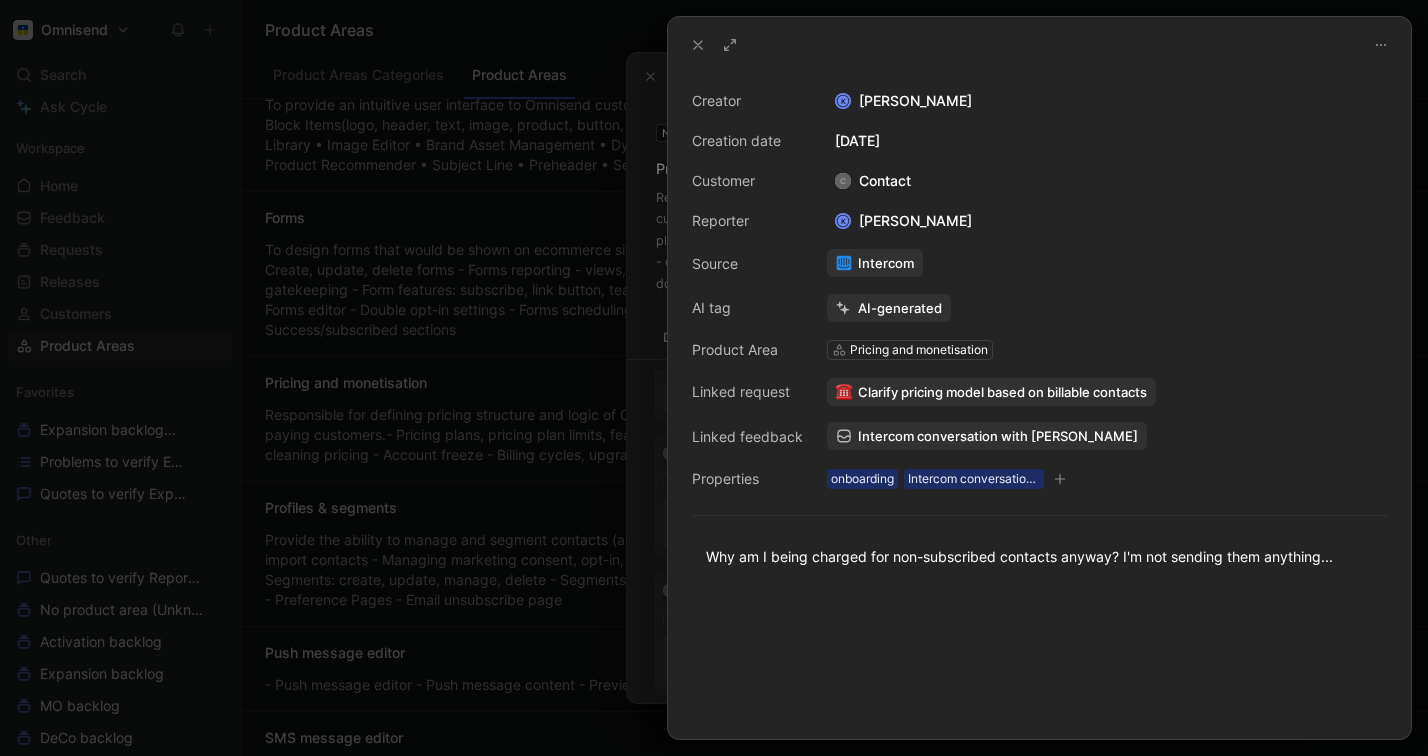 click at bounding box center [714, 378] 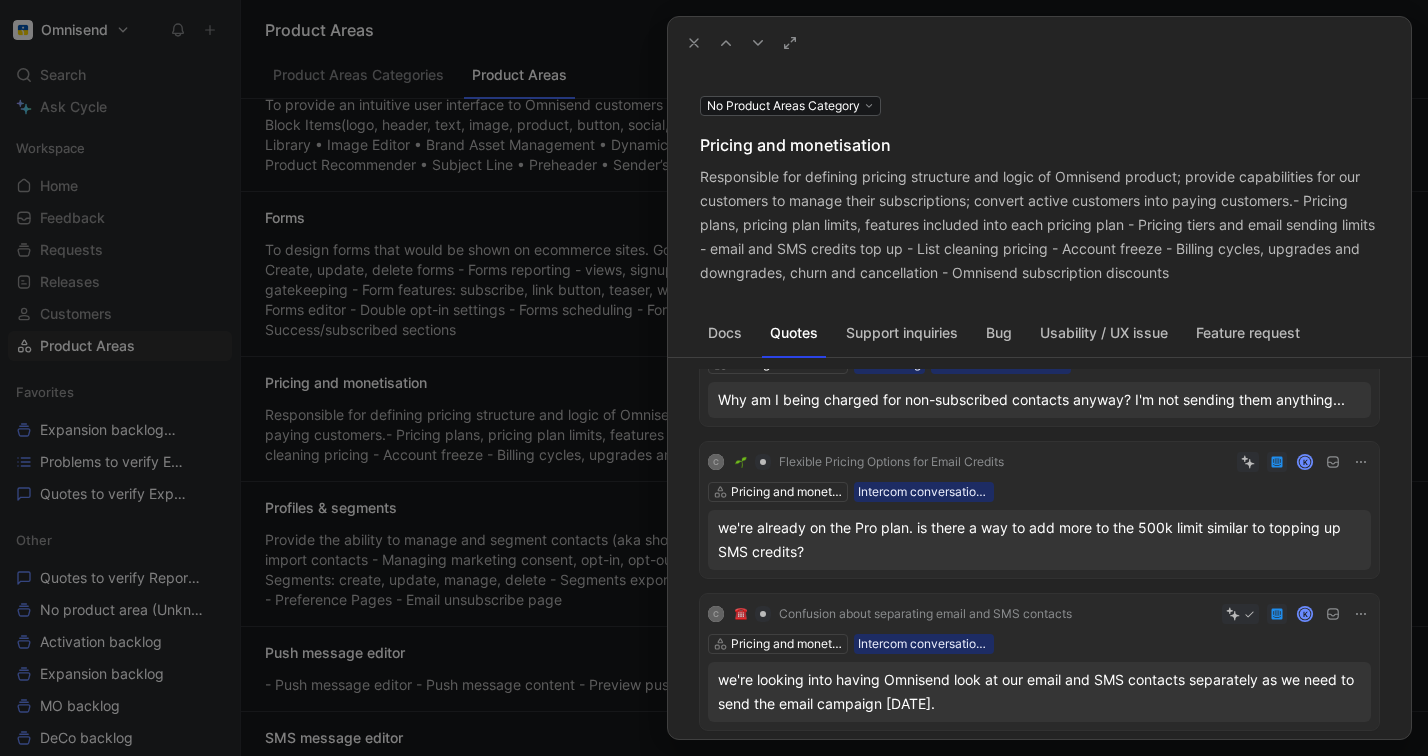 click at bounding box center (714, 378) 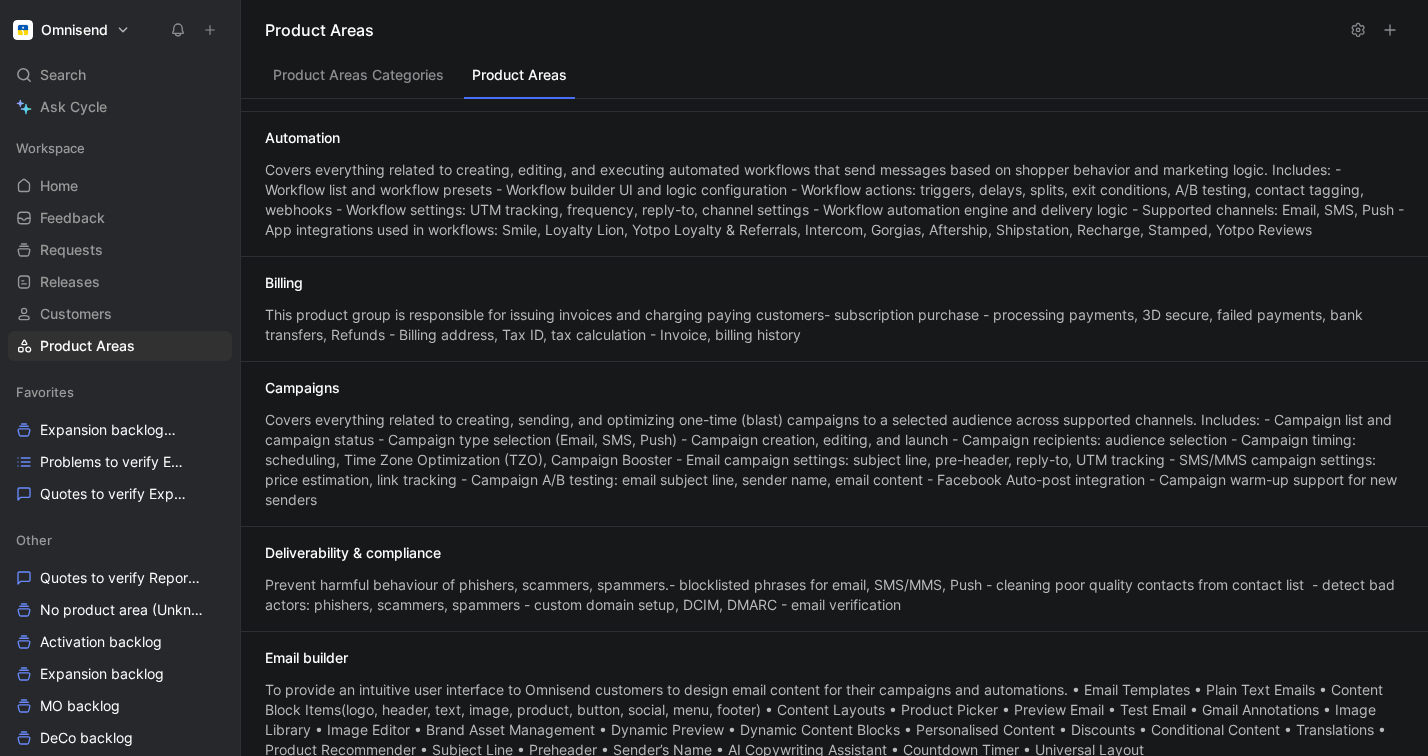 scroll, scrollTop: 565, scrollLeft: 0, axis: vertical 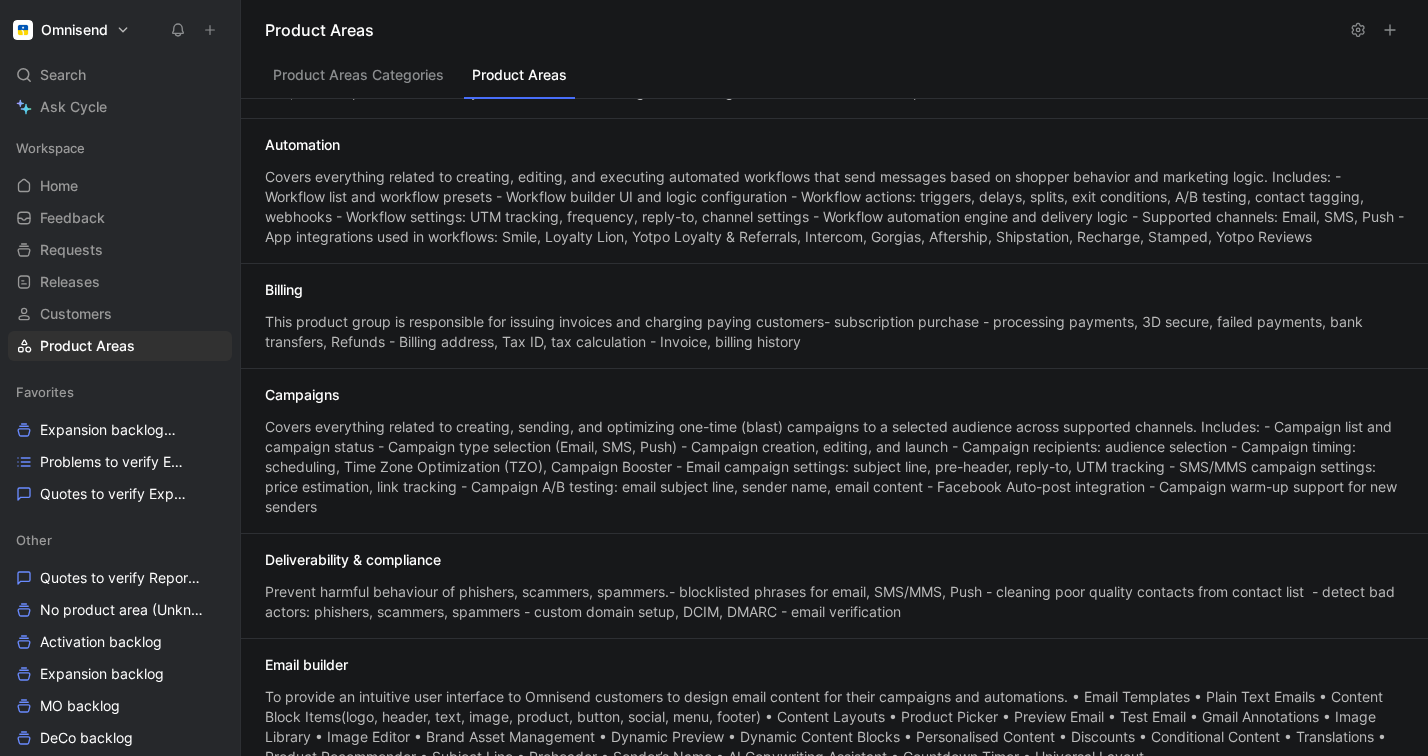 click on "Billing" at bounding box center [834, 292] 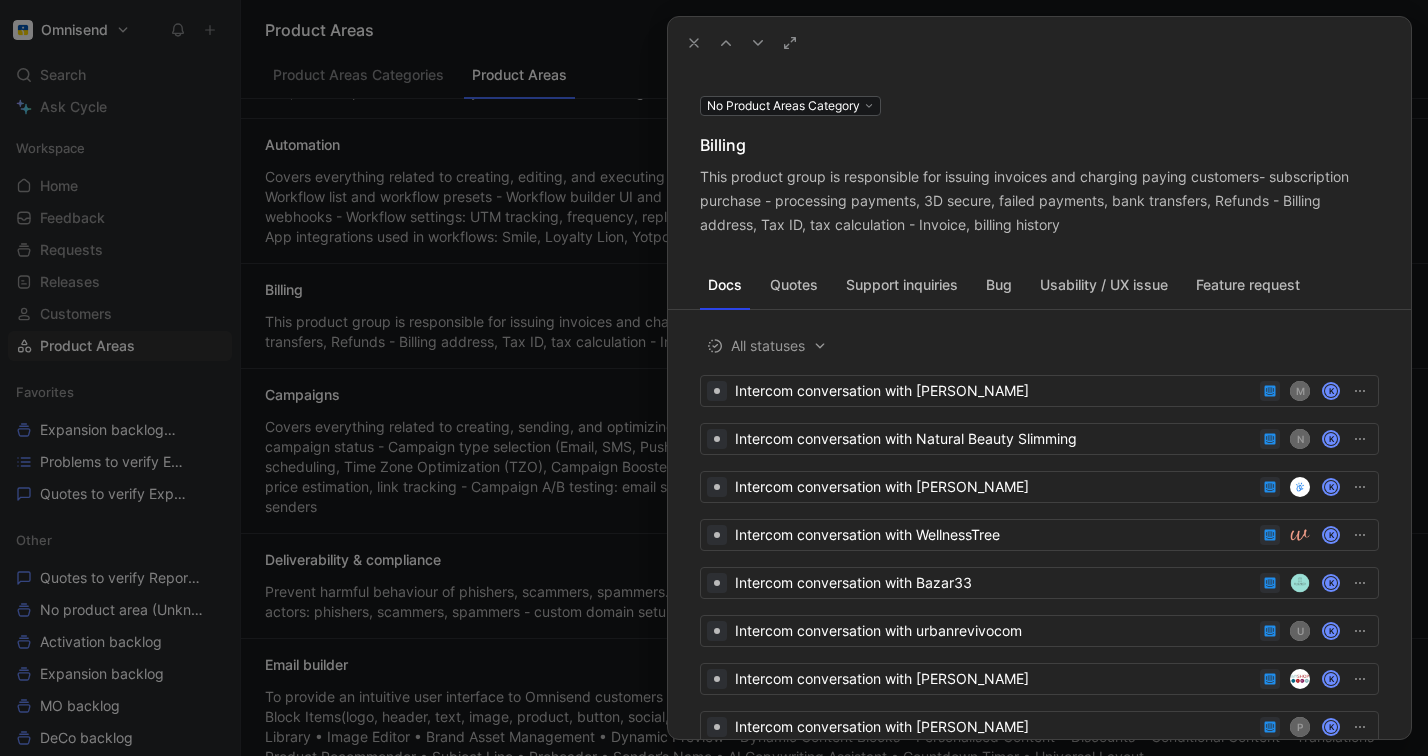 click on "Quotes" at bounding box center (794, 285) 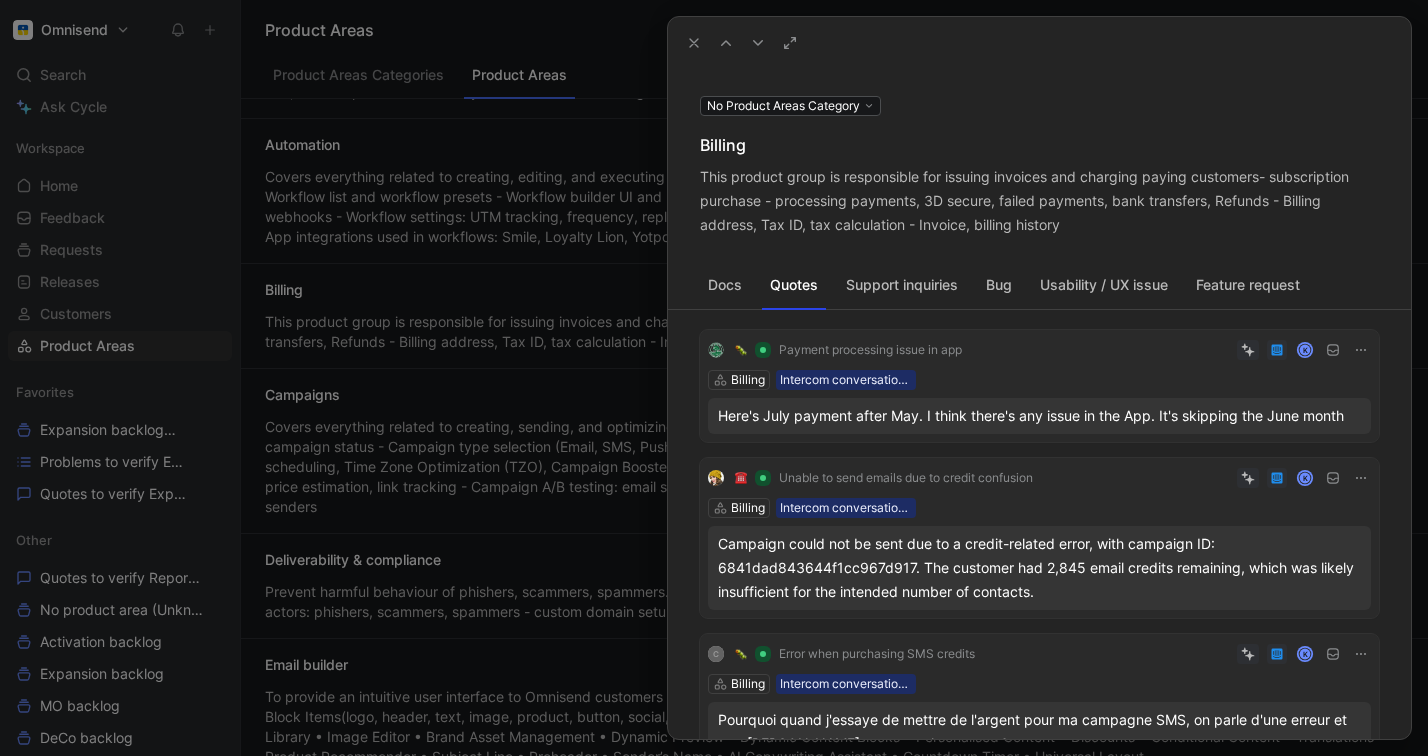 scroll, scrollTop: 2623, scrollLeft: 0, axis: vertical 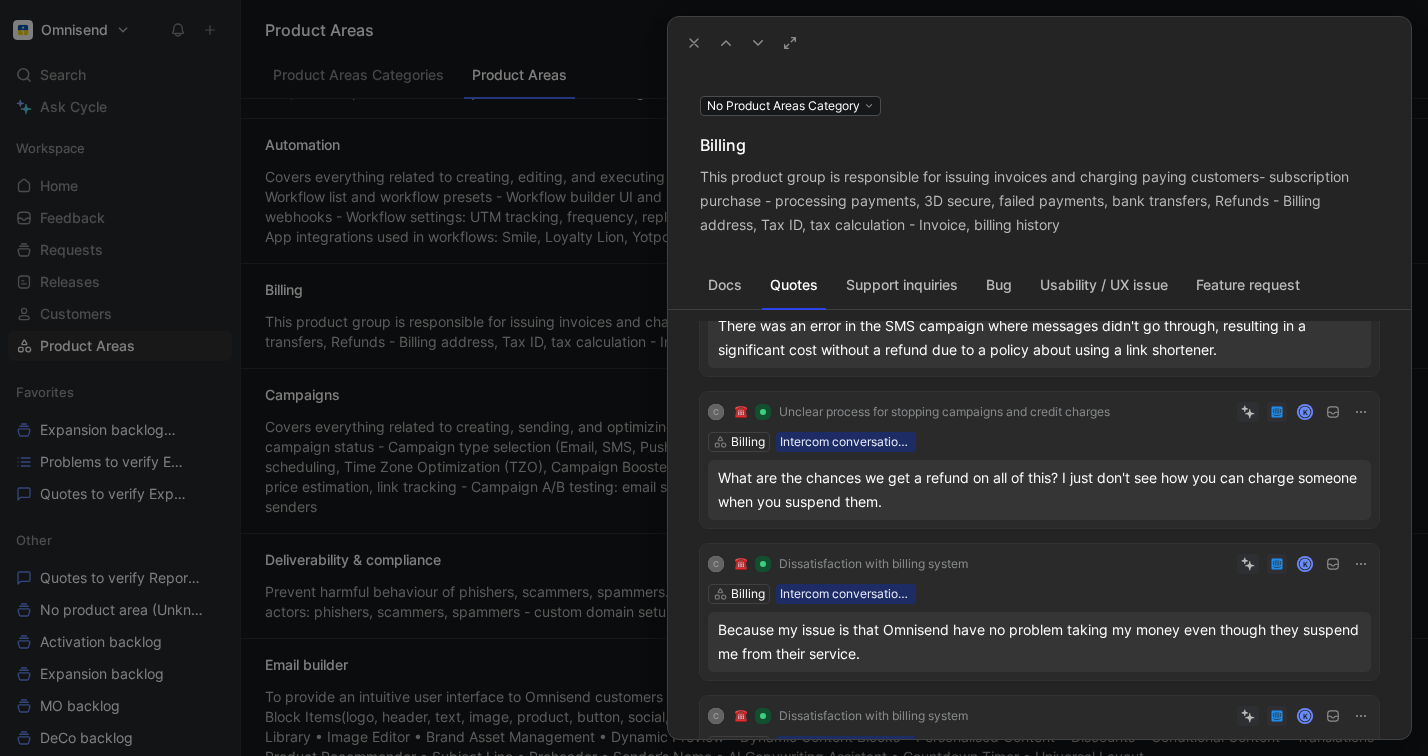 click on "Docs" at bounding box center [725, 285] 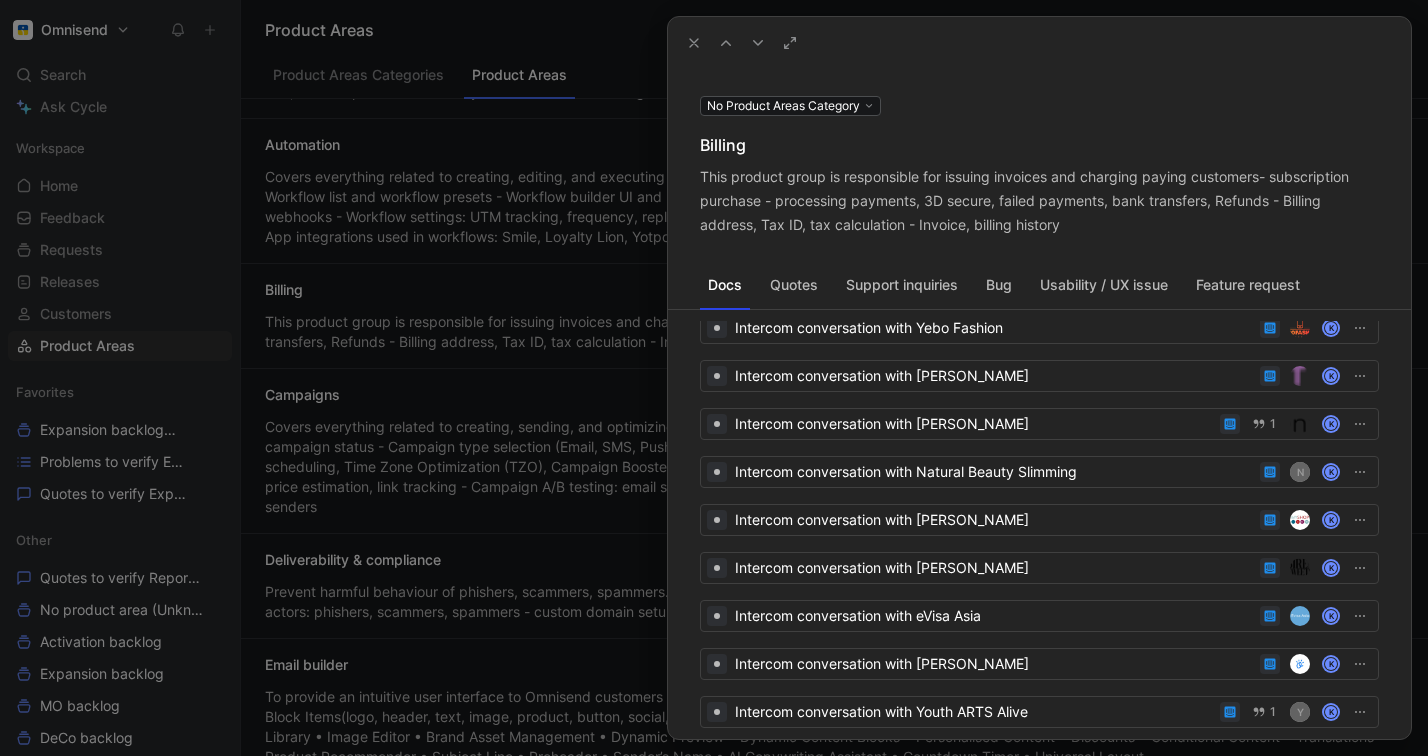scroll, scrollTop: 772, scrollLeft: 0, axis: vertical 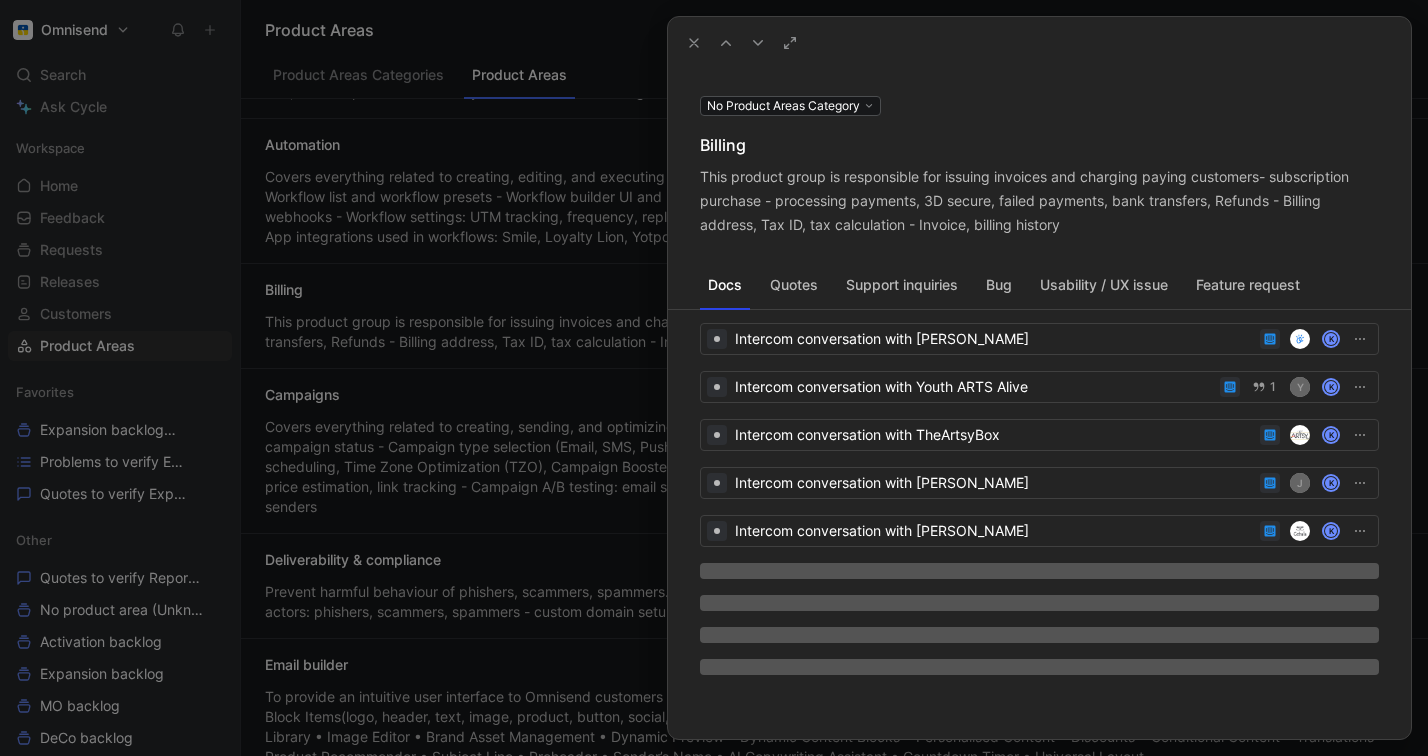click at bounding box center [714, 378] 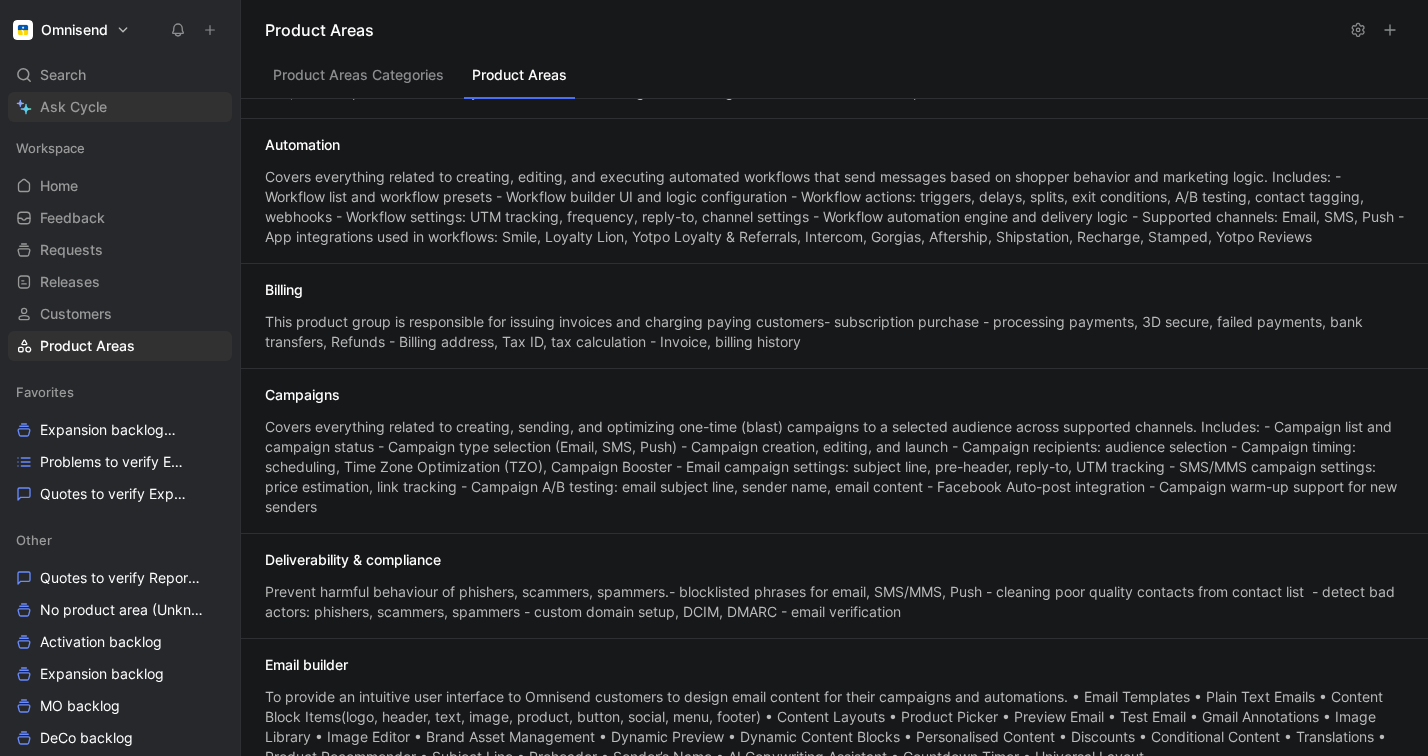 click on "Ask Cycle" at bounding box center (73, 107) 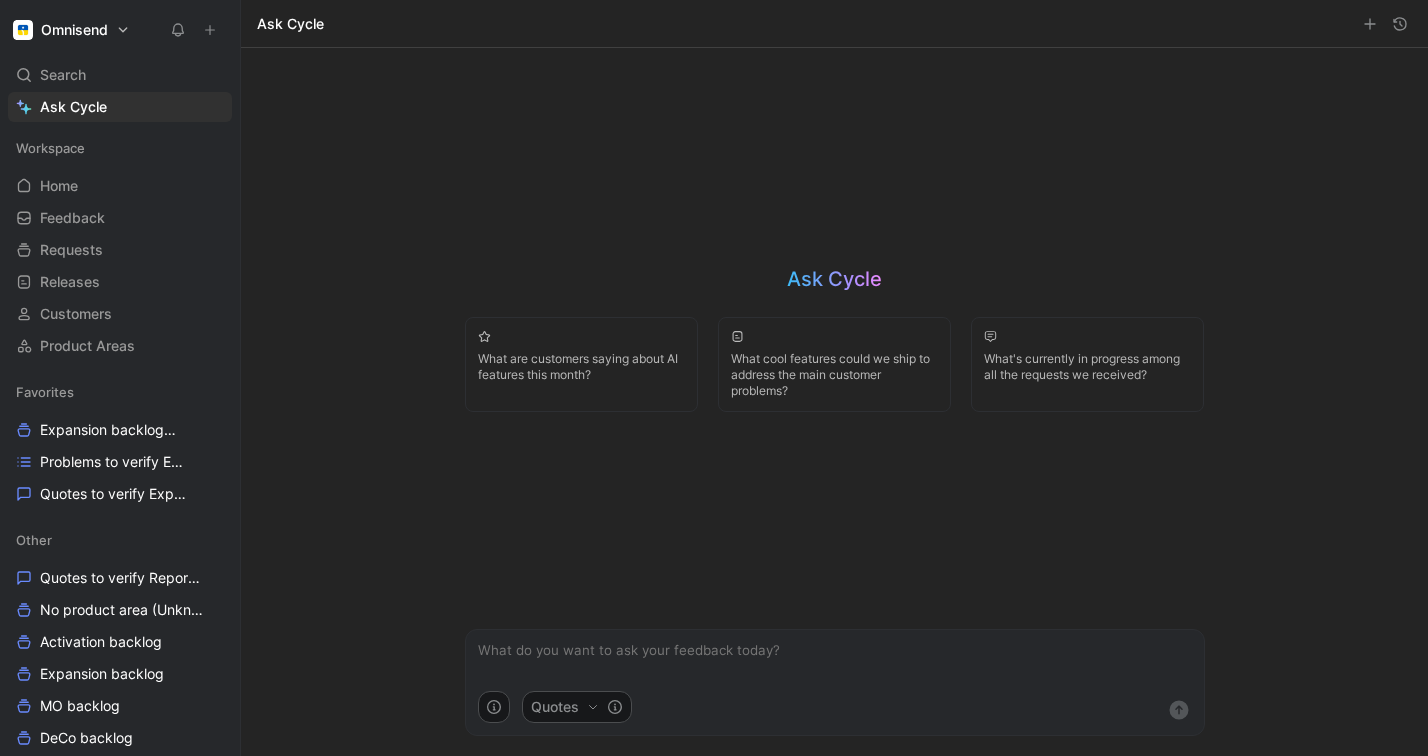 click at bounding box center [835, 660] 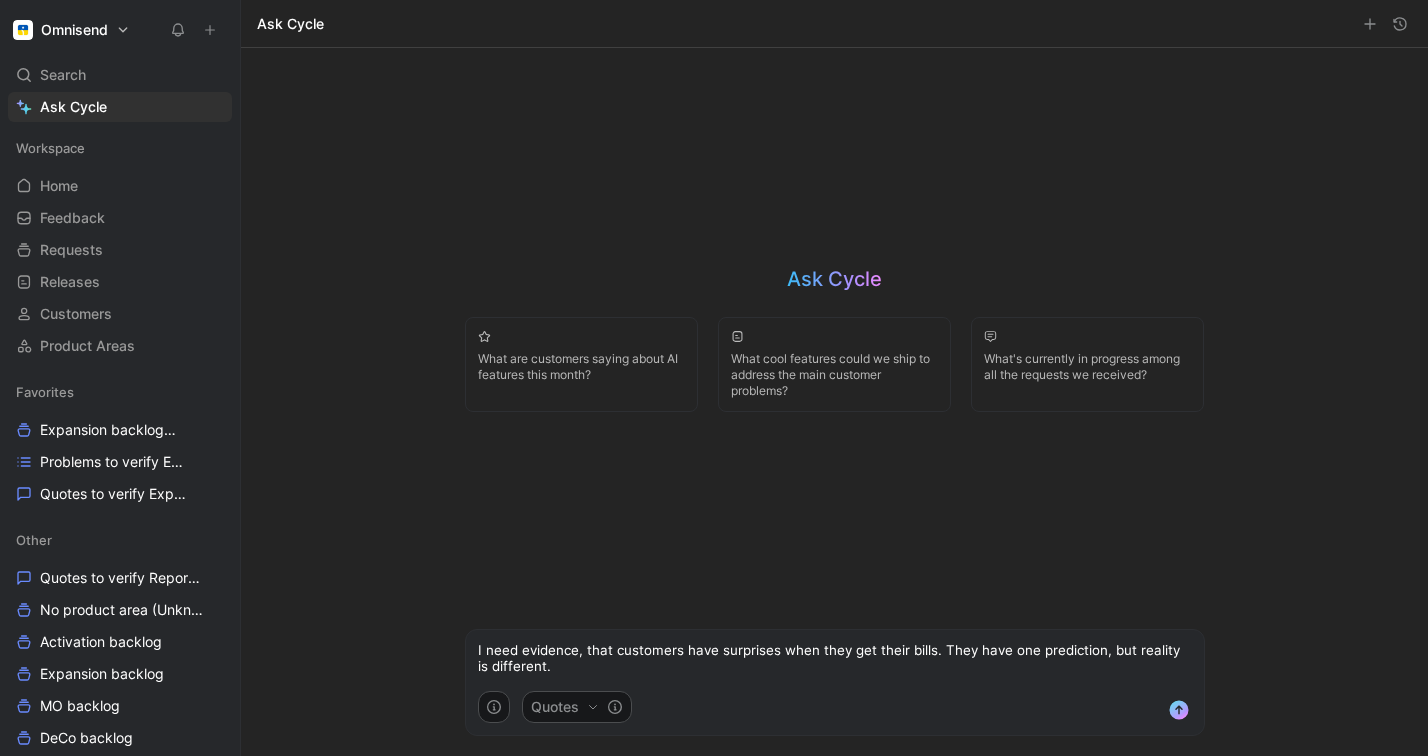 type on "I need evidence, that customers have surprises when they get their bills. They have one prediction, but reality is different." 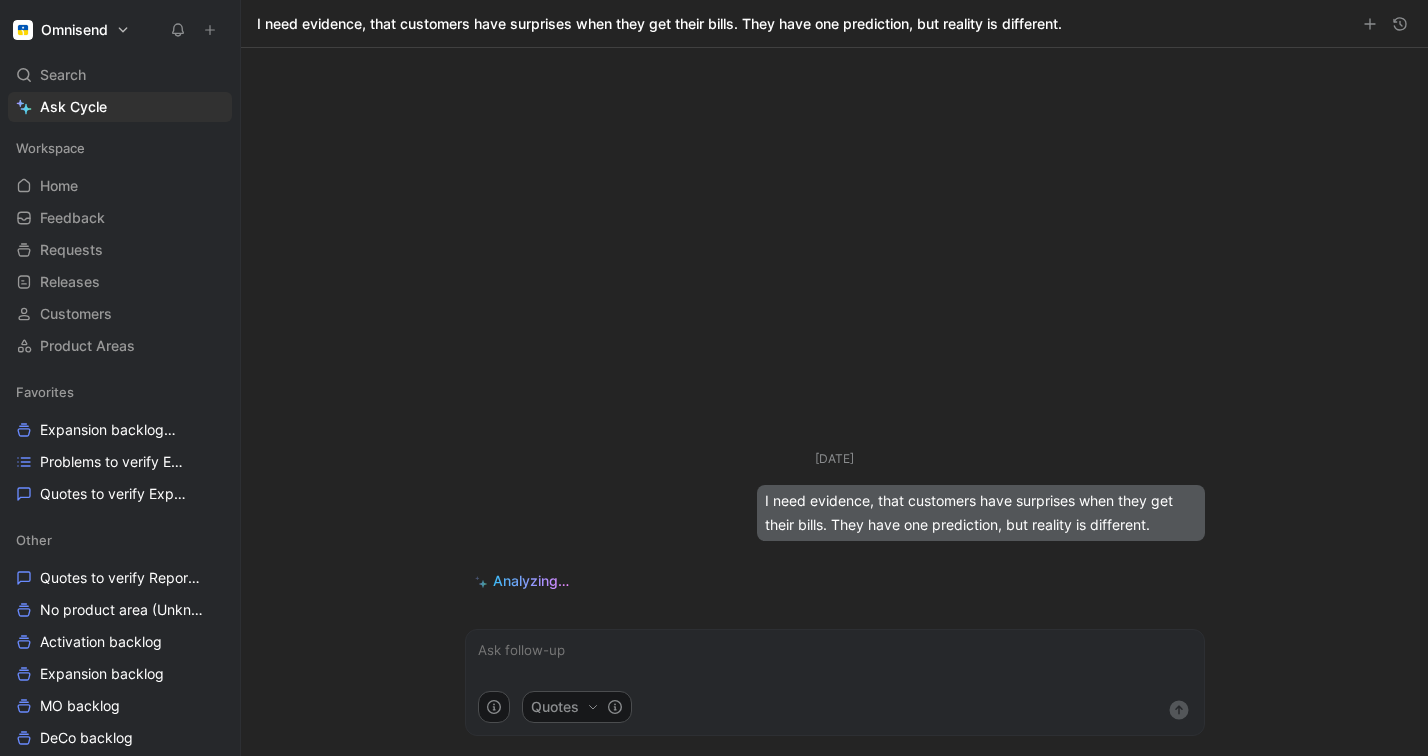click at bounding box center [835, 660] 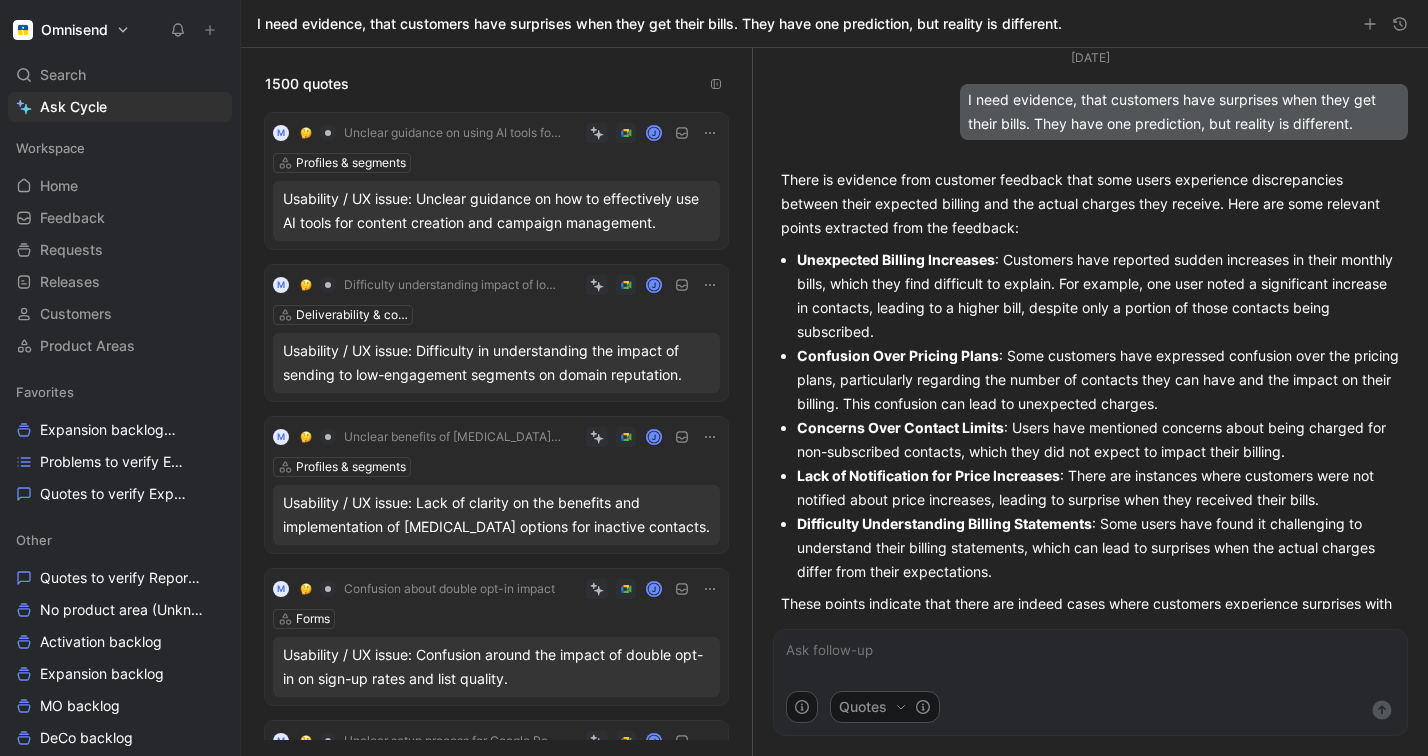 scroll, scrollTop: 47, scrollLeft: 0, axis: vertical 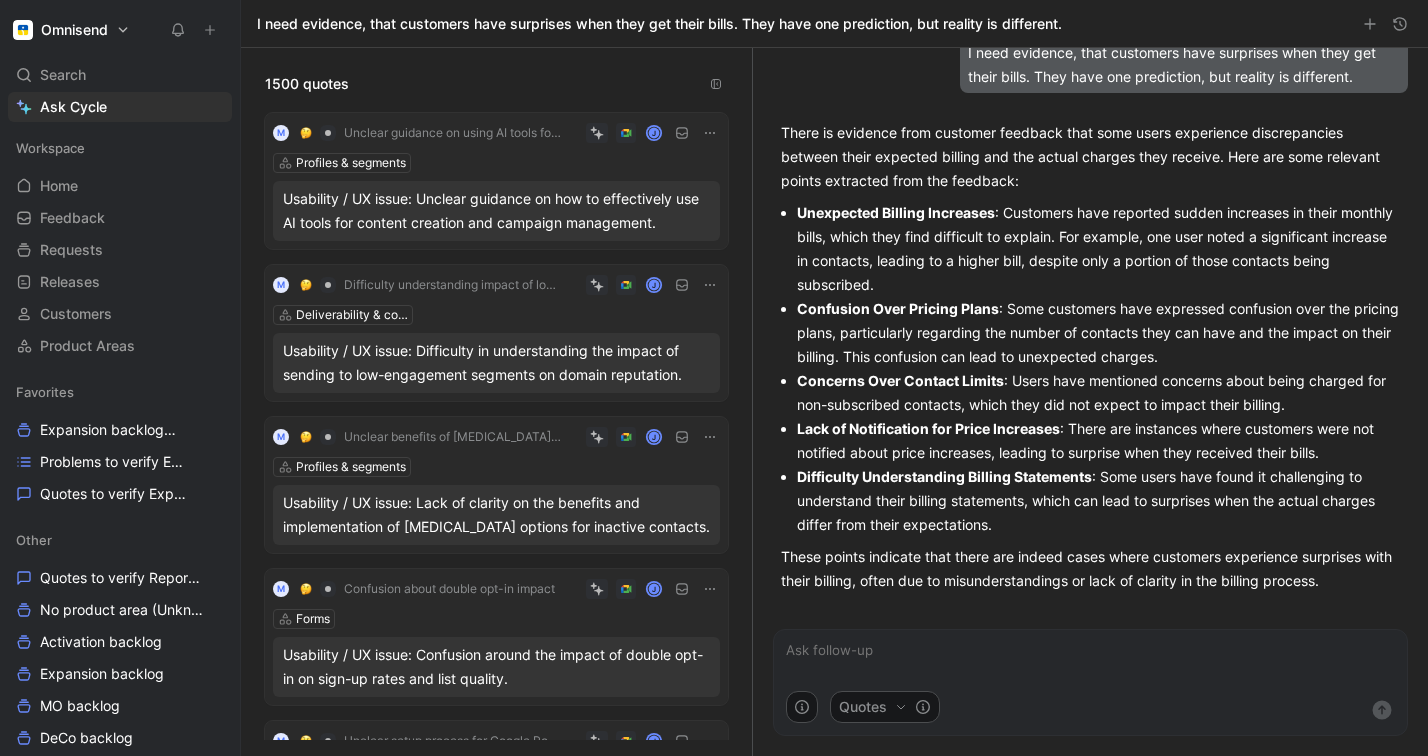drag, startPoint x: 801, startPoint y: 425, endPoint x: 922, endPoint y: 427, distance: 121.016525 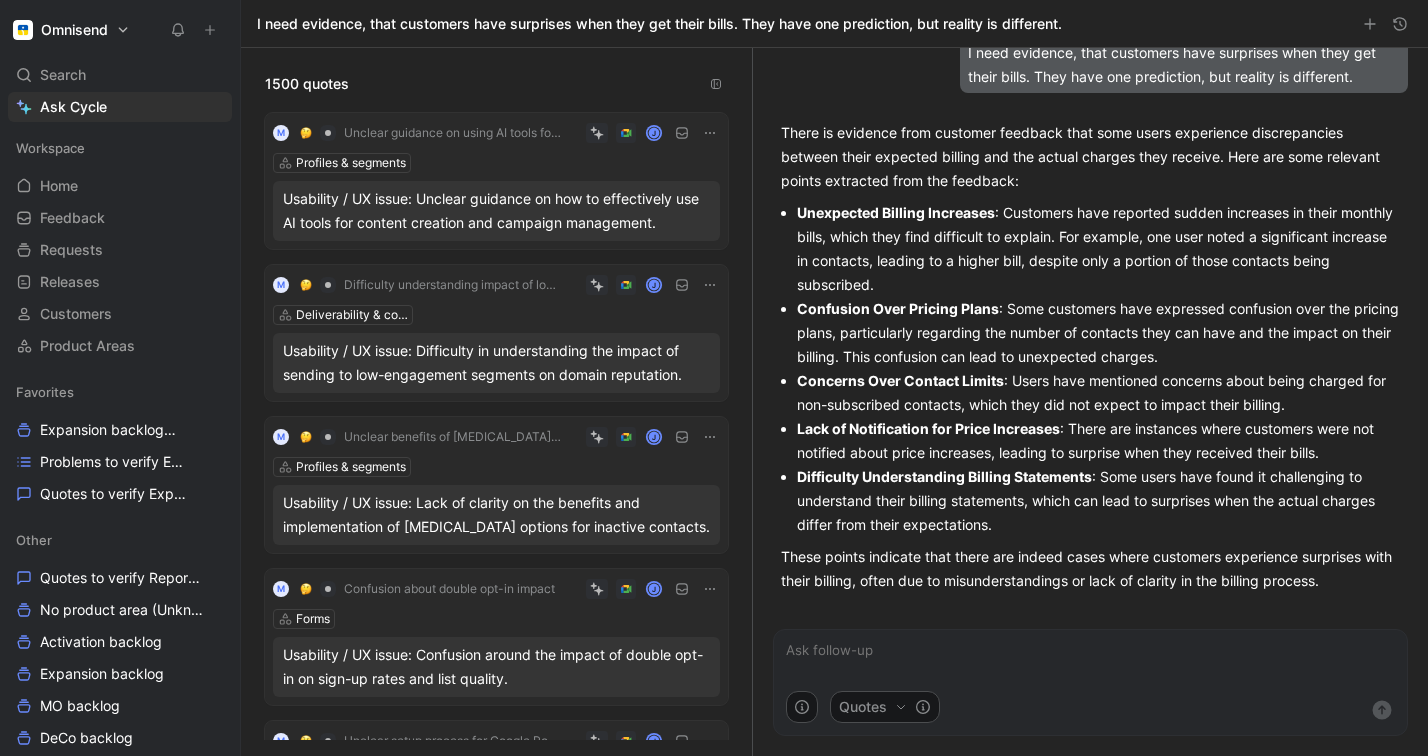 click at bounding box center [1090, 660] 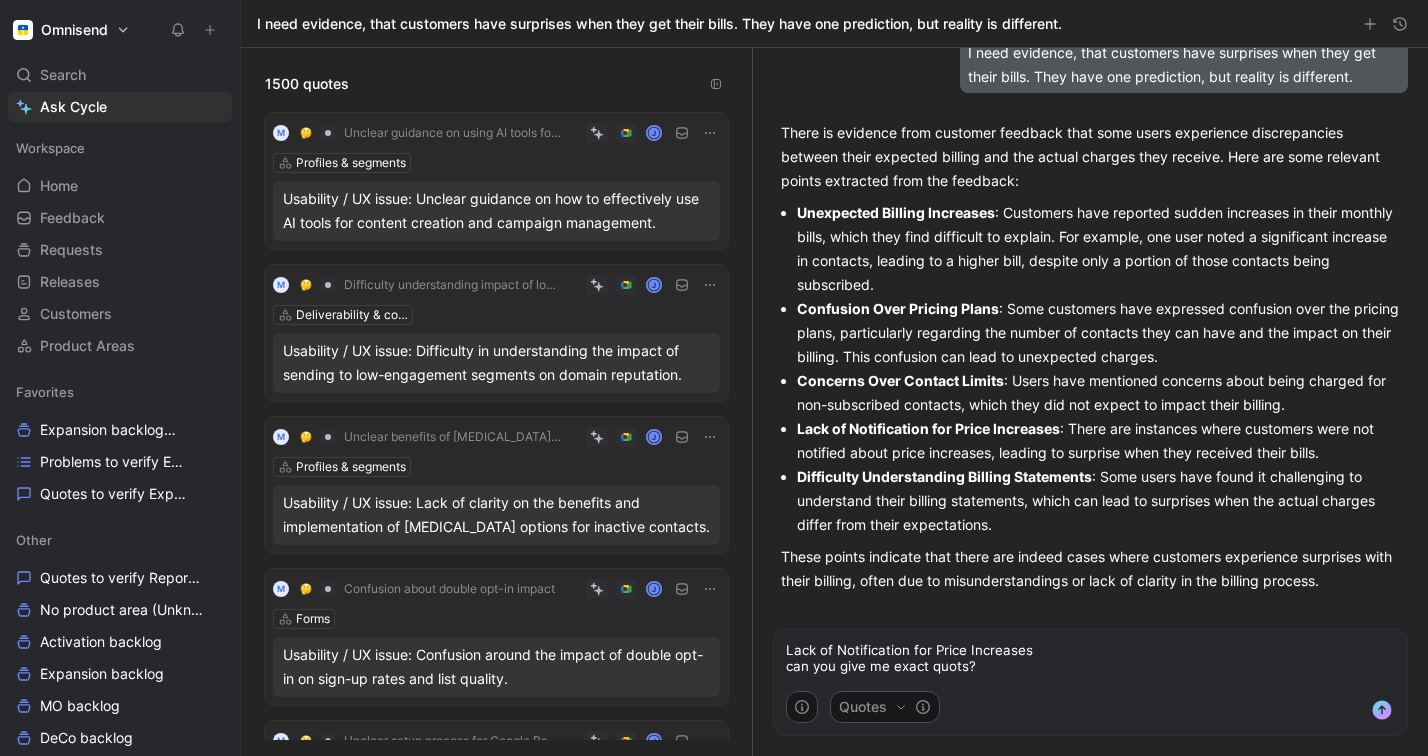 click on "Lack of Notification for Price Increases
can you give me exact quots?" at bounding box center [1090, 660] 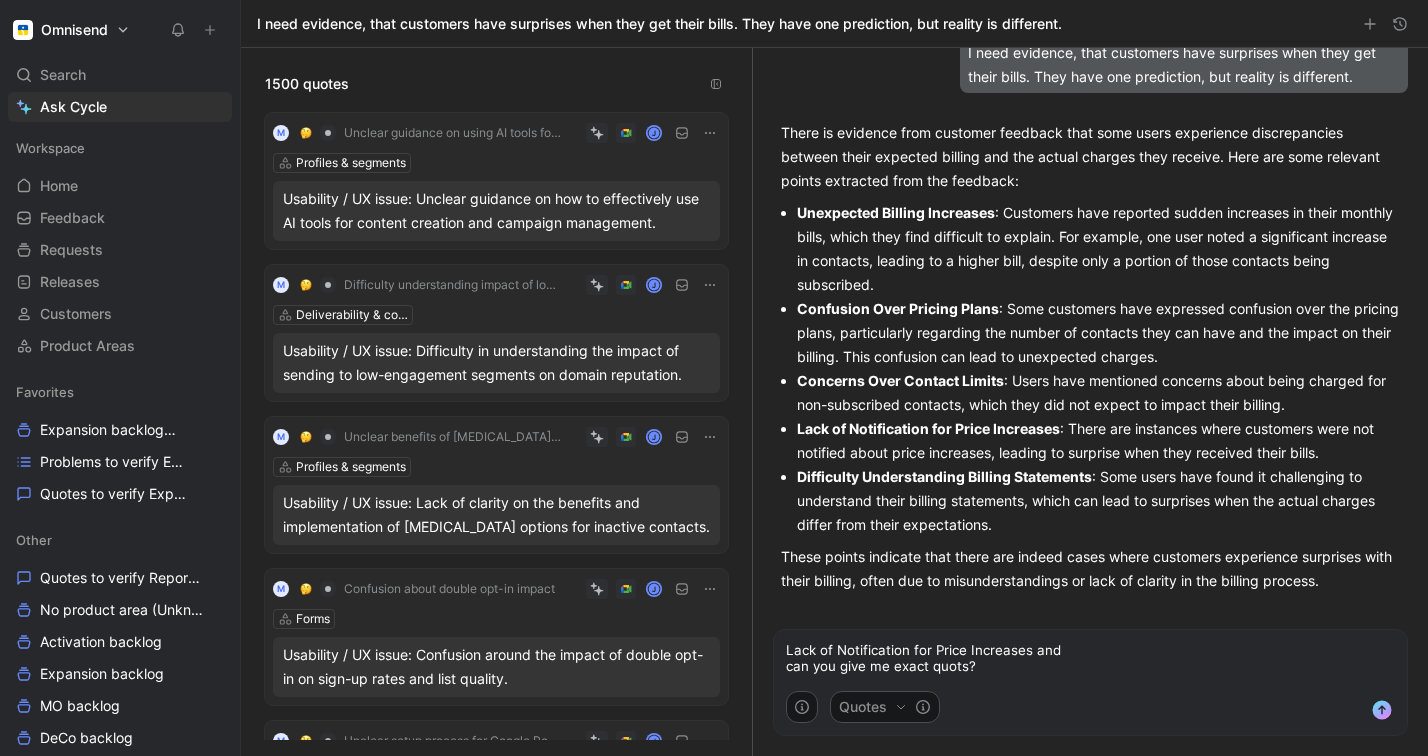 drag, startPoint x: 796, startPoint y: 476, endPoint x: 1093, endPoint y: 478, distance: 297.00674 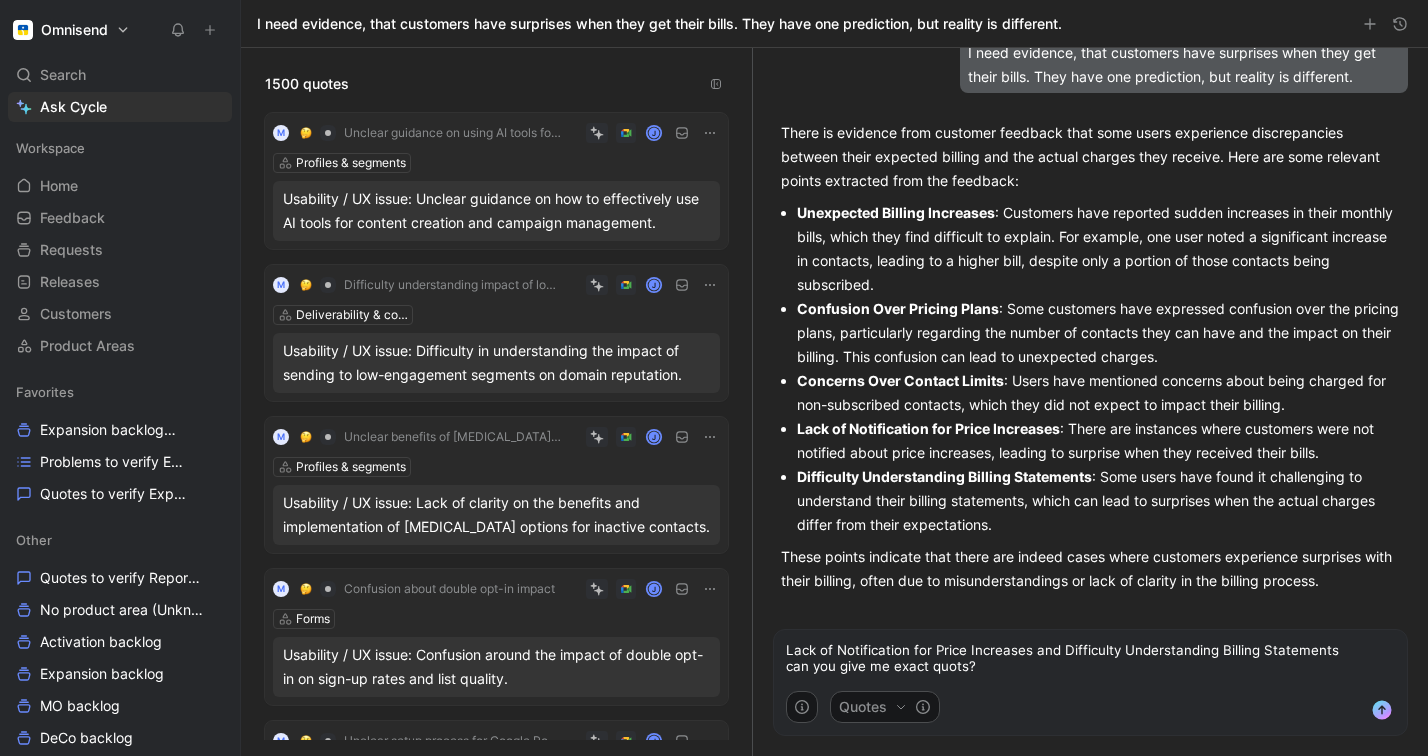 click on "Lack of Notification for Price Increases and Difficulty Understanding Billing Statements
can you give me exact quots?" at bounding box center (1090, 660) 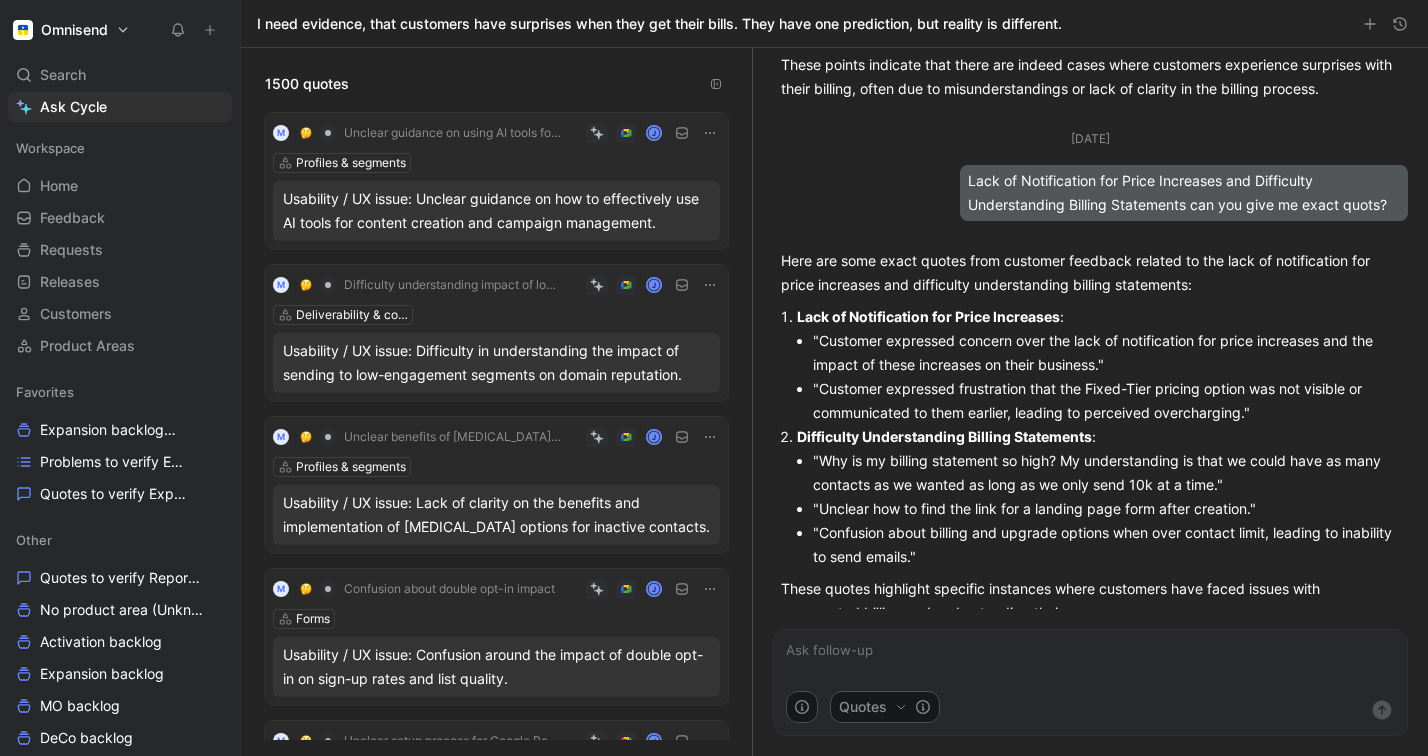 scroll, scrollTop: 563, scrollLeft: 0, axis: vertical 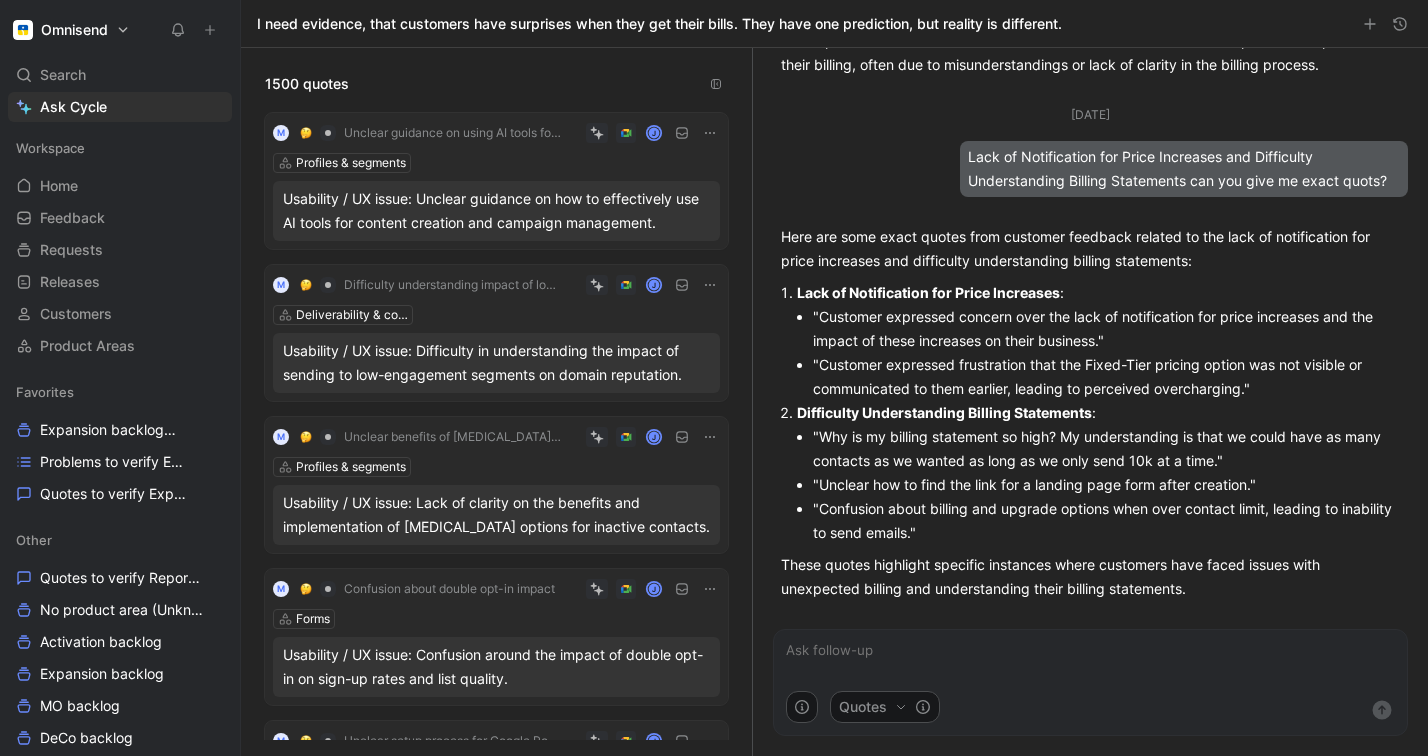 drag, startPoint x: 817, startPoint y: 314, endPoint x: 1100, endPoint y: 343, distance: 284.482 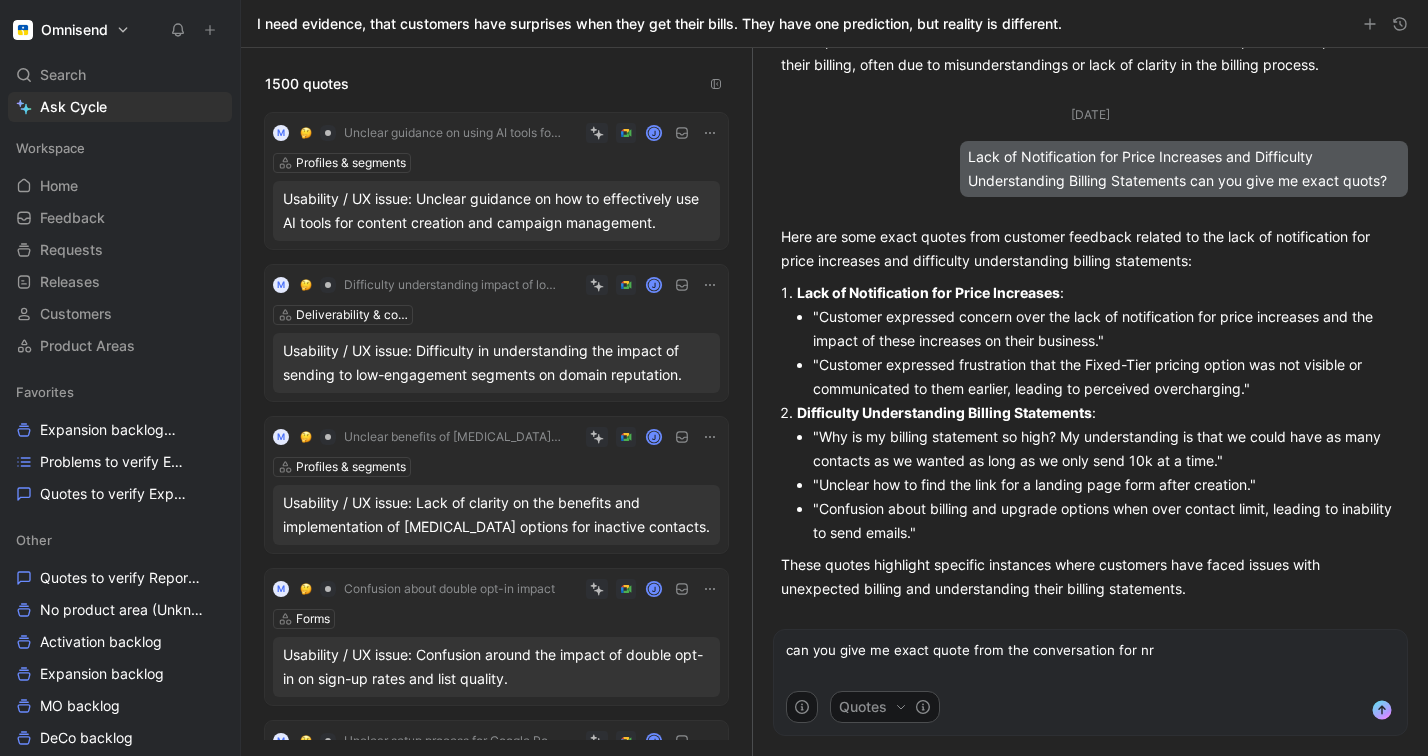 type on "can you give me exact quote from the conversation for nr 1" 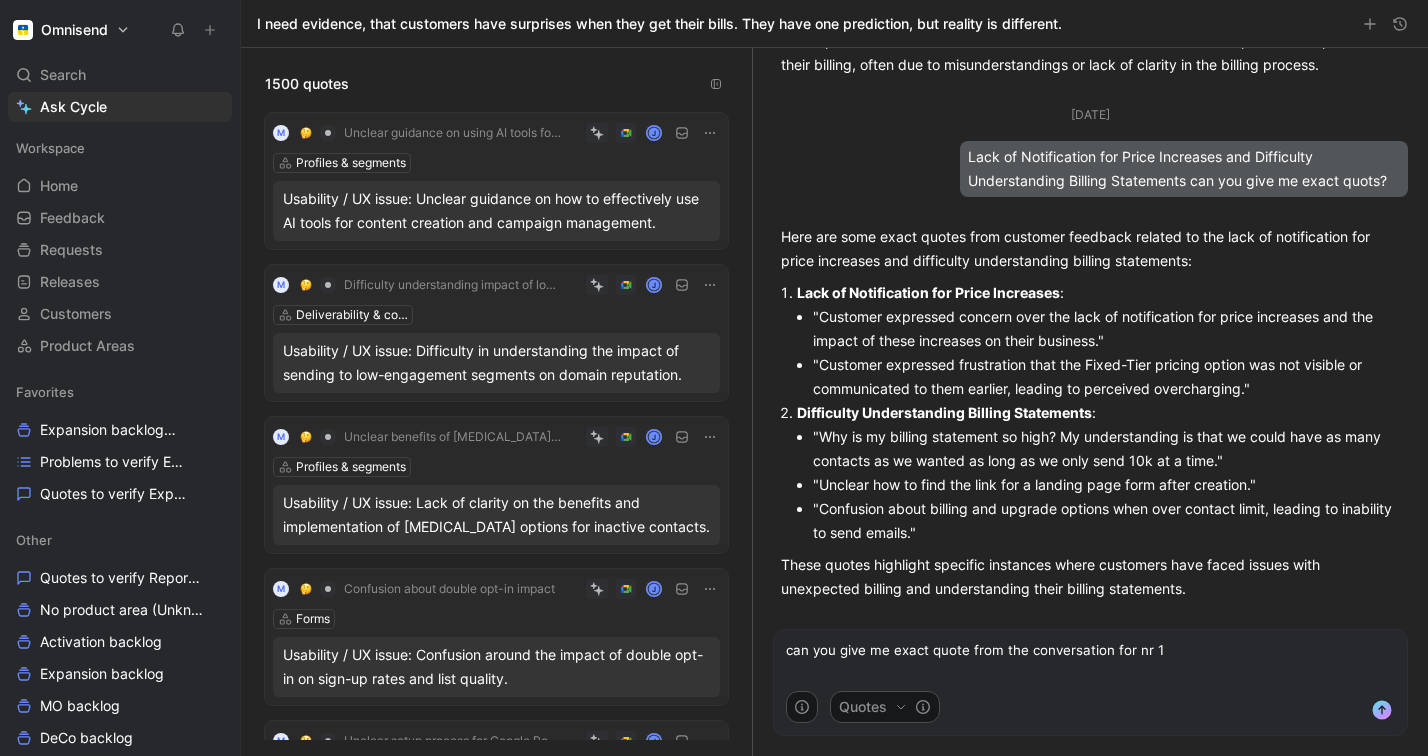 type 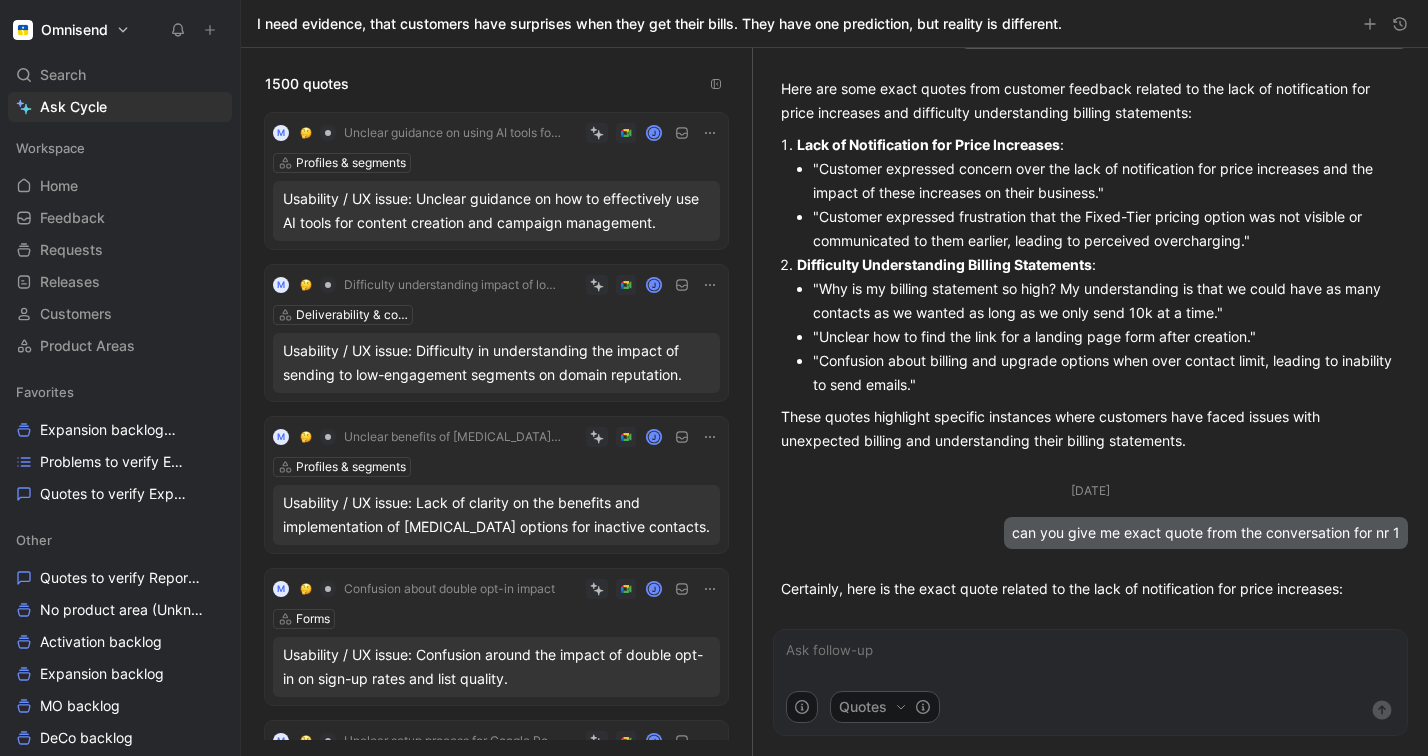scroll, scrollTop: 767, scrollLeft: 0, axis: vertical 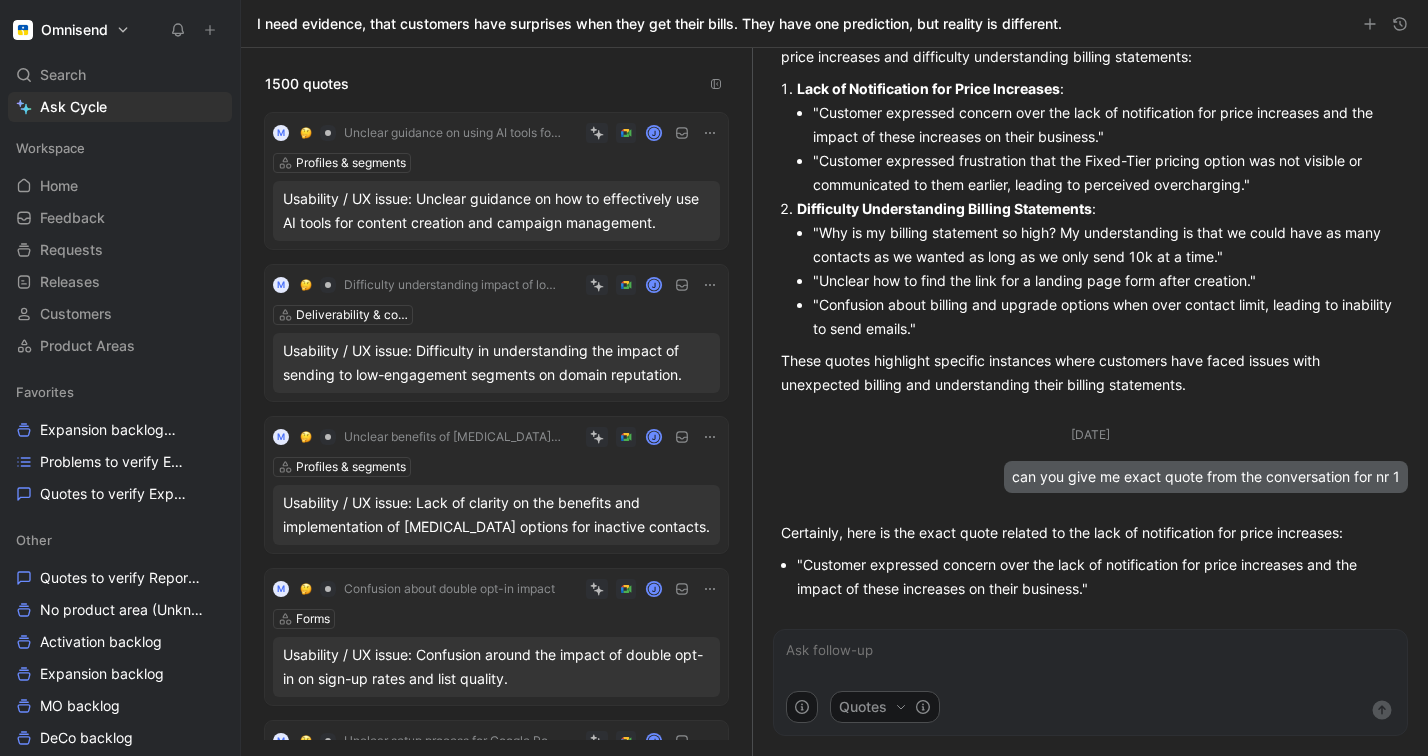 drag, startPoint x: 819, startPoint y: 106, endPoint x: 1103, endPoint y: 133, distance: 285.28058 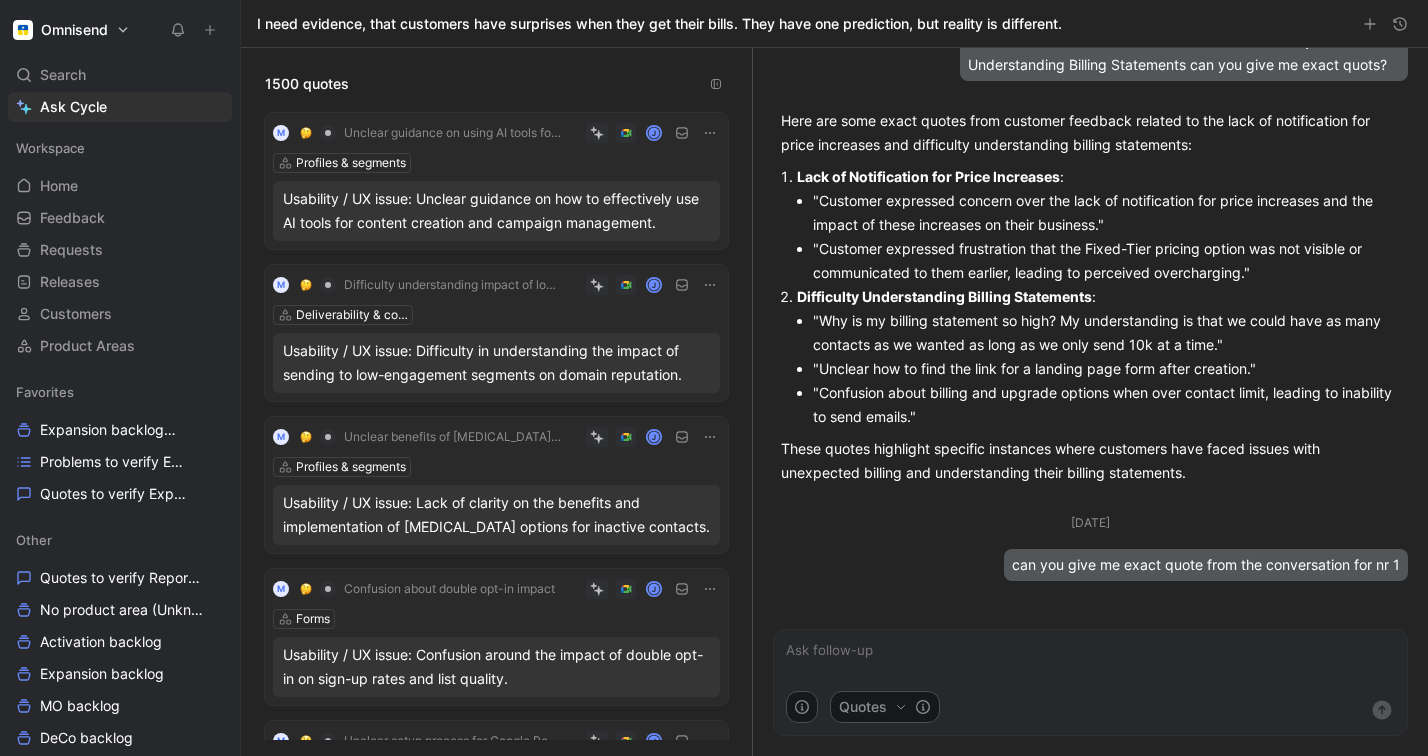 scroll, scrollTop: 666, scrollLeft: 0, axis: vertical 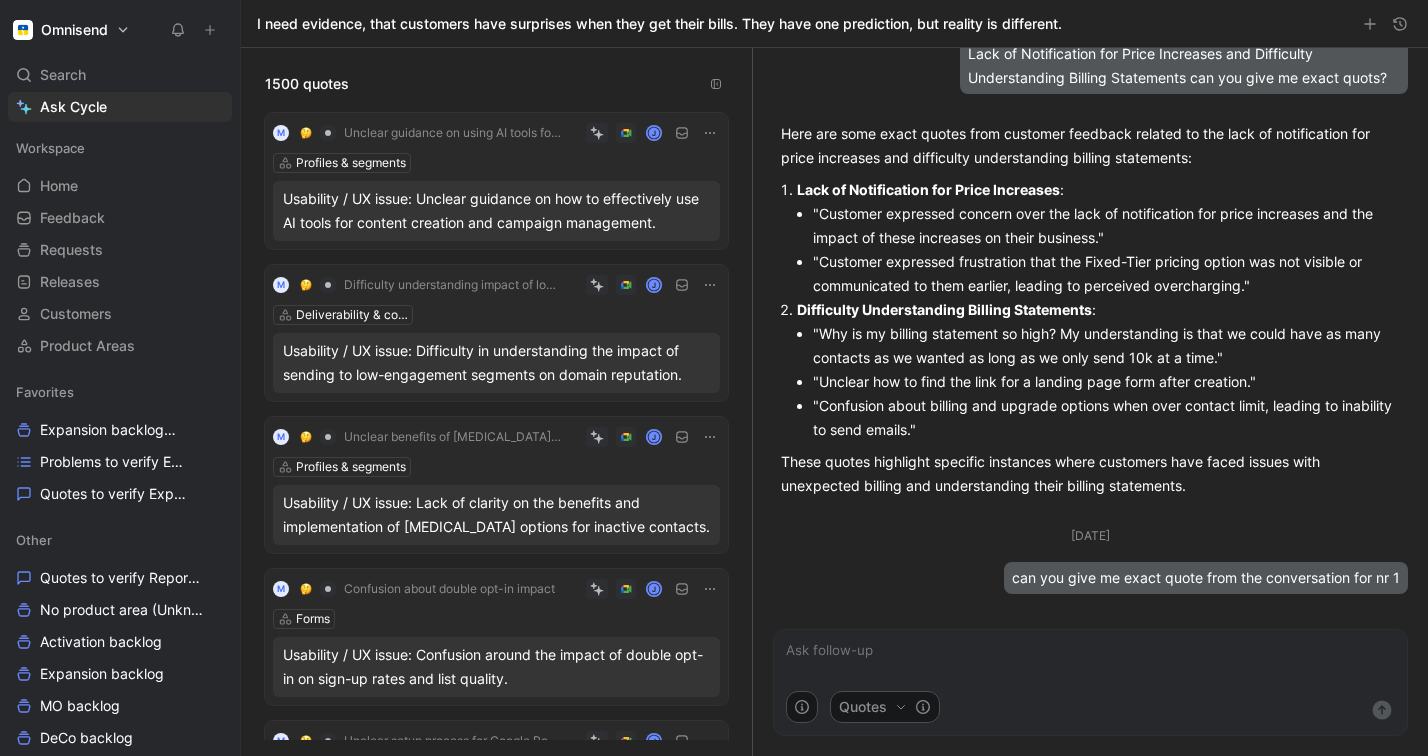 click at bounding box center (1090, 660) 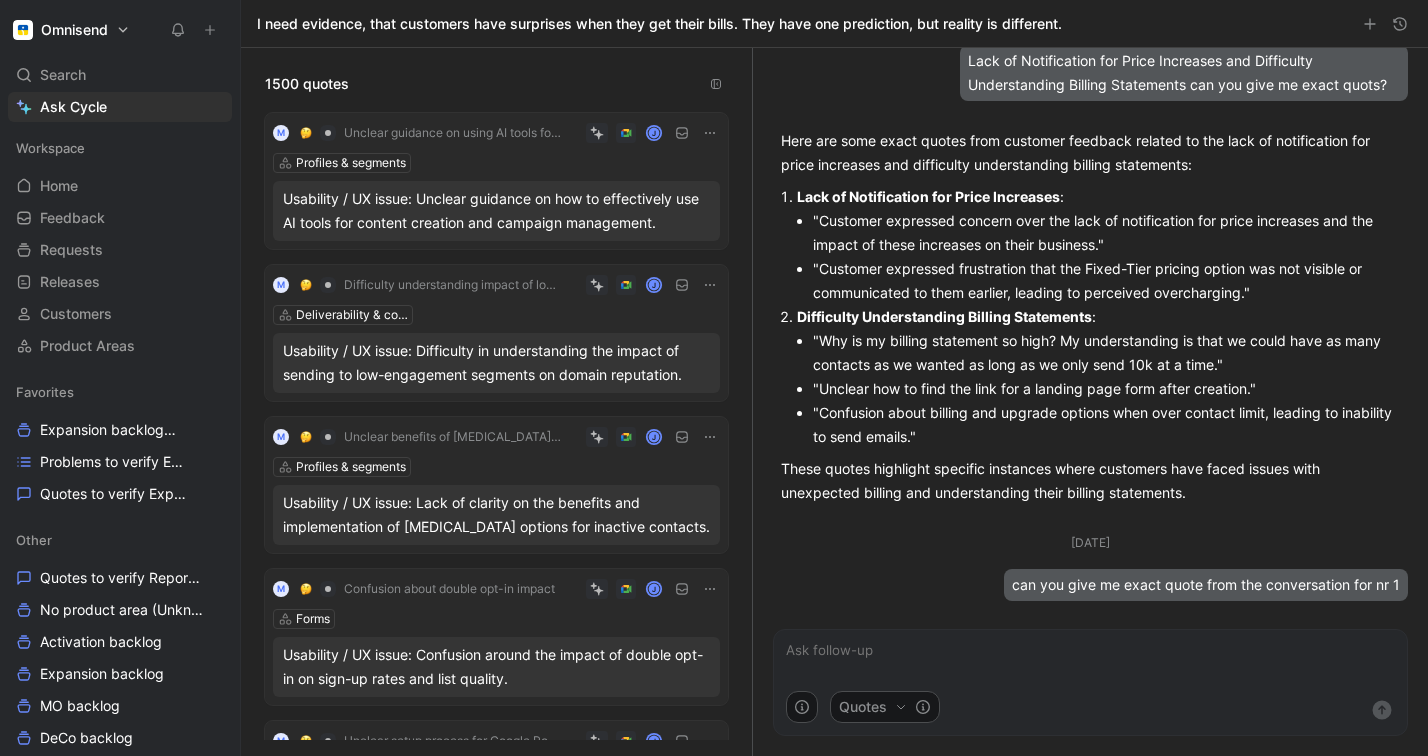 scroll, scrollTop: 0, scrollLeft: 0, axis: both 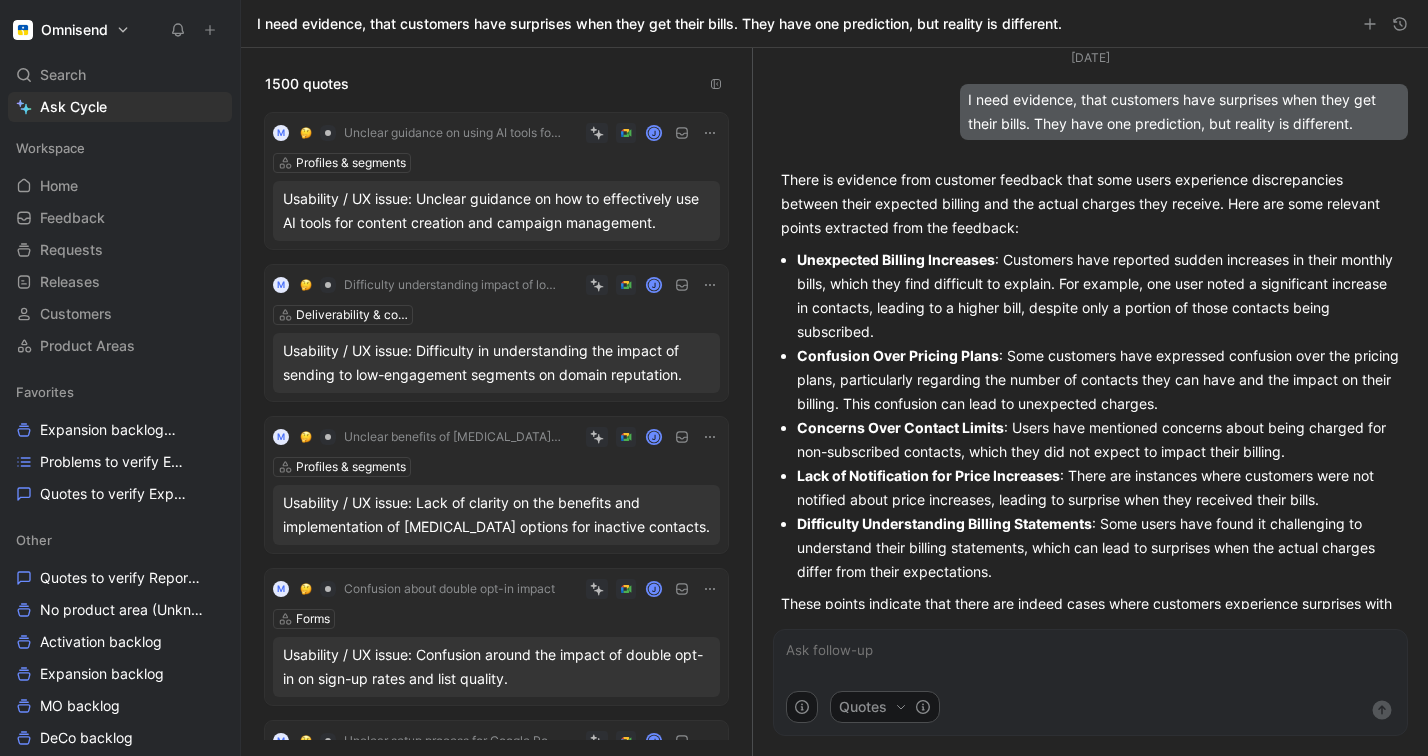 drag, startPoint x: 798, startPoint y: 253, endPoint x: 996, endPoint y: 258, distance: 198.06313 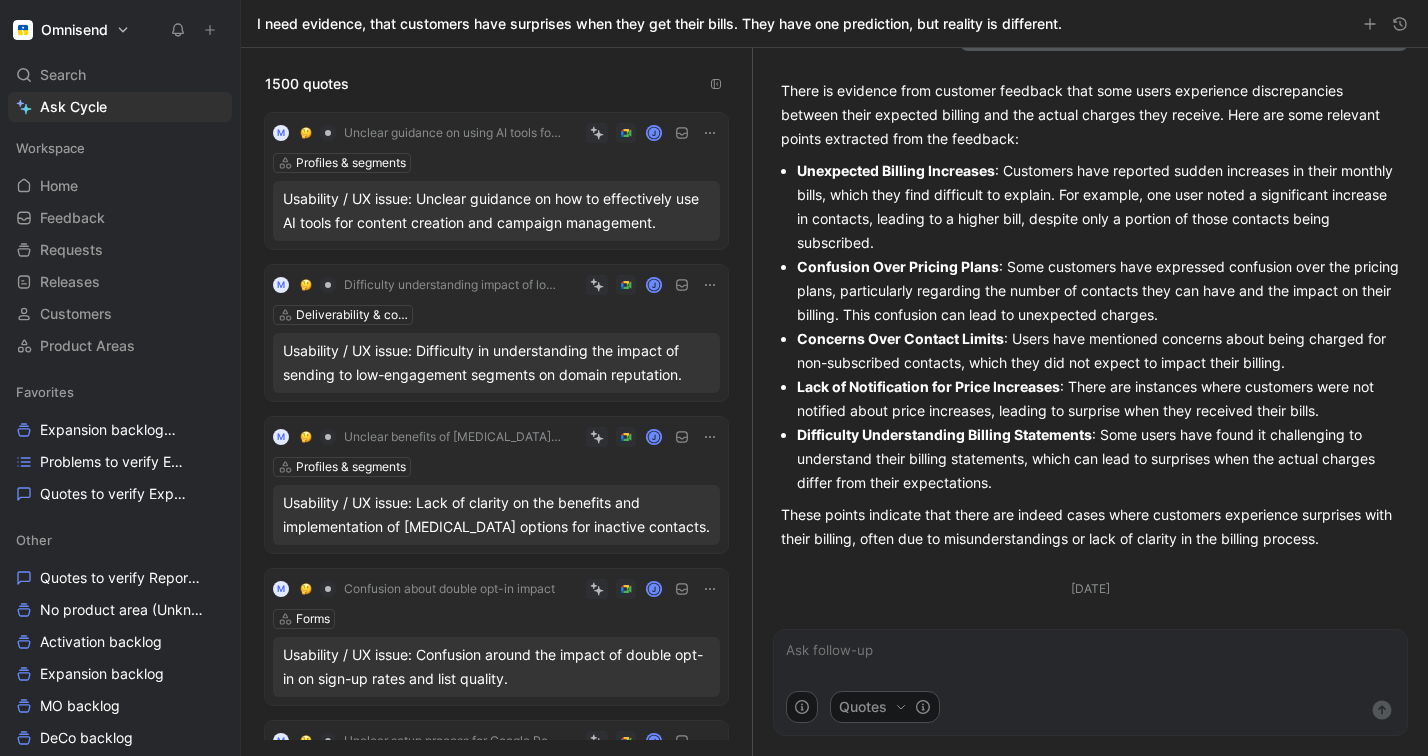 scroll, scrollTop: 90, scrollLeft: 0, axis: vertical 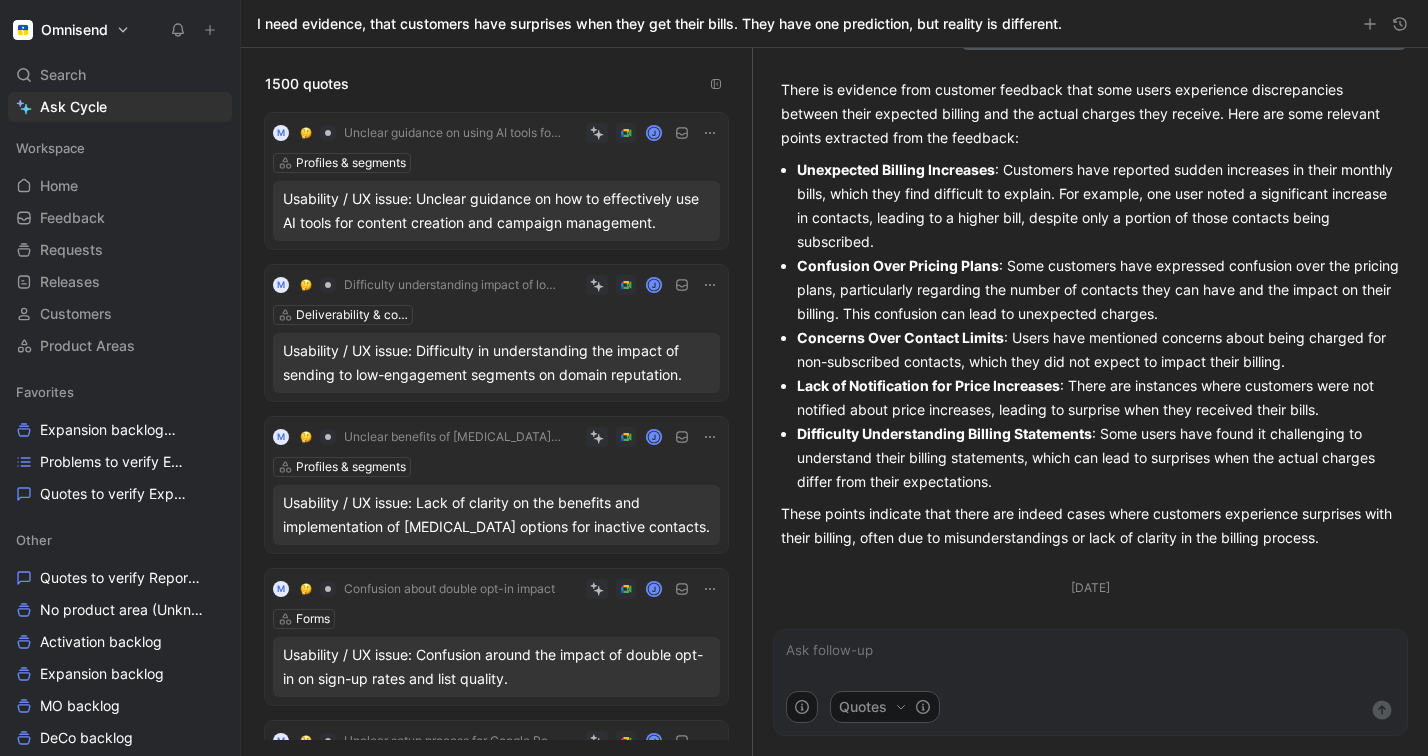 click on "Concerns Over Contact Limits" at bounding box center (900, 337) 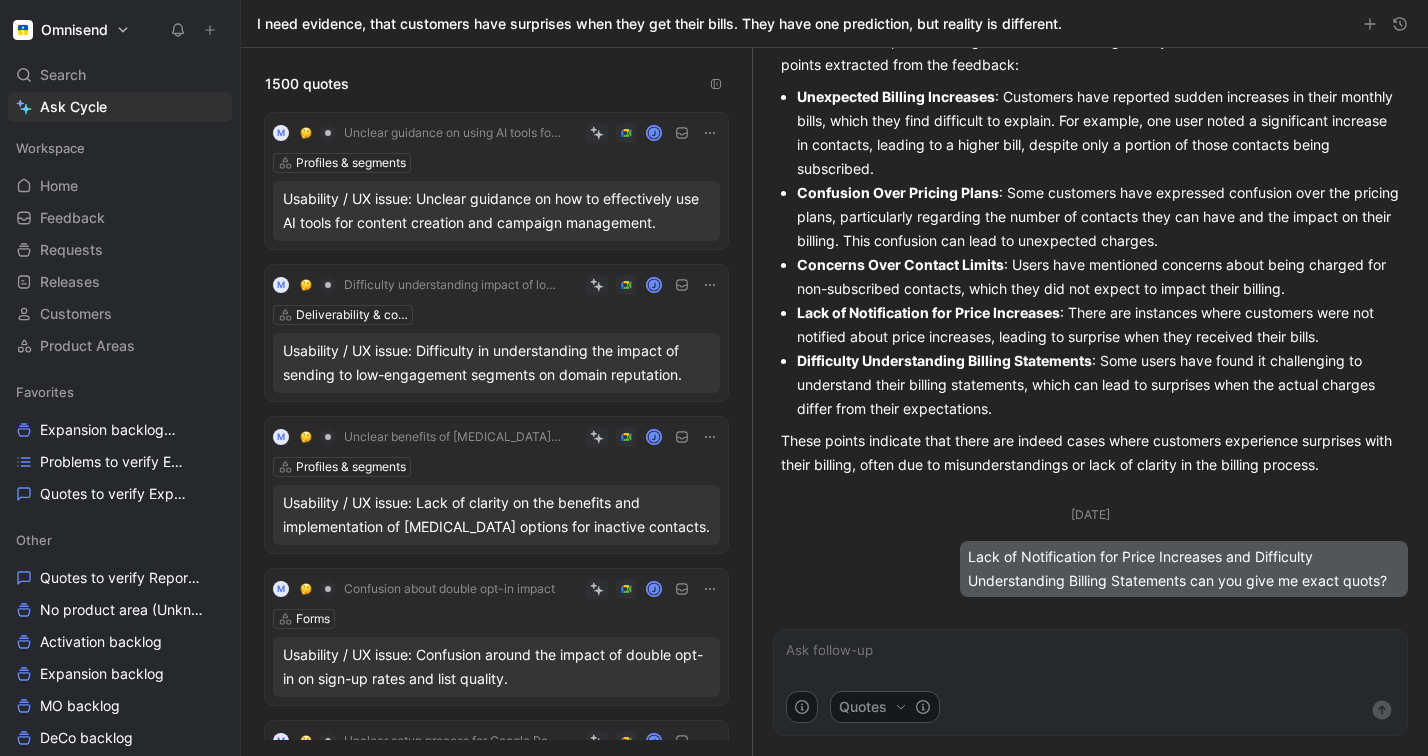 scroll, scrollTop: 165, scrollLeft: 0, axis: vertical 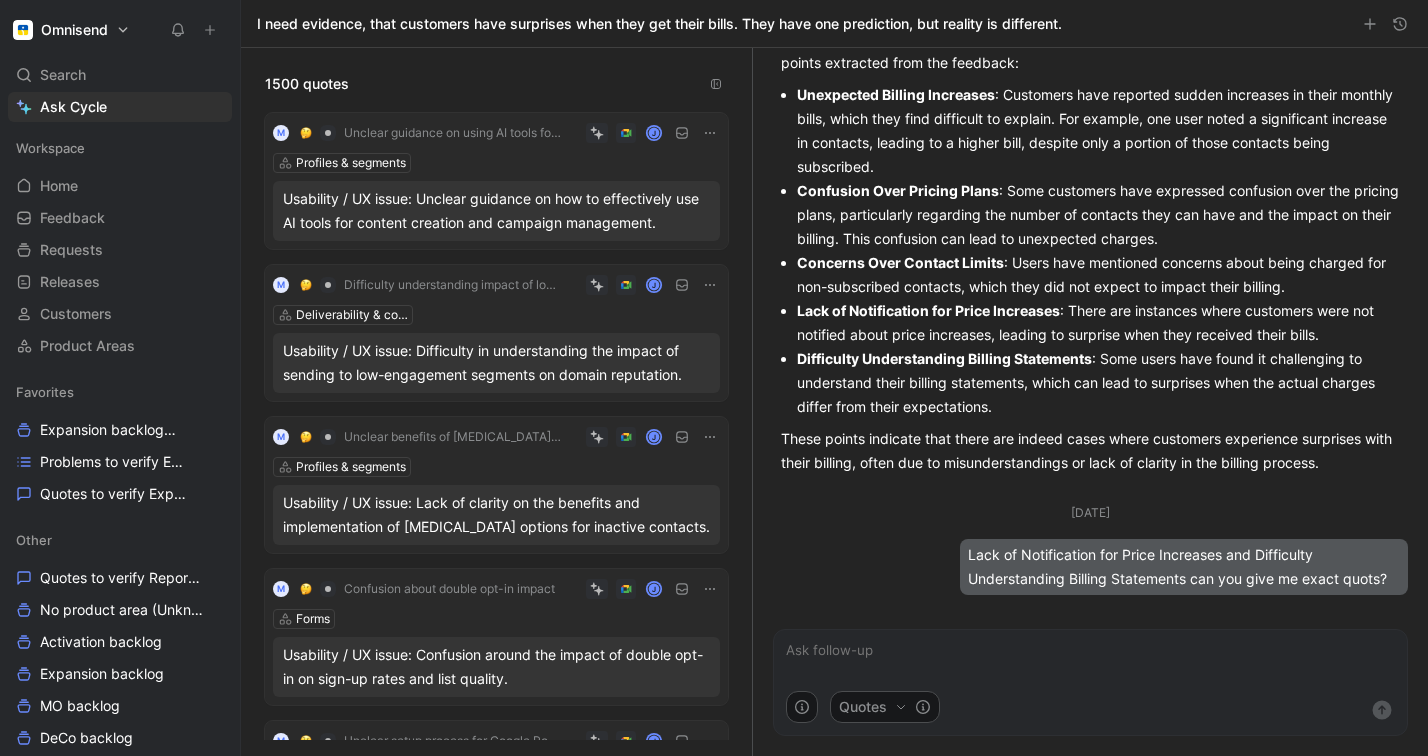 click on "Lack of Notification for Price Increases : There are instances where customers were not notified about price increases, leading to surprise when they received their bills." at bounding box center (1098, 323) 